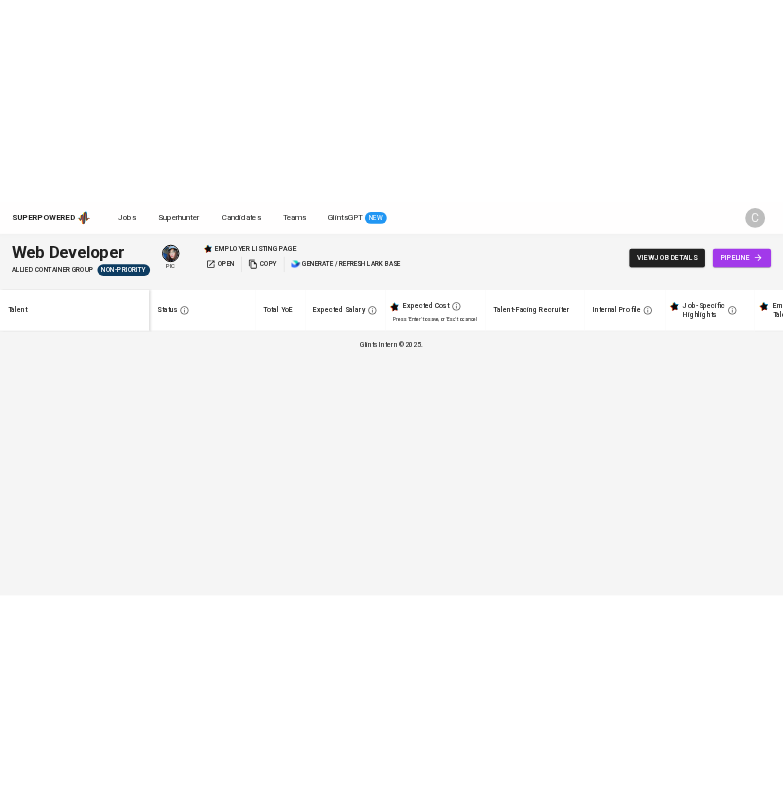 scroll, scrollTop: 0, scrollLeft: 0, axis: both 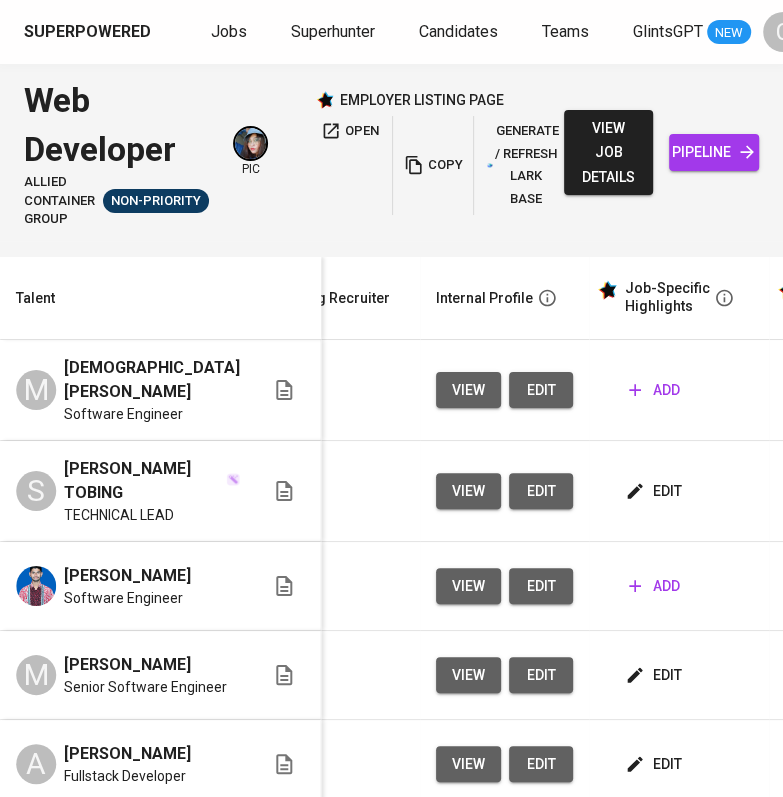 click on "add" at bounding box center (654, 586) 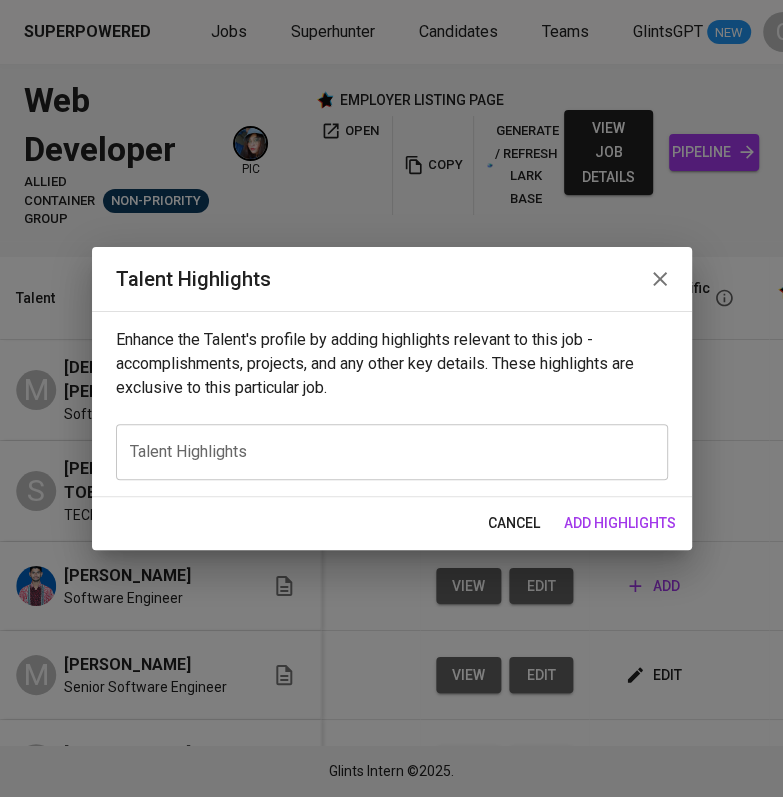 click on "x Talent Highlights" at bounding box center (392, 452) 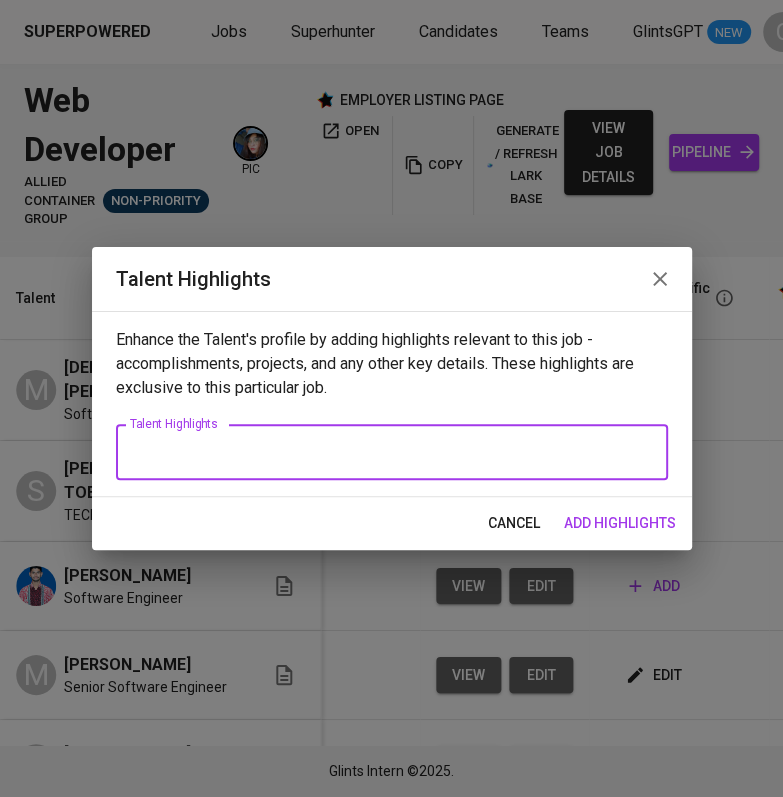 paste on "Here’s a concise 3-paragraph highlight of Amirul’s career as a Software Engineer, emphasizing his PHP Laravel, React.js, and related tech skills, aligned with the details you provided:
---
Muhammad Amirul is a Software Engineer with over two years of professional experience, specializing in backend and fullstack development. He has solid expertise in PHP with Laravel as his main backend framework, combined with proficiency in JavaScript and React.js for frontend development. Amirul has contributed to various projects involving REST API development, web applications, and system integrations, using tools like MySQL, MongoDB, Git, Postman, Stripe, Firebase, and Sanity for content management. He is also familiar with project management platforms such as Jira, Asana, and Trello, supporting smooth collaboration in team-based environments.
Currently, Amirul works at Juicebox, a digital agency based in Australia with an Indonesian branch in Bali. In this role, he primarily focuses on backend development using L..." 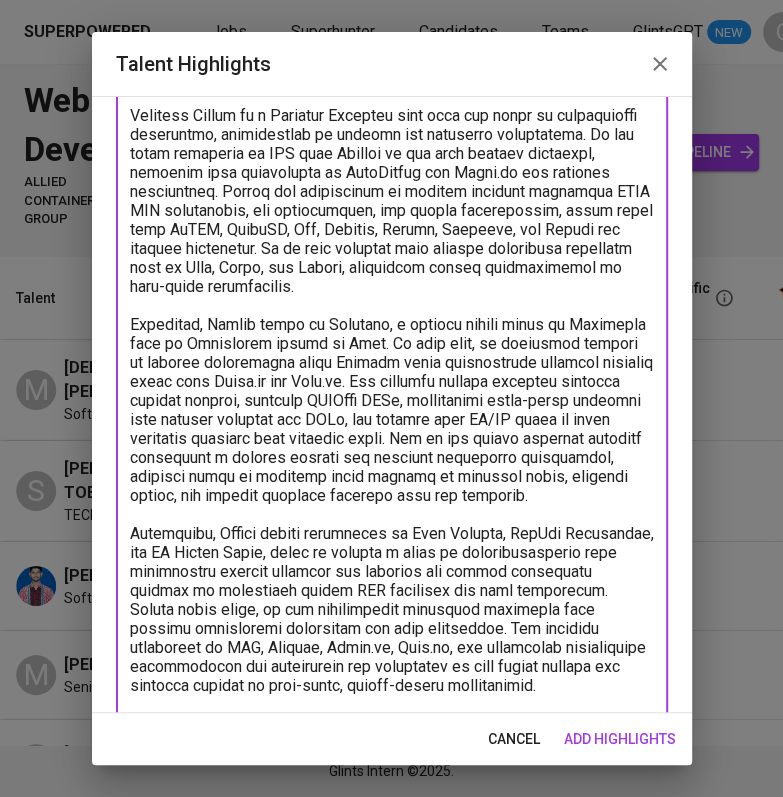 scroll, scrollTop: 0, scrollLeft: 0, axis: both 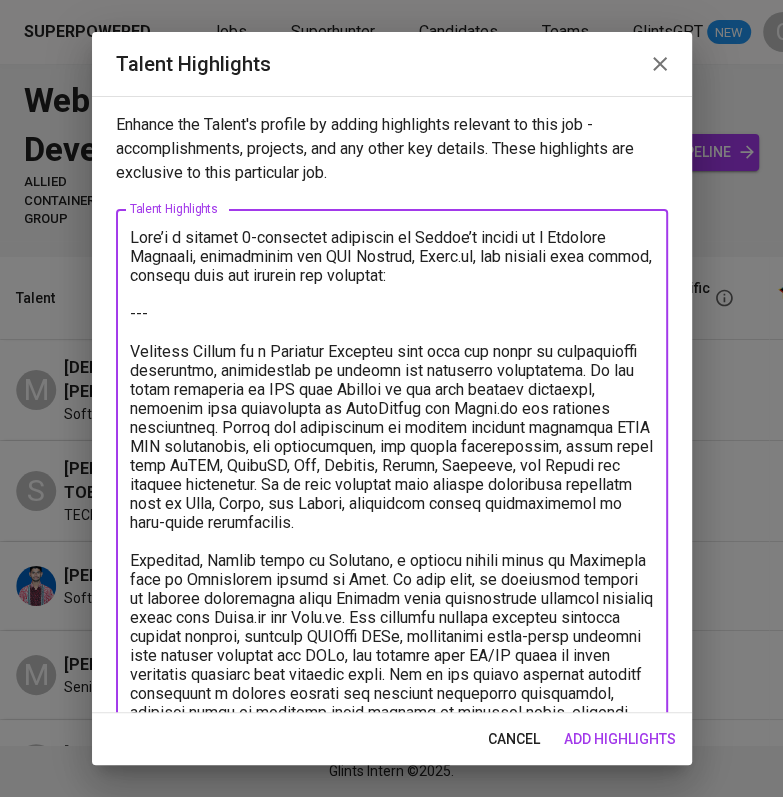 drag, startPoint x: 186, startPoint y: 322, endPoint x: 77, endPoint y: 222, distance: 147.92227 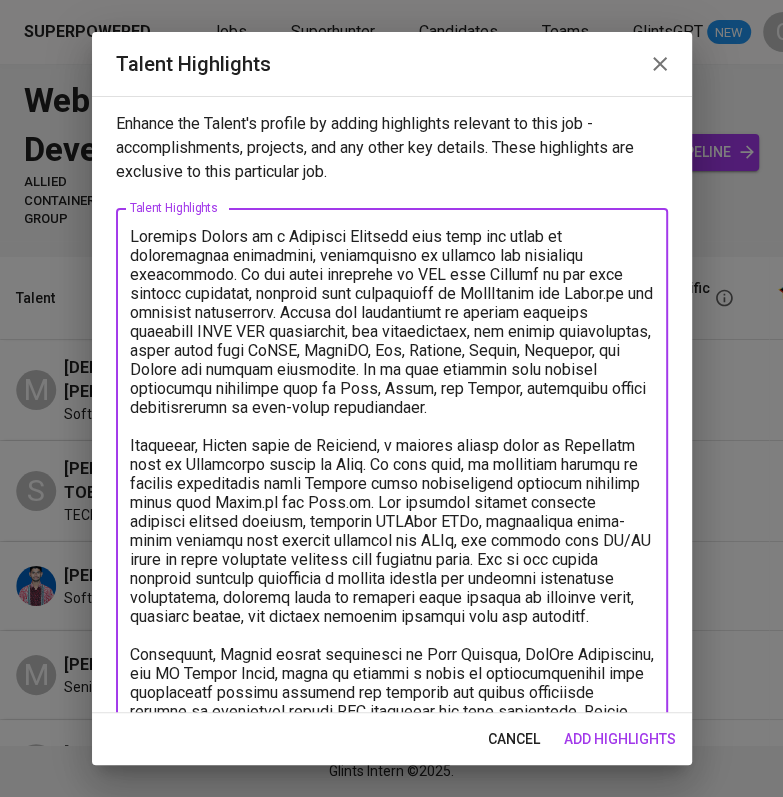 scroll, scrollTop: 0, scrollLeft: 0, axis: both 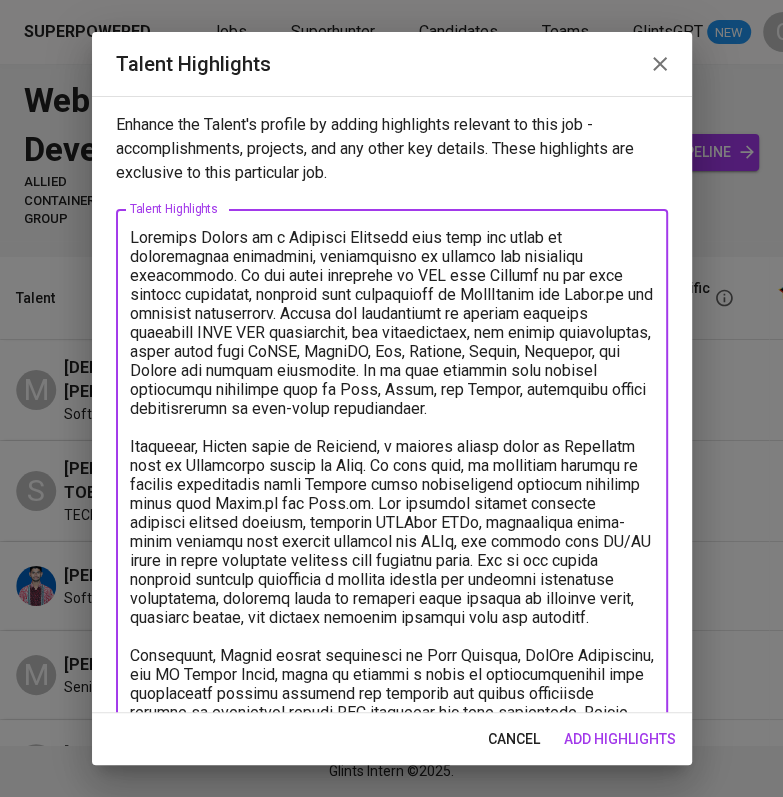 drag, startPoint x: 214, startPoint y: 235, endPoint x: 22, endPoint y: 235, distance: 192 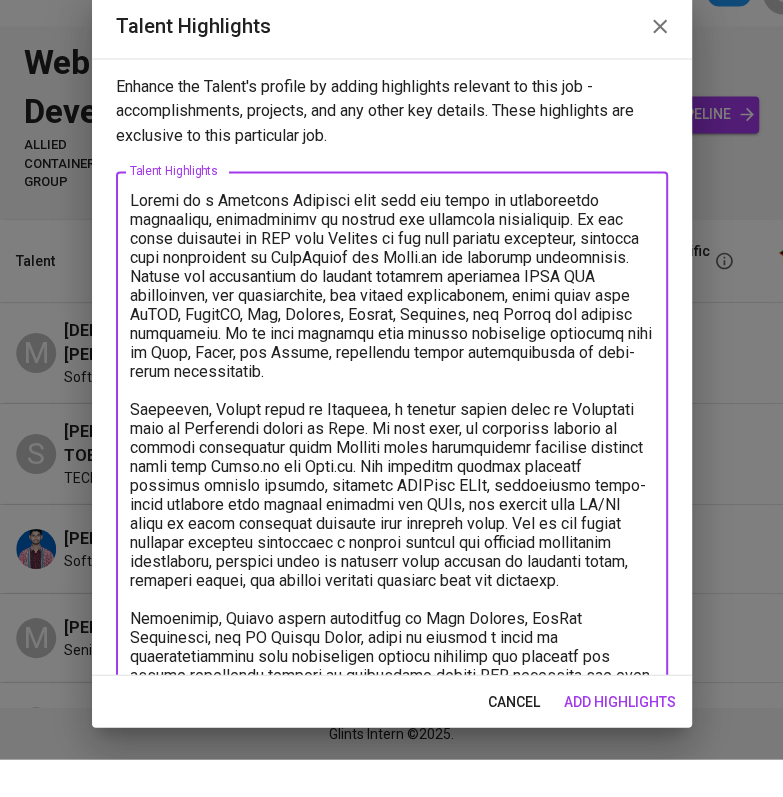 scroll, scrollTop: 122, scrollLeft: 0, axis: vertical 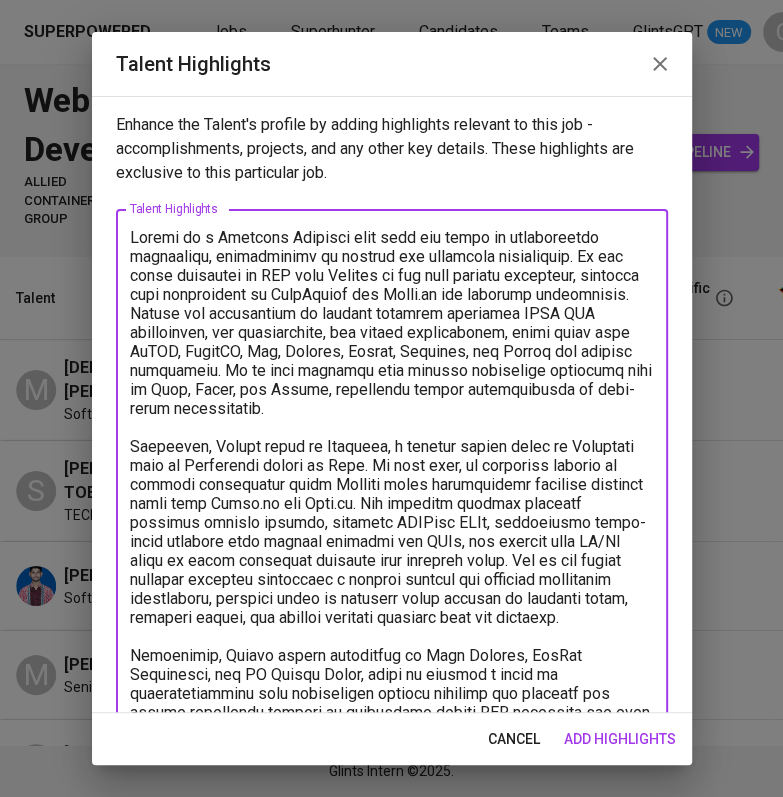 drag, startPoint x: 301, startPoint y: 374, endPoint x: 489, endPoint y: 407, distance: 190.8743 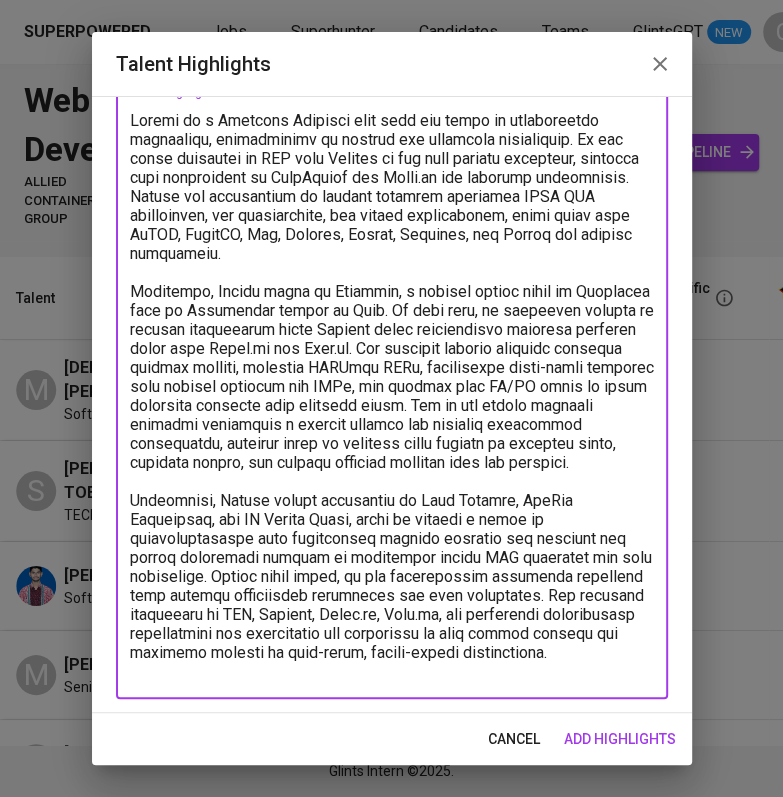 scroll, scrollTop: 118, scrollLeft: 0, axis: vertical 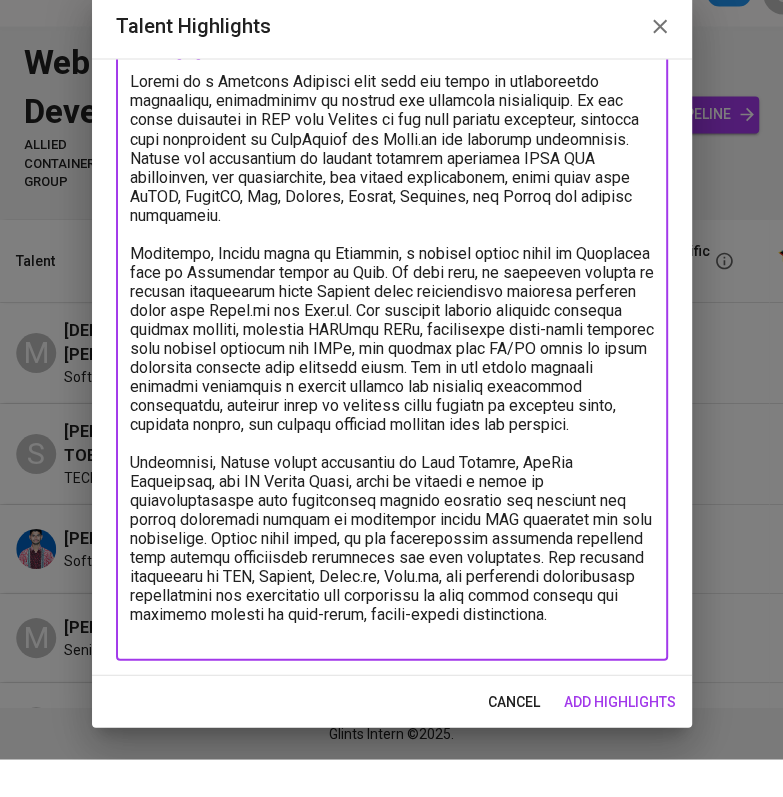 click at bounding box center (392, 395) 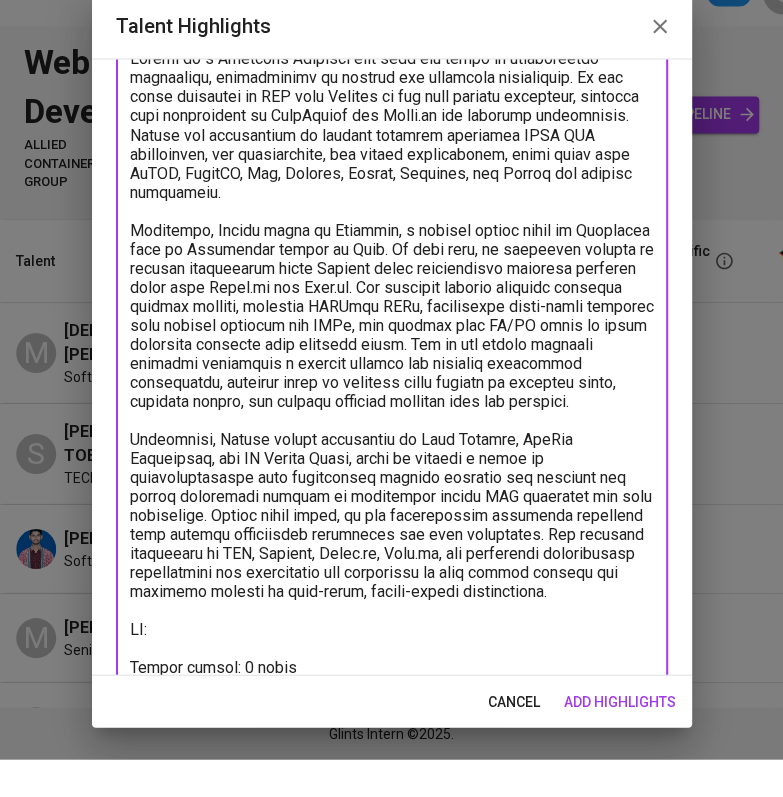 scroll, scrollTop: 179, scrollLeft: 0, axis: vertical 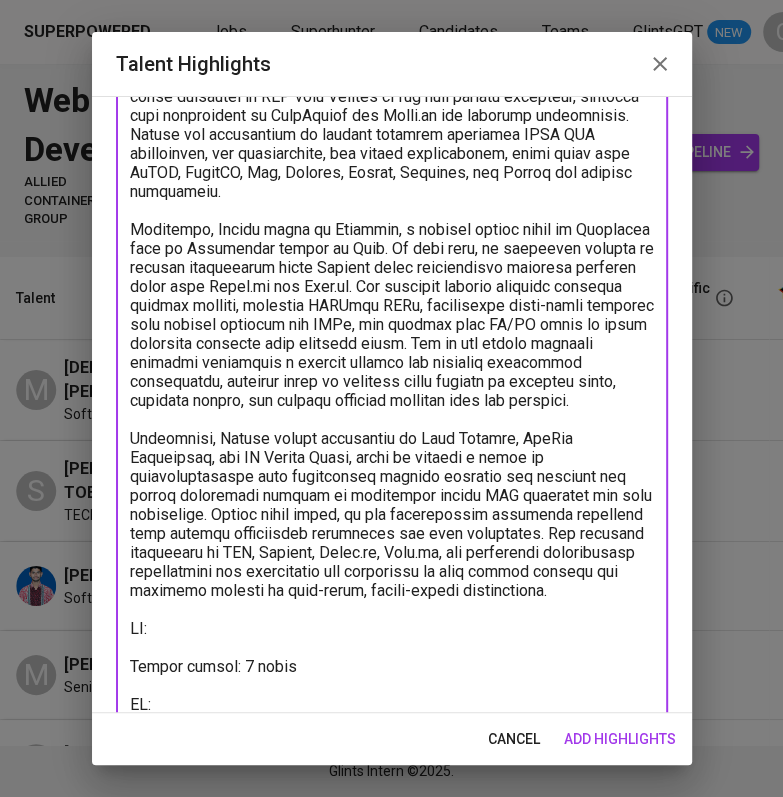 click at bounding box center (392, 391) 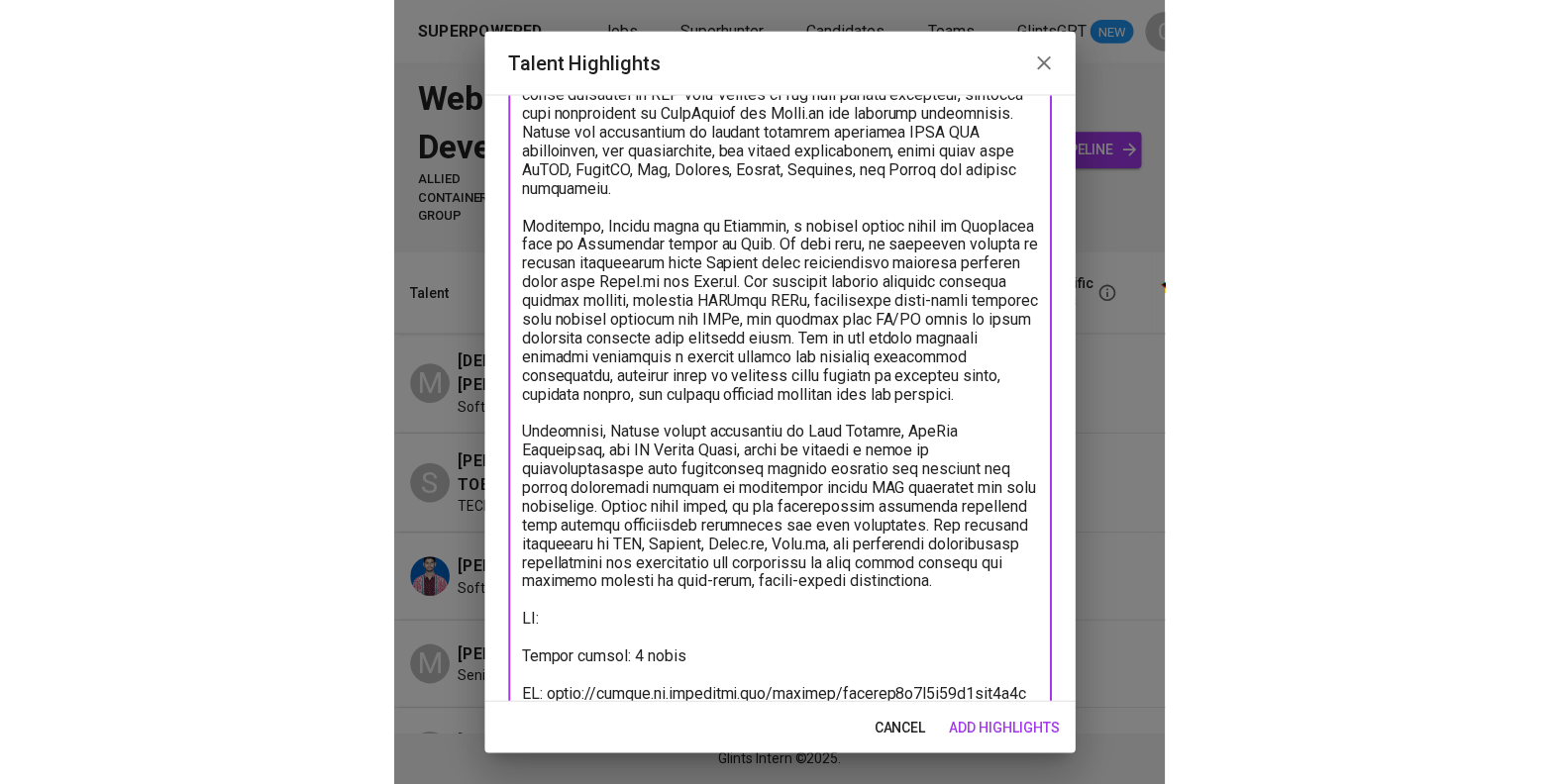 scroll, scrollTop: 196, scrollLeft: 0, axis: vertical 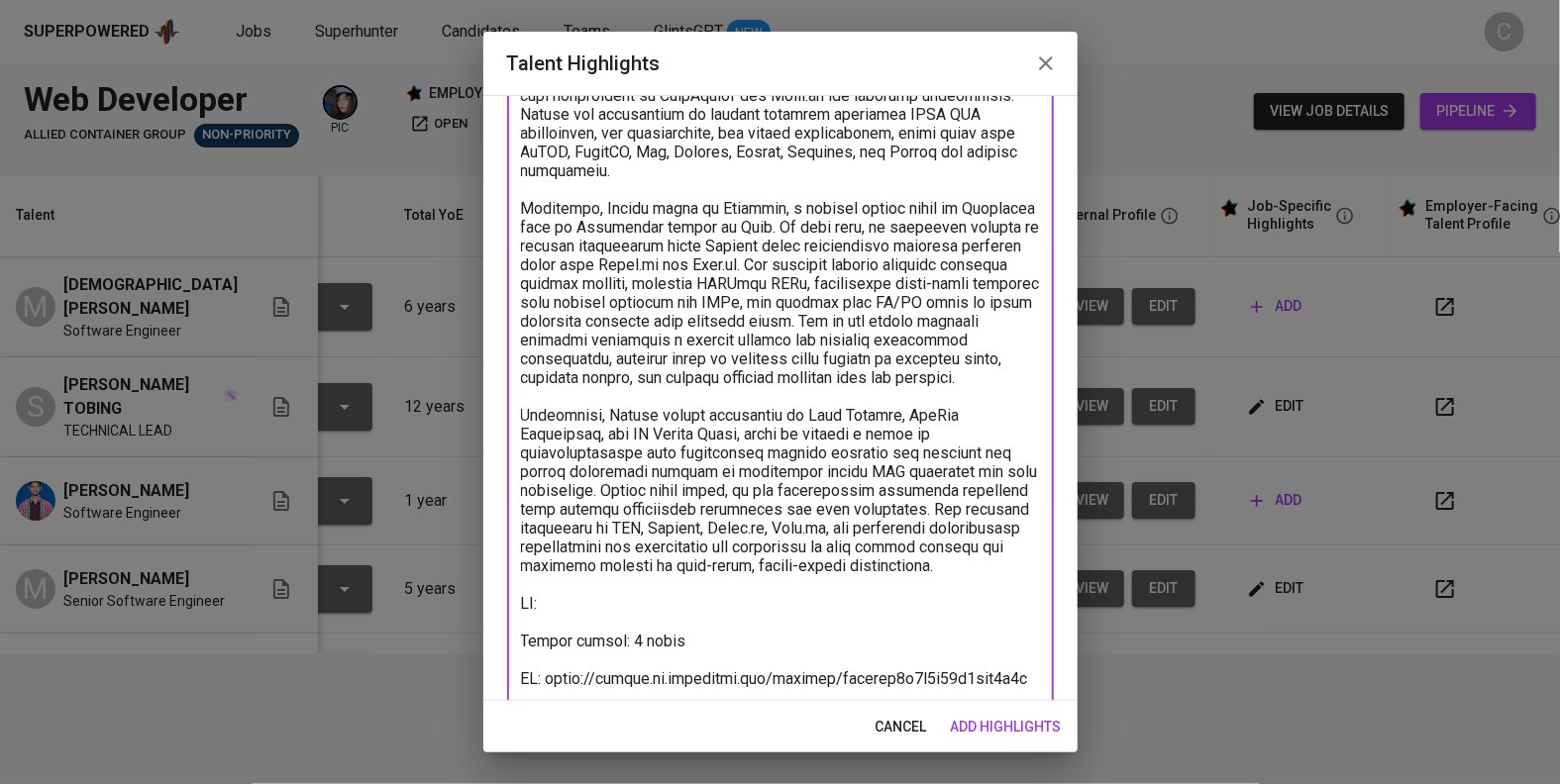 click at bounding box center (780, 377) 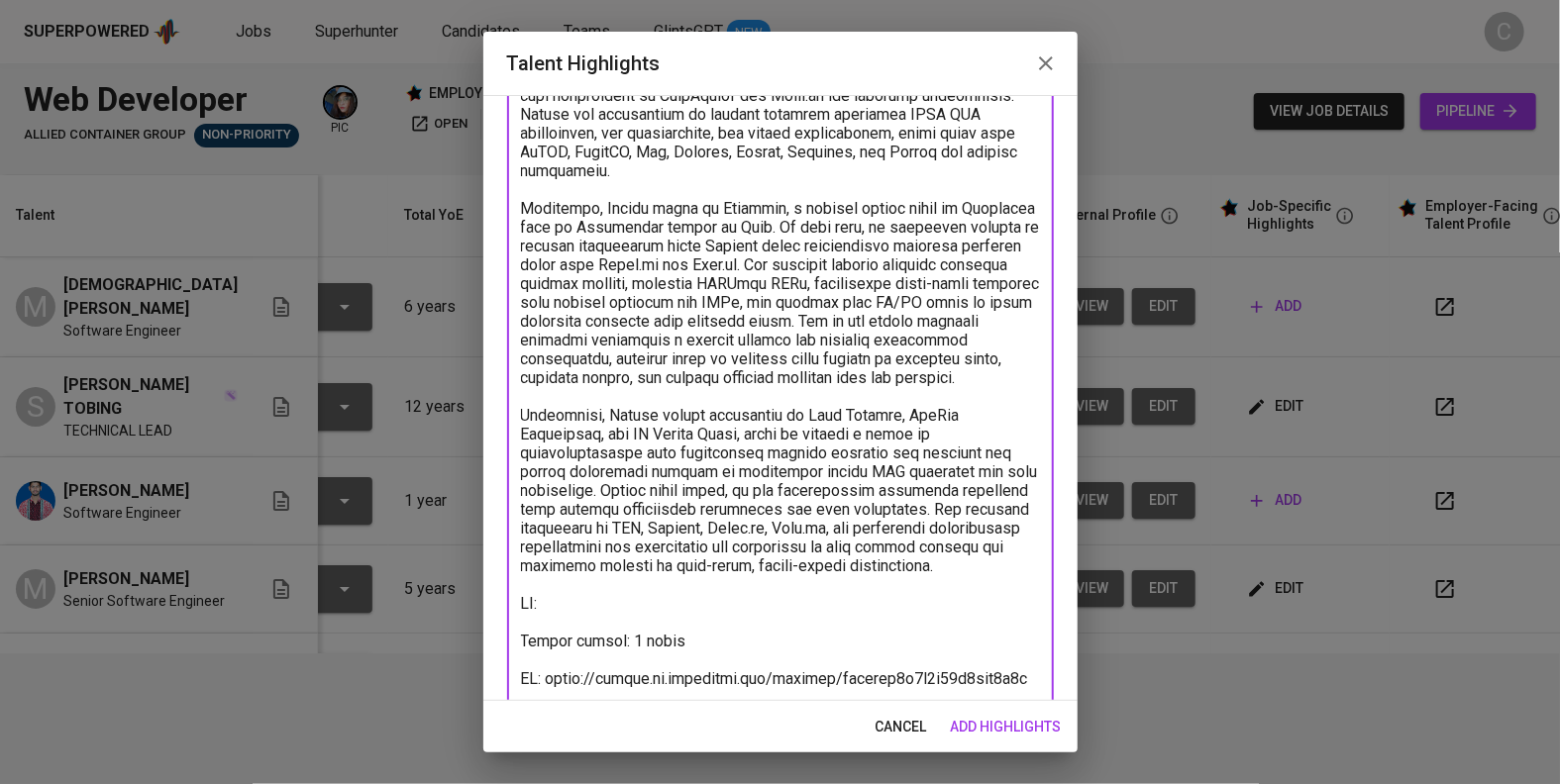paste on "https://glints.sg.larksuite.com/wiki/WVT0wsPg1inbUGkchwylTHRygef?from=from_copylink" 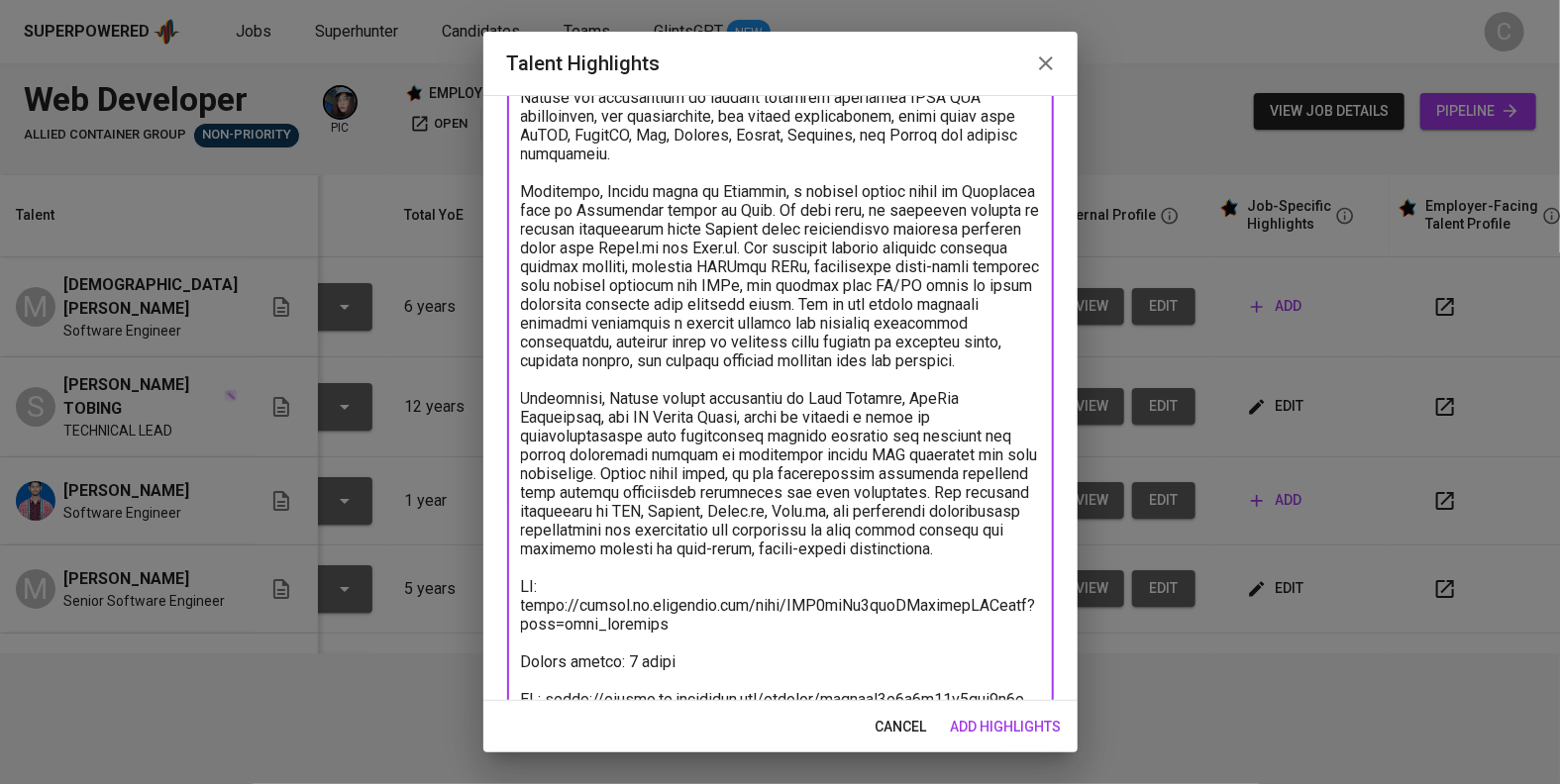 scroll, scrollTop: 292, scrollLeft: 0, axis: vertical 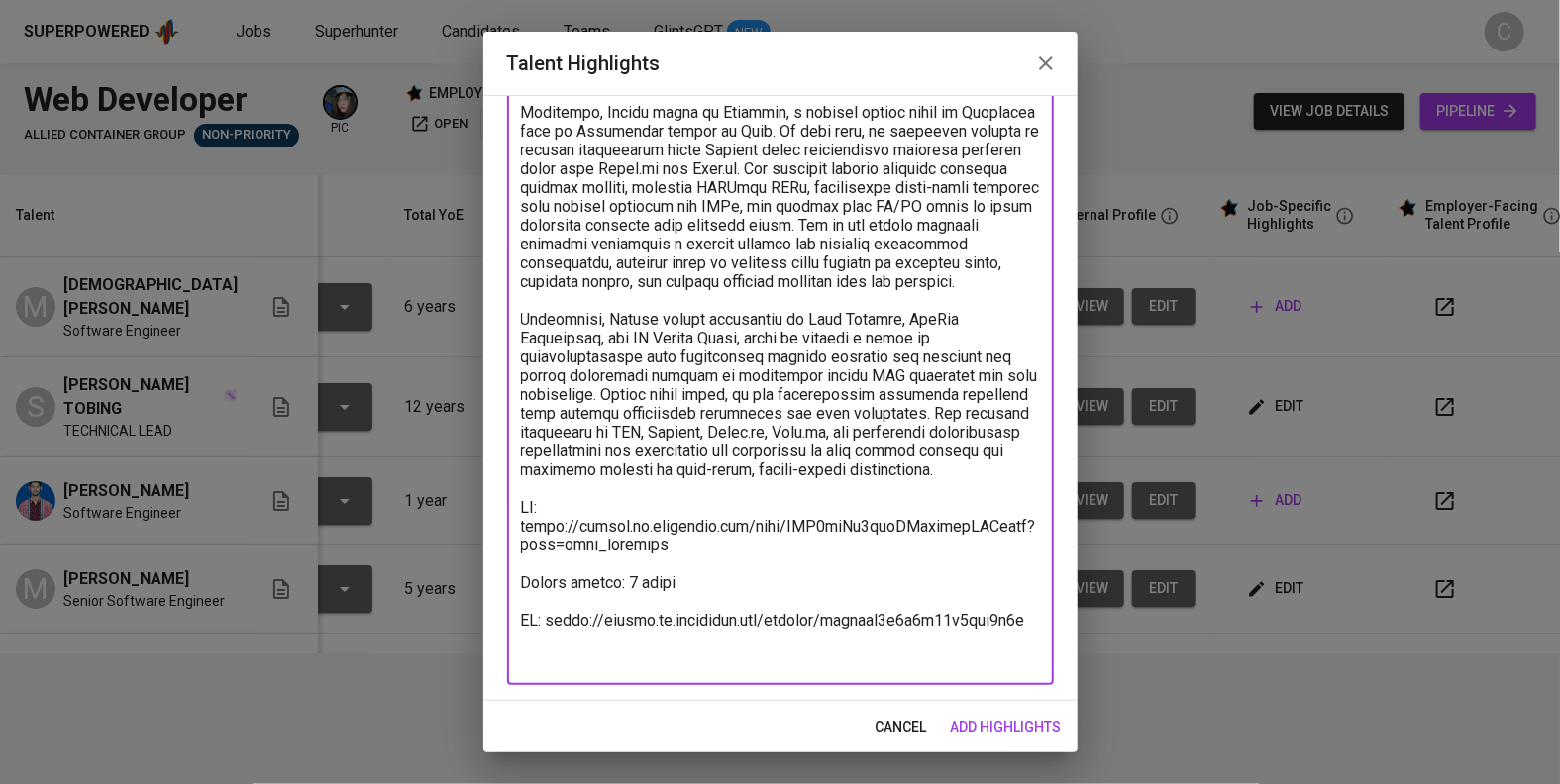 type on "Amirul is a Software Engineer with over two years of professional experience, specializing in backend and fullstack development. He has solid expertise in PHP with [PERSON_NAME] as his main backend framework, combined with proficiency in JavaScript and React.js for frontend development. [PERSON_NAME] has contributed to various projects involving REST API development, web applications, and system integrations, using tools like MySQL, MongoDB, Git, Postman, Stripe, Firebase, and Sanity for content management.
Currently, [PERSON_NAME] works at [GEOGRAPHIC_DATA], a digital agency based in [GEOGRAPHIC_DATA] with an Indonesian branch in [GEOGRAPHIC_DATA]. In this role, he primarily focuses on backend development using Laravel while occasionally handling frontend tasks with React.js and Next.js. His projects include building scalable backend systems, creating RESTful APIs, integrating third-party services like payment gateways and CRMs, and working with UI/UX teams to align technical features with business goals. One of his recent projects involves developing ..." 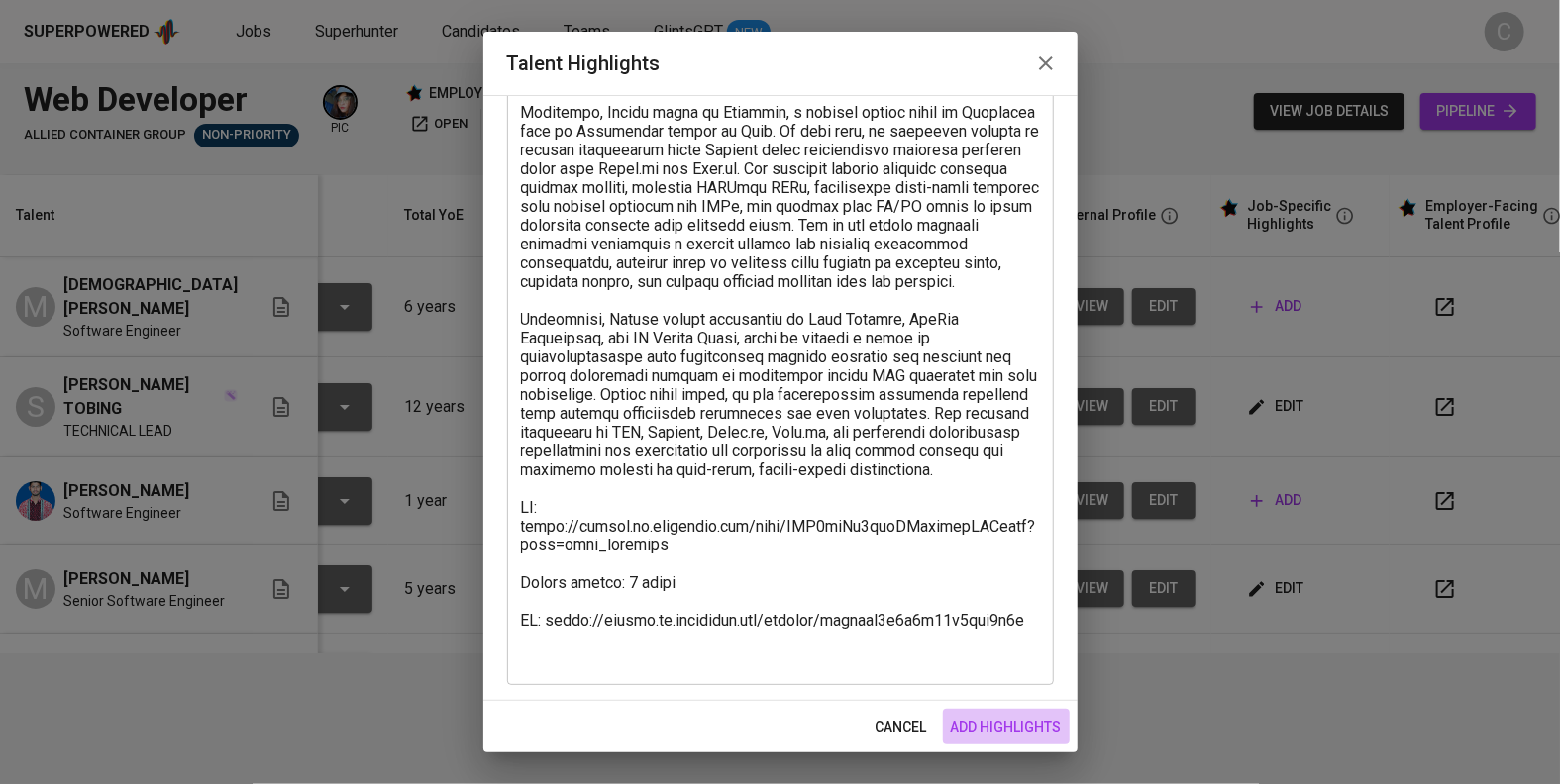 click on "add highlights" at bounding box center [1006, 727] 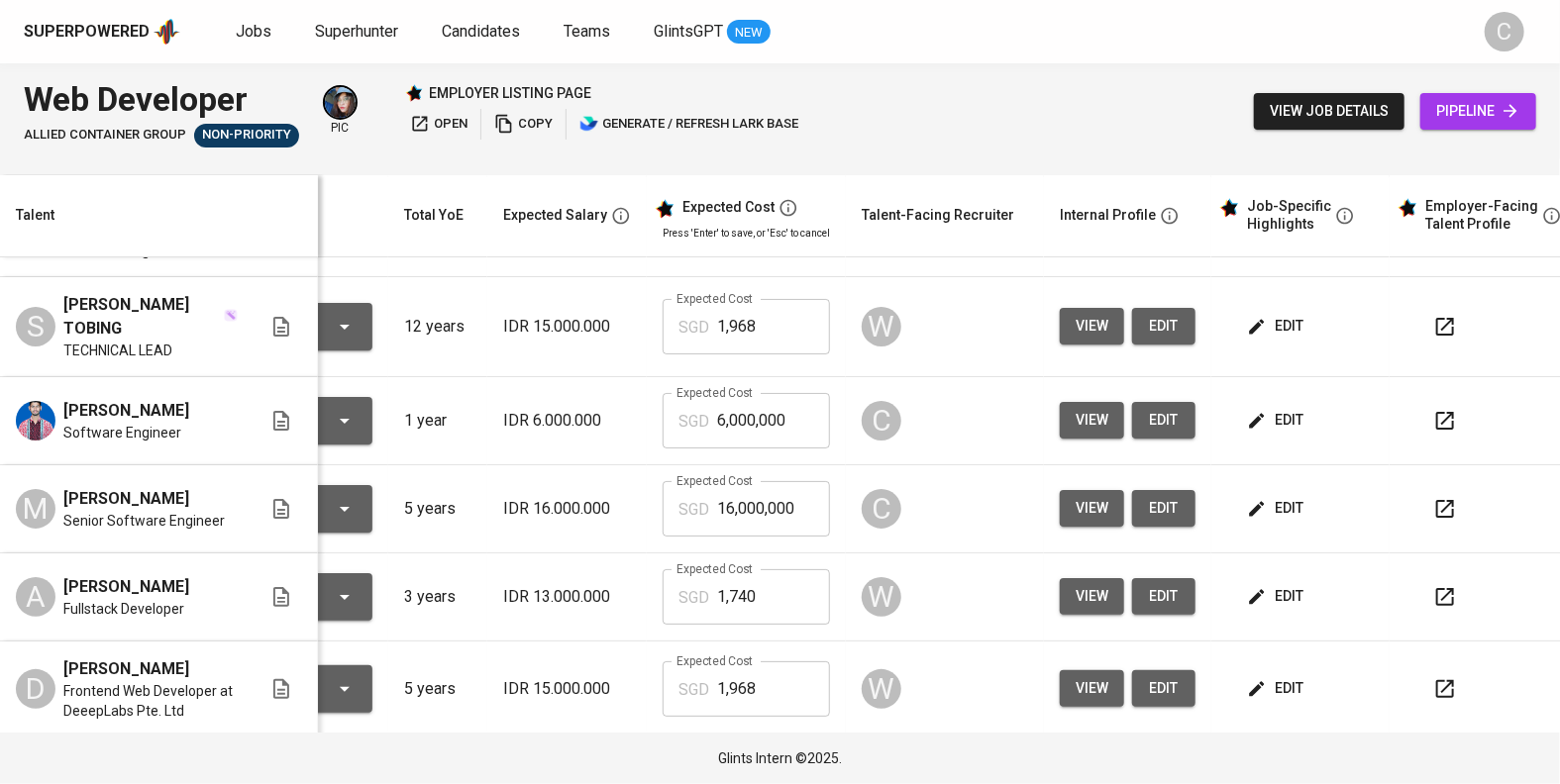 scroll, scrollTop: 127, scrollLeft: 149, axis: both 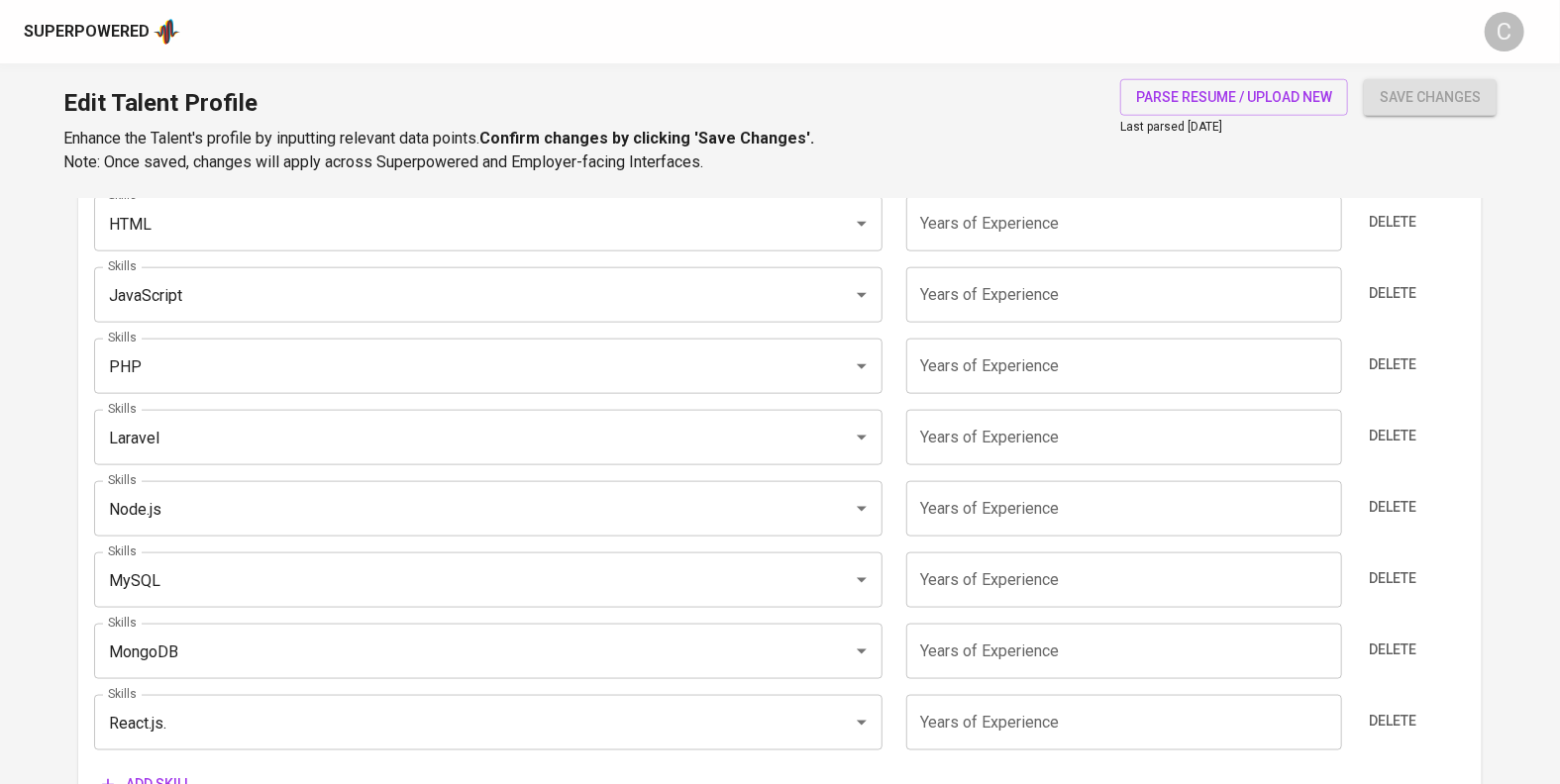 click on "React.js." at bounding box center (461, 723) 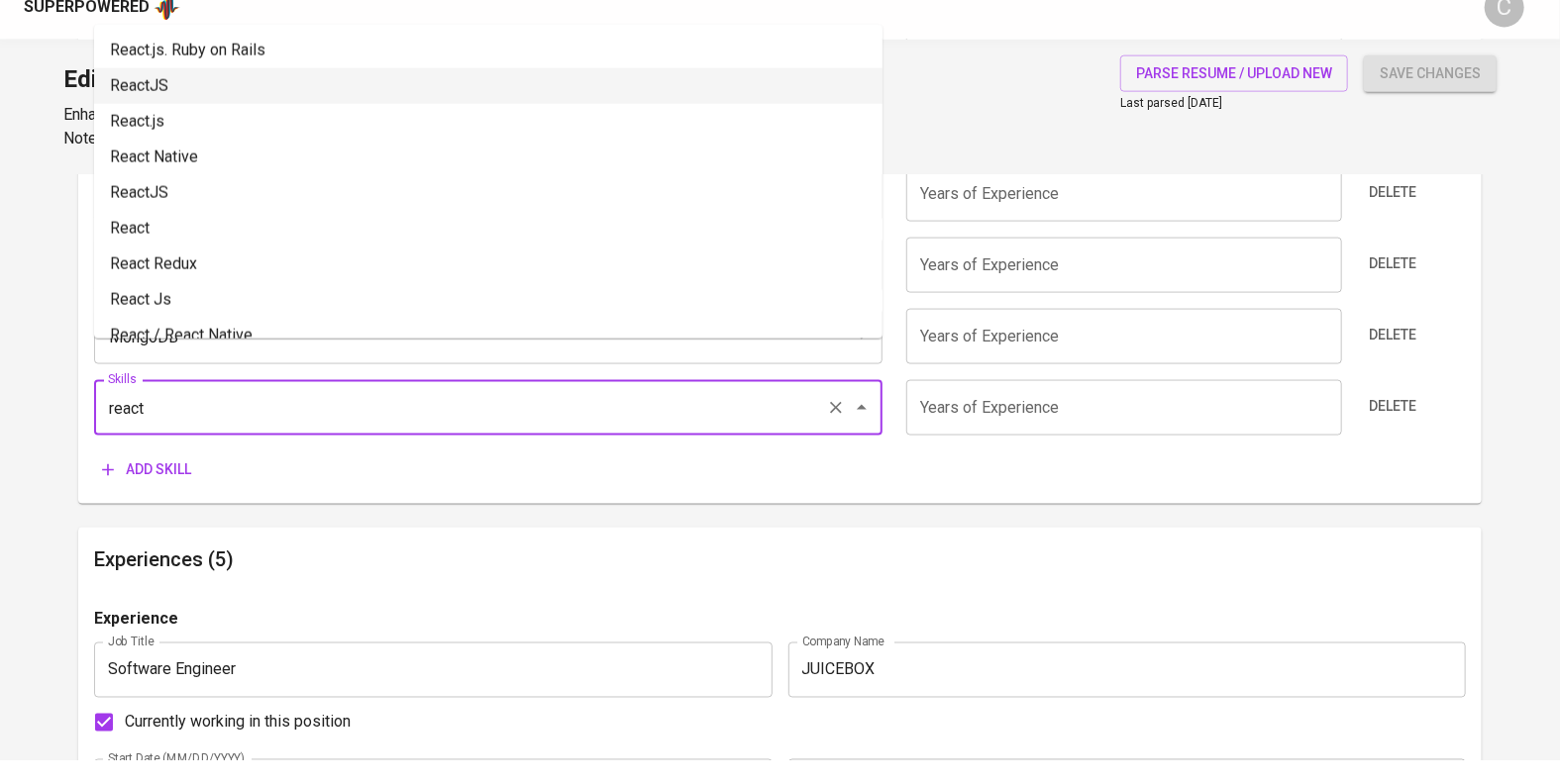 scroll, scrollTop: 1378, scrollLeft: 0, axis: vertical 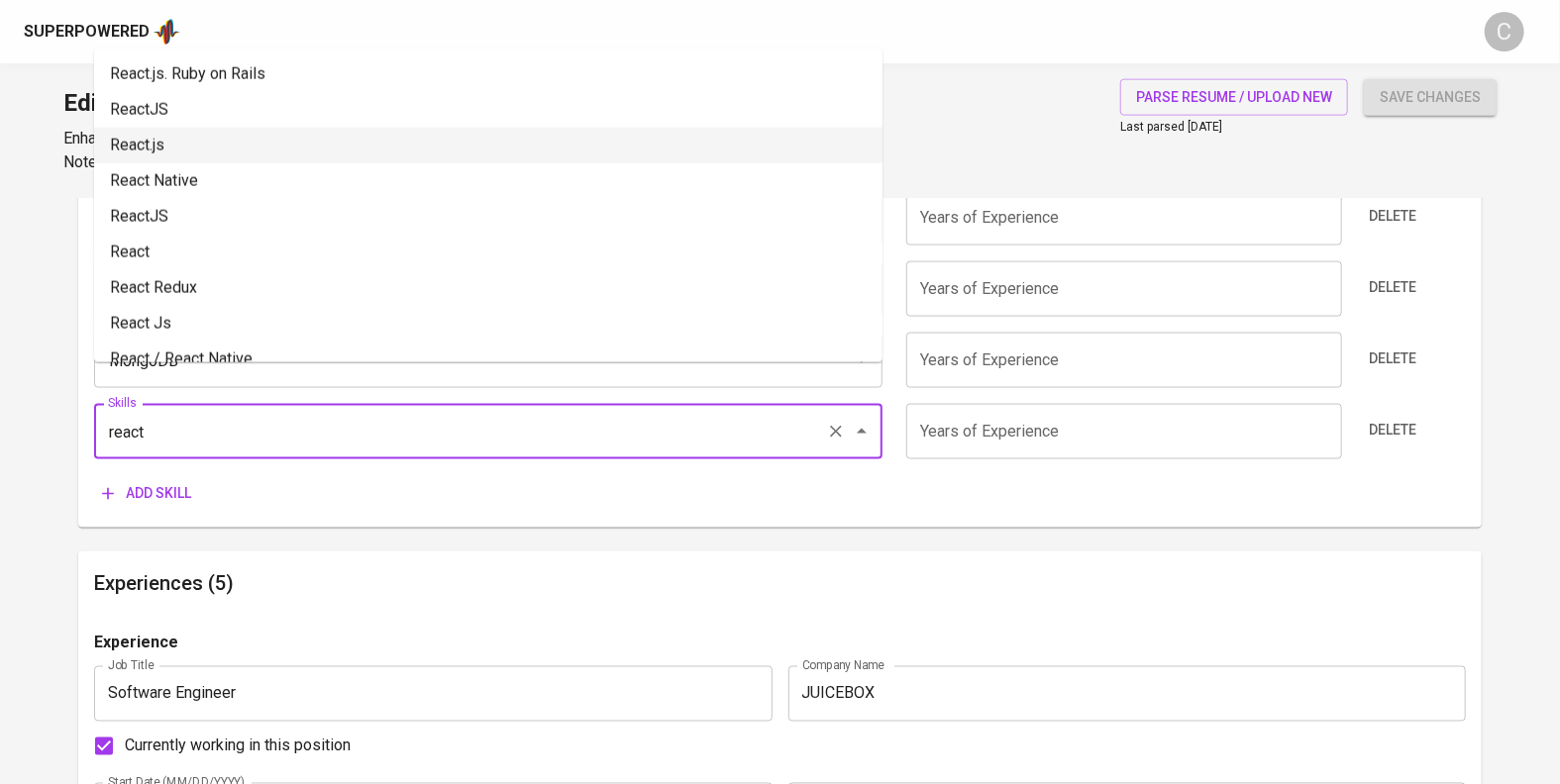 click on "React.js" at bounding box center (488, 146) 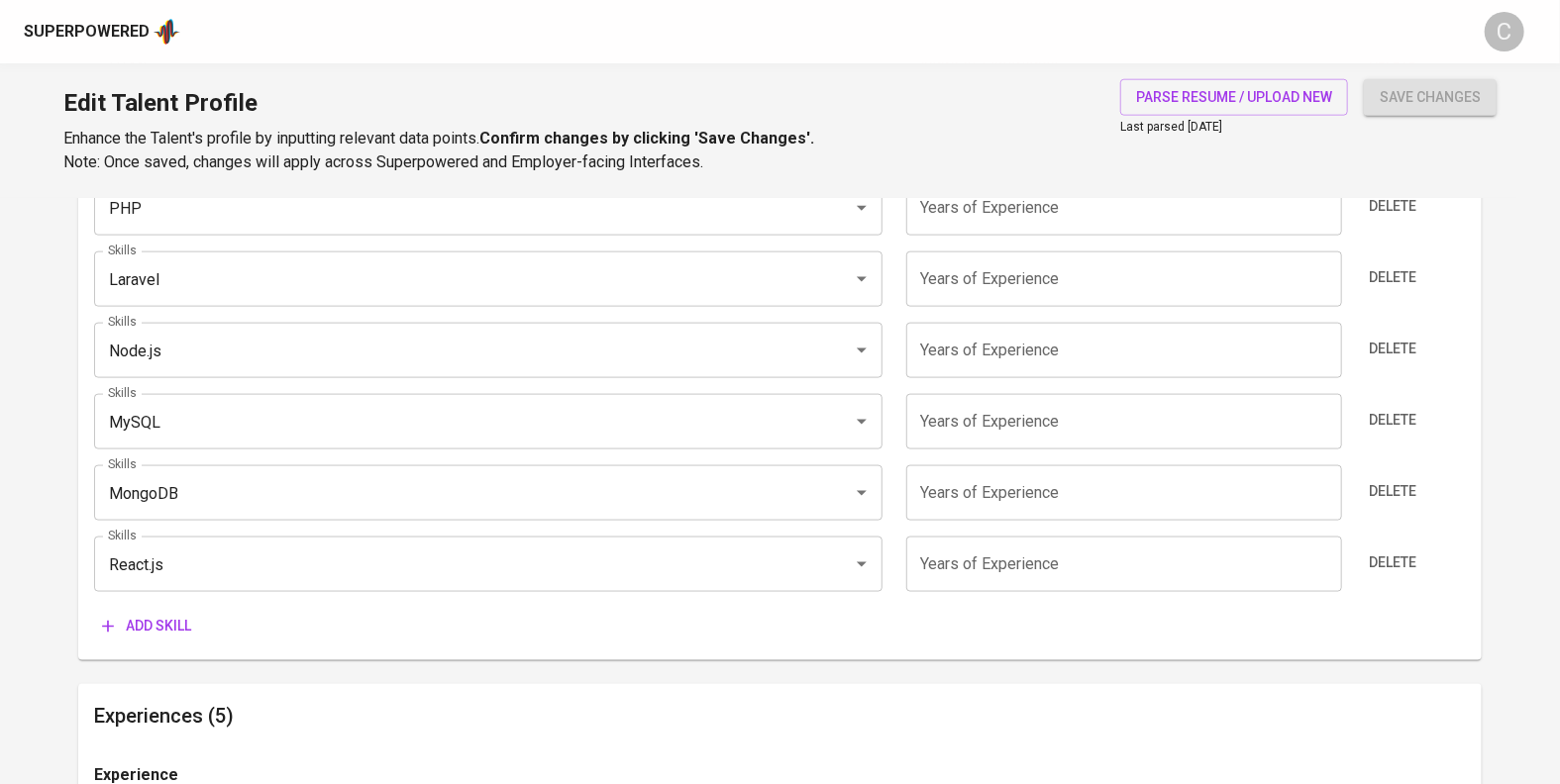 scroll, scrollTop: 1228, scrollLeft: 0, axis: vertical 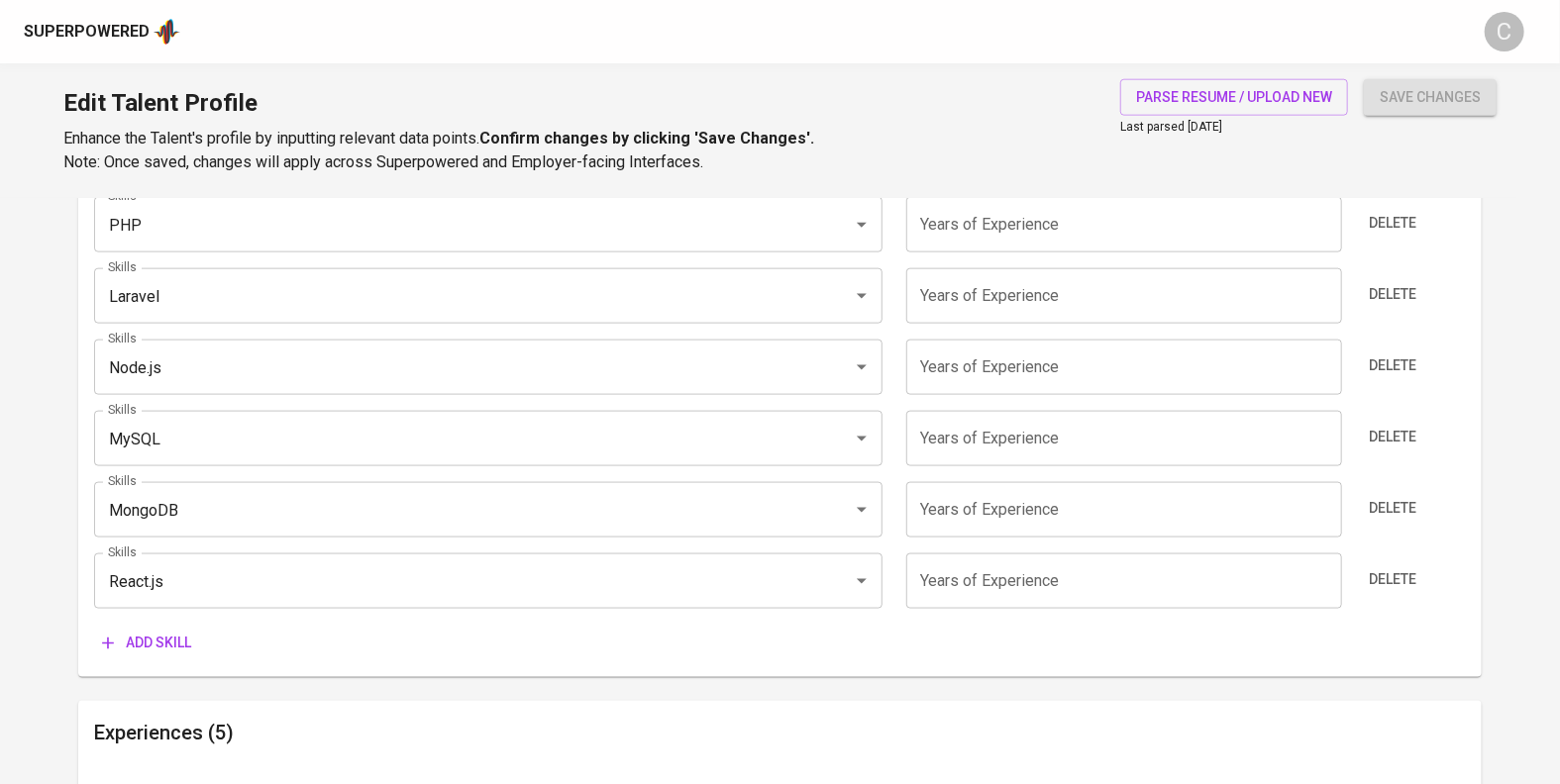 click on "Talent Information Delete Talent Email   * amirulm236@gmail.com Talent Email  * Talent Name   * Muhammad Amirul Talent Name  * Current Workplace Location & Details Country   * Indonesia Country  * City/Province   * Denpasar, Bali City/Province  * Country Code   * +62 Country Code  * Phone Number   * 823-6725-6774 Phone Number  * Currency   * IDR Currency  * Expected Monthly Gross Salary   * 6.000.000 Expected Monthly Gross Salary  * Preferred Job Role   * Preferred Job Role  * Select a Role reflecting the talent’s position, e.g. Auditor, UI/UX Designer, or Business Operations. Additional Information All fields below are not mandatory to be completed. Talent Status   ( will be displayed in Superpowered profiles ) clear status Actively Seeking Open to Suitable Jobs Not Seeking Talents who are 'Active' and 'Open' will receive monthly emails to verify their job status. Gender Male Female Open to Relocation Within Country? Yes No Total Years of Experience 1 Total Years of Experience" at bounding box center (780, 1119) 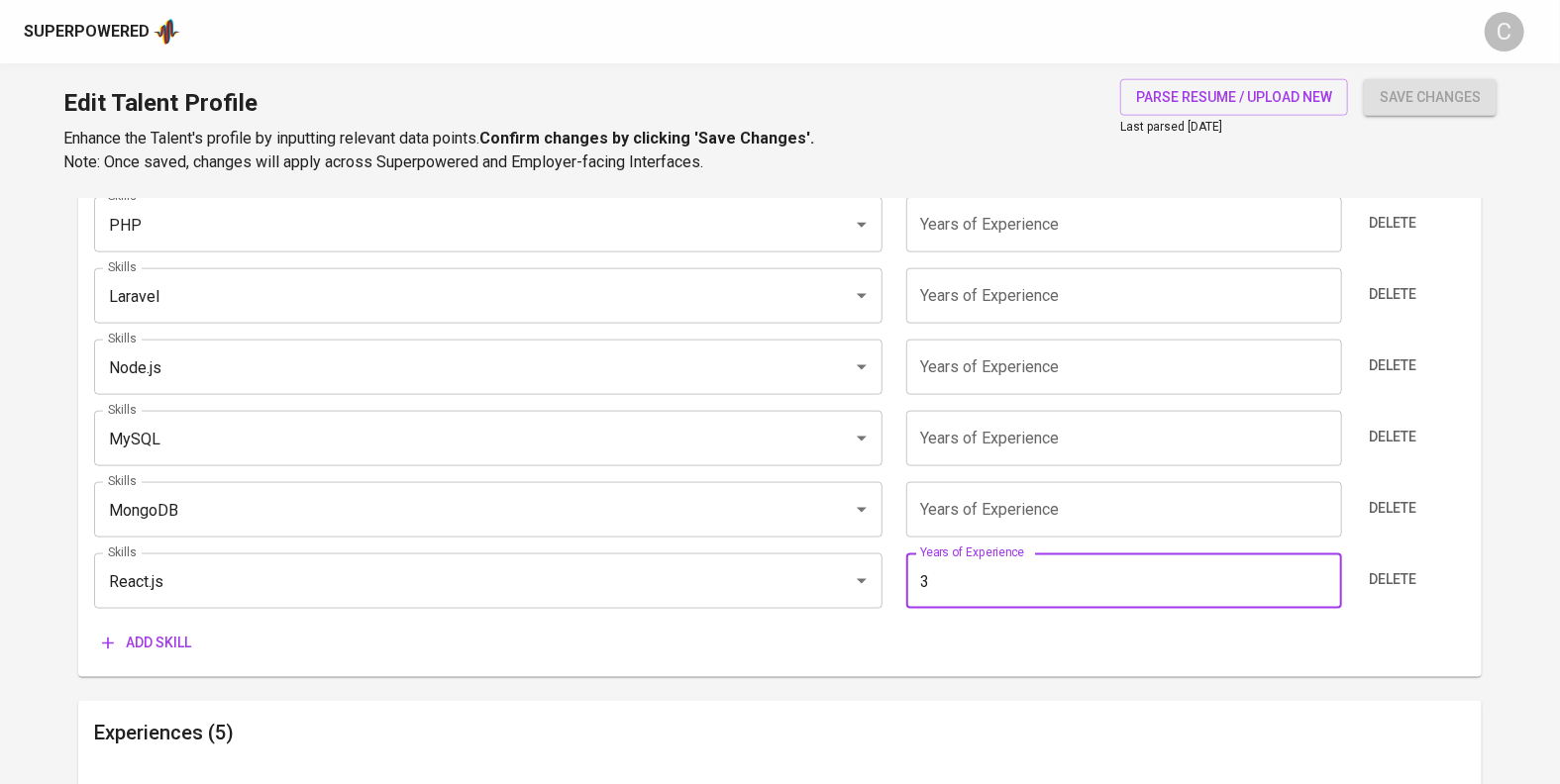 type on "3" 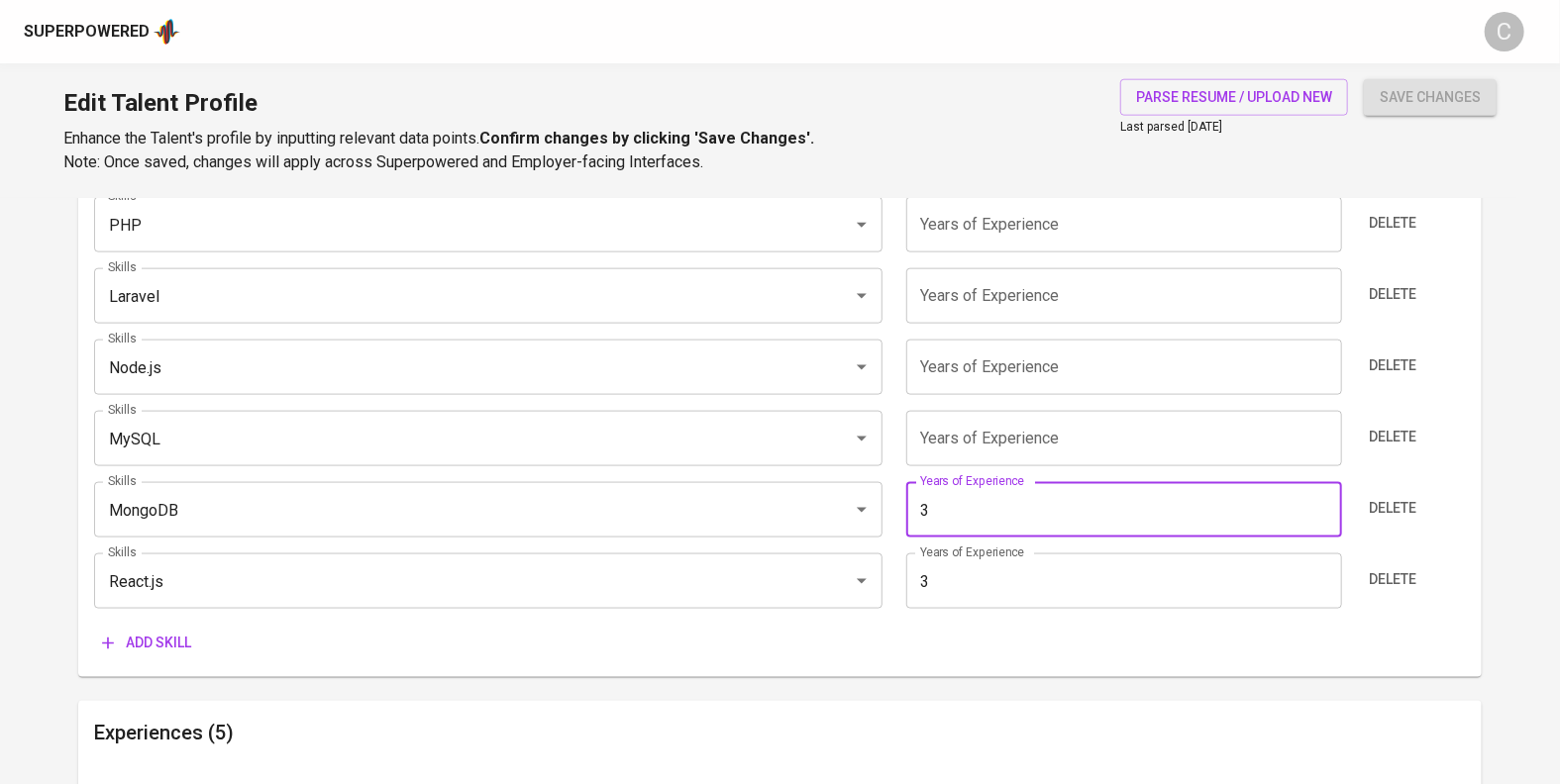 type on "3" 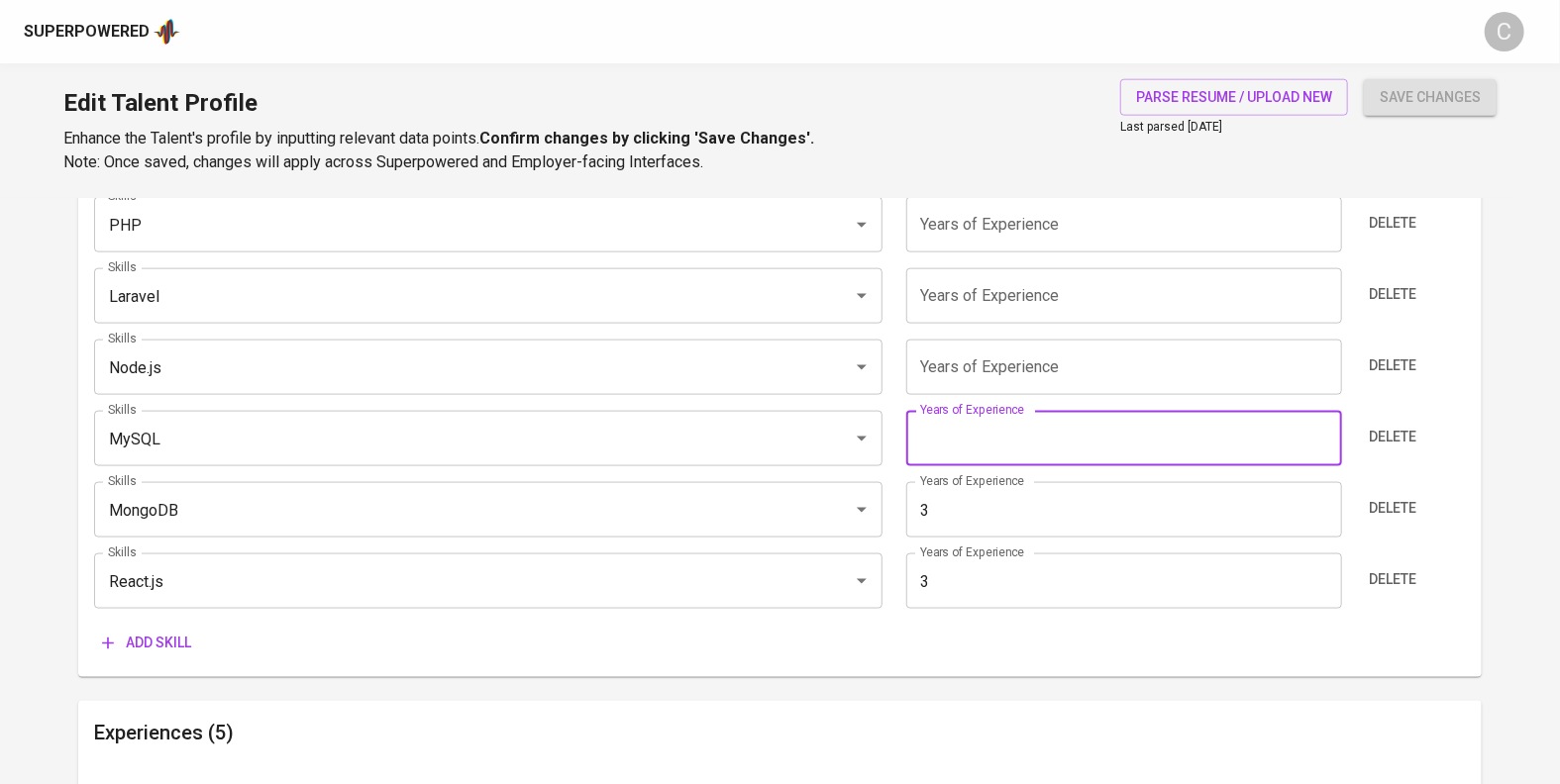 click at bounding box center [1124, 439] 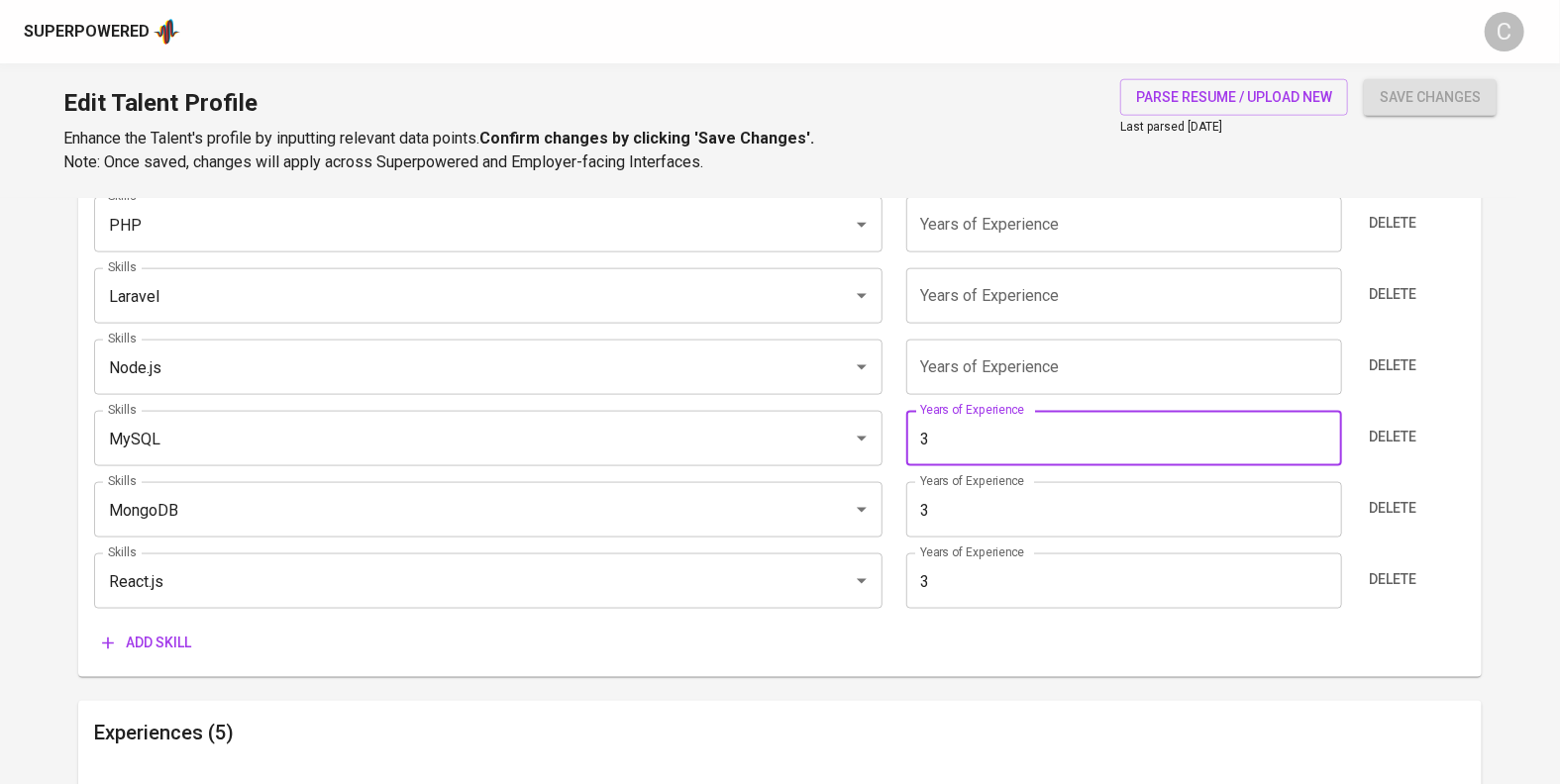 type on "3" 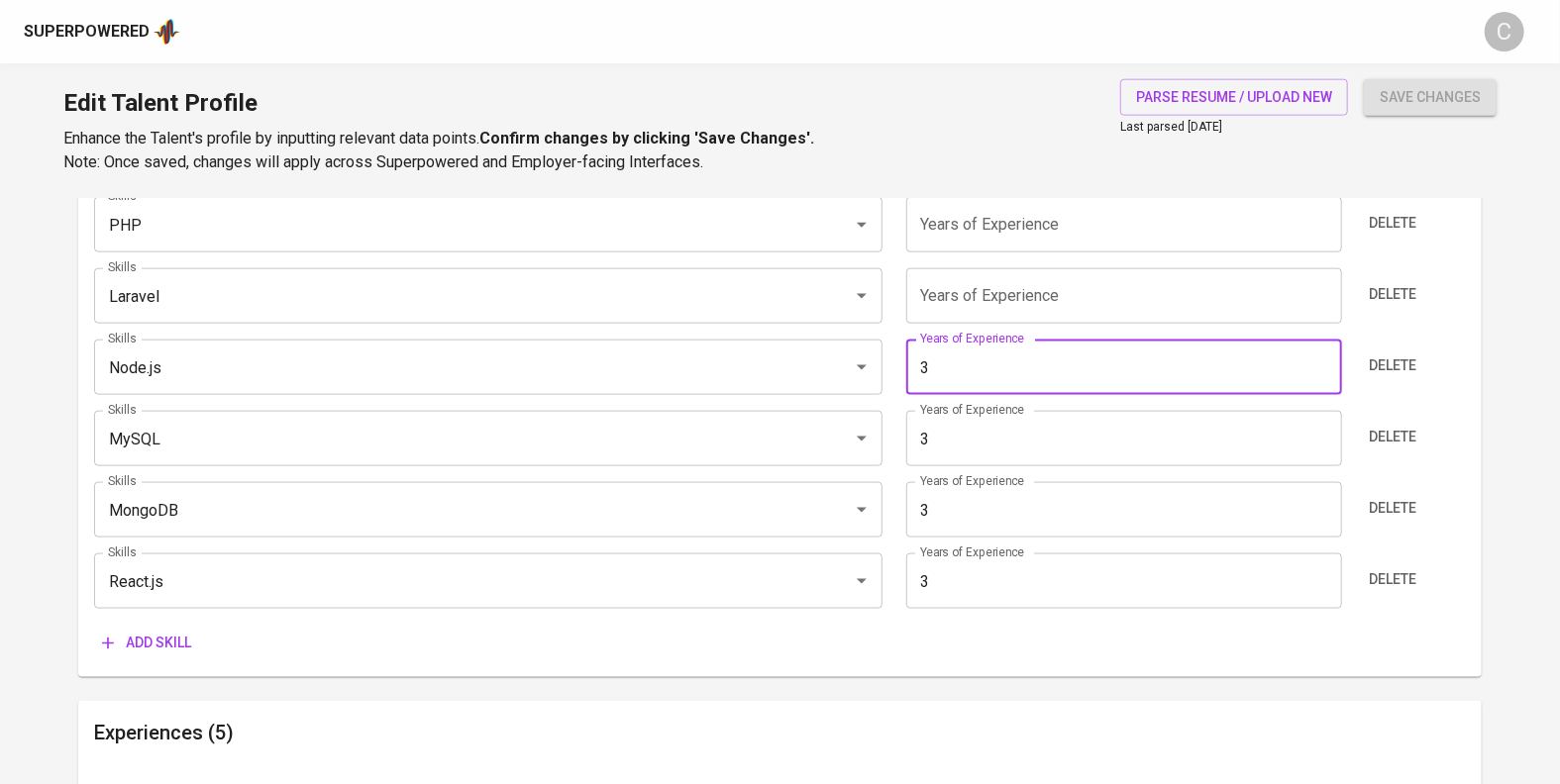 type on "3" 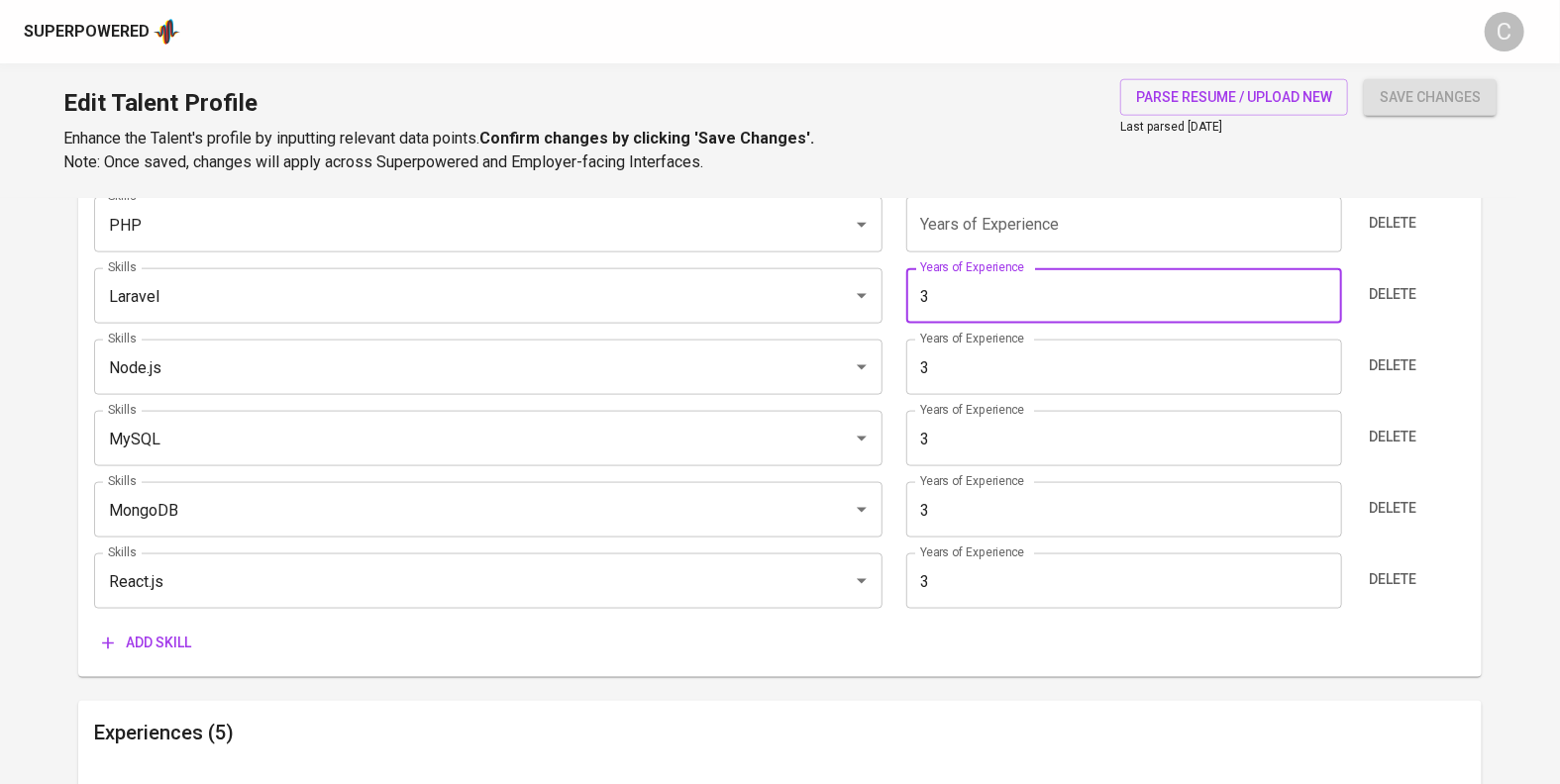 type on "3" 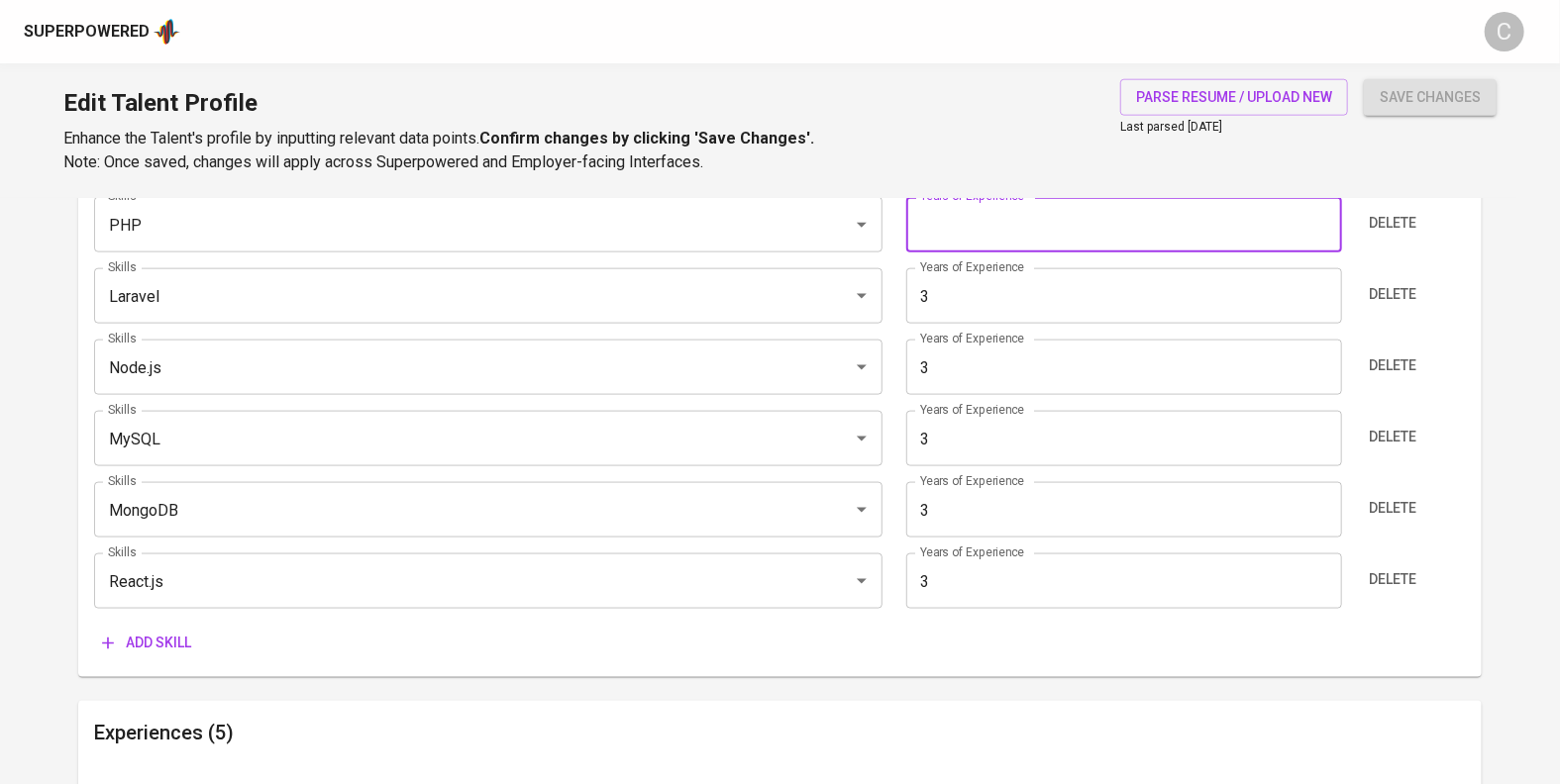 click at bounding box center [1124, 225] 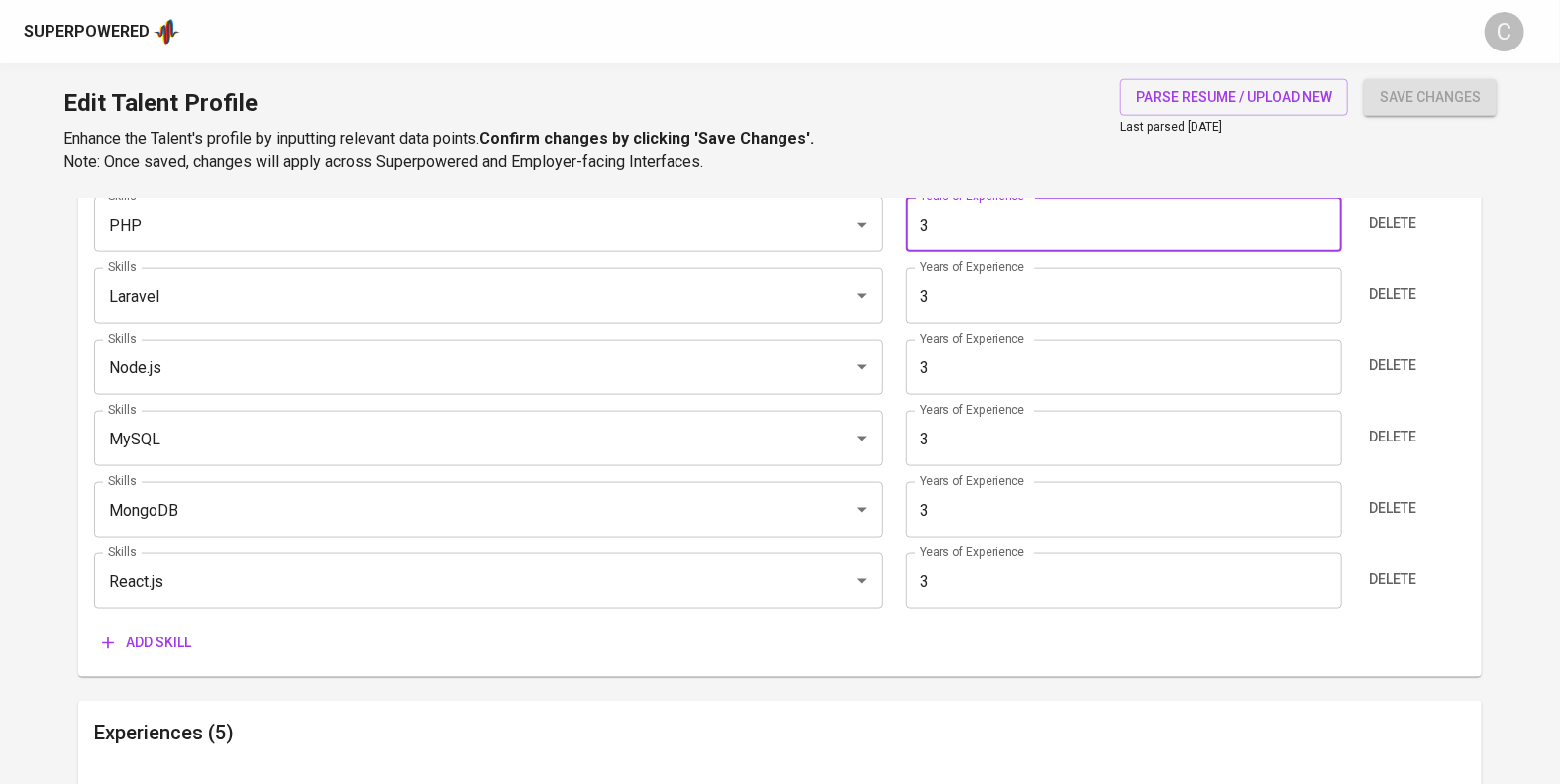 type on "3" 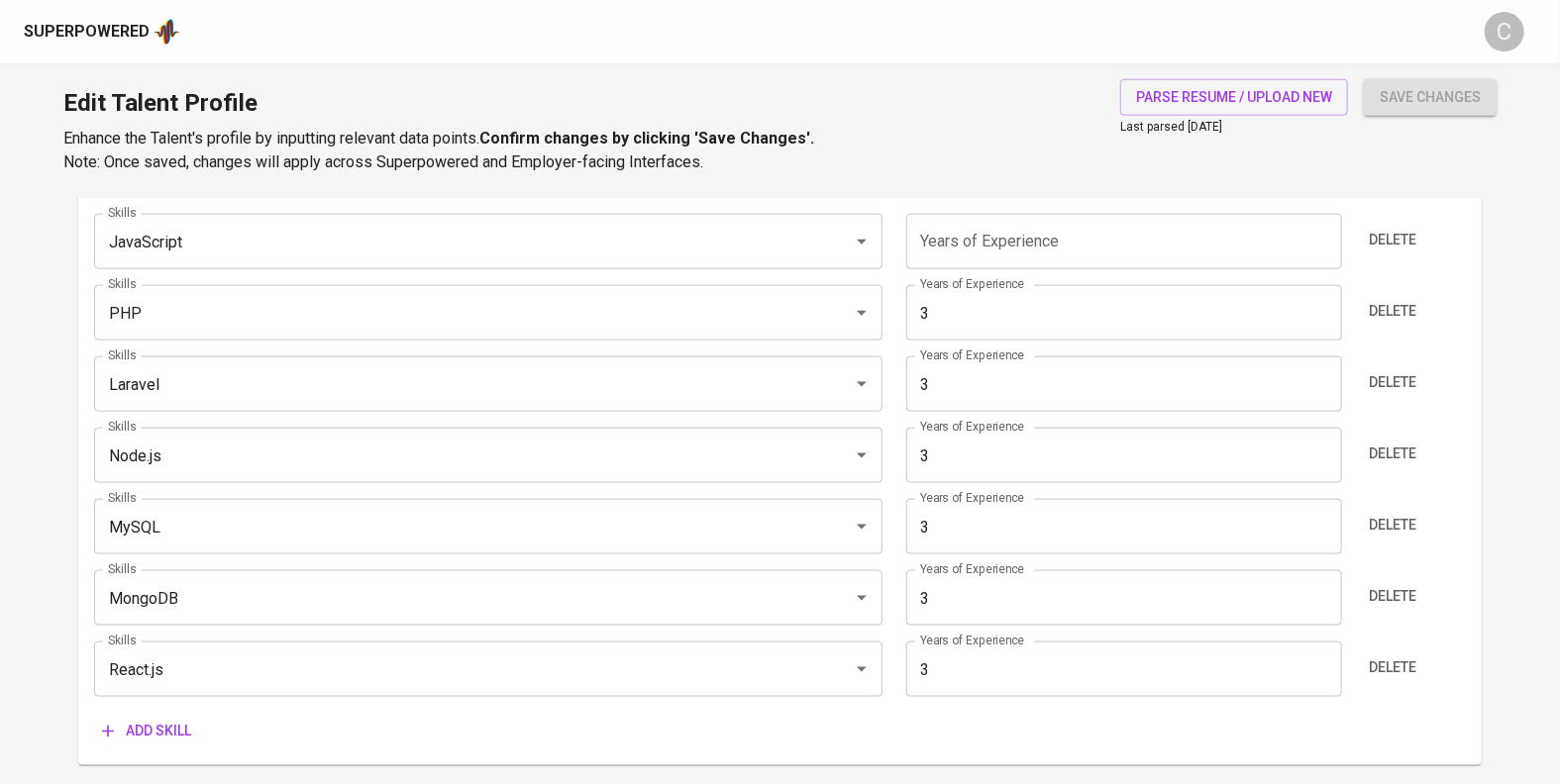 scroll, scrollTop: 1102, scrollLeft: 0, axis: vertical 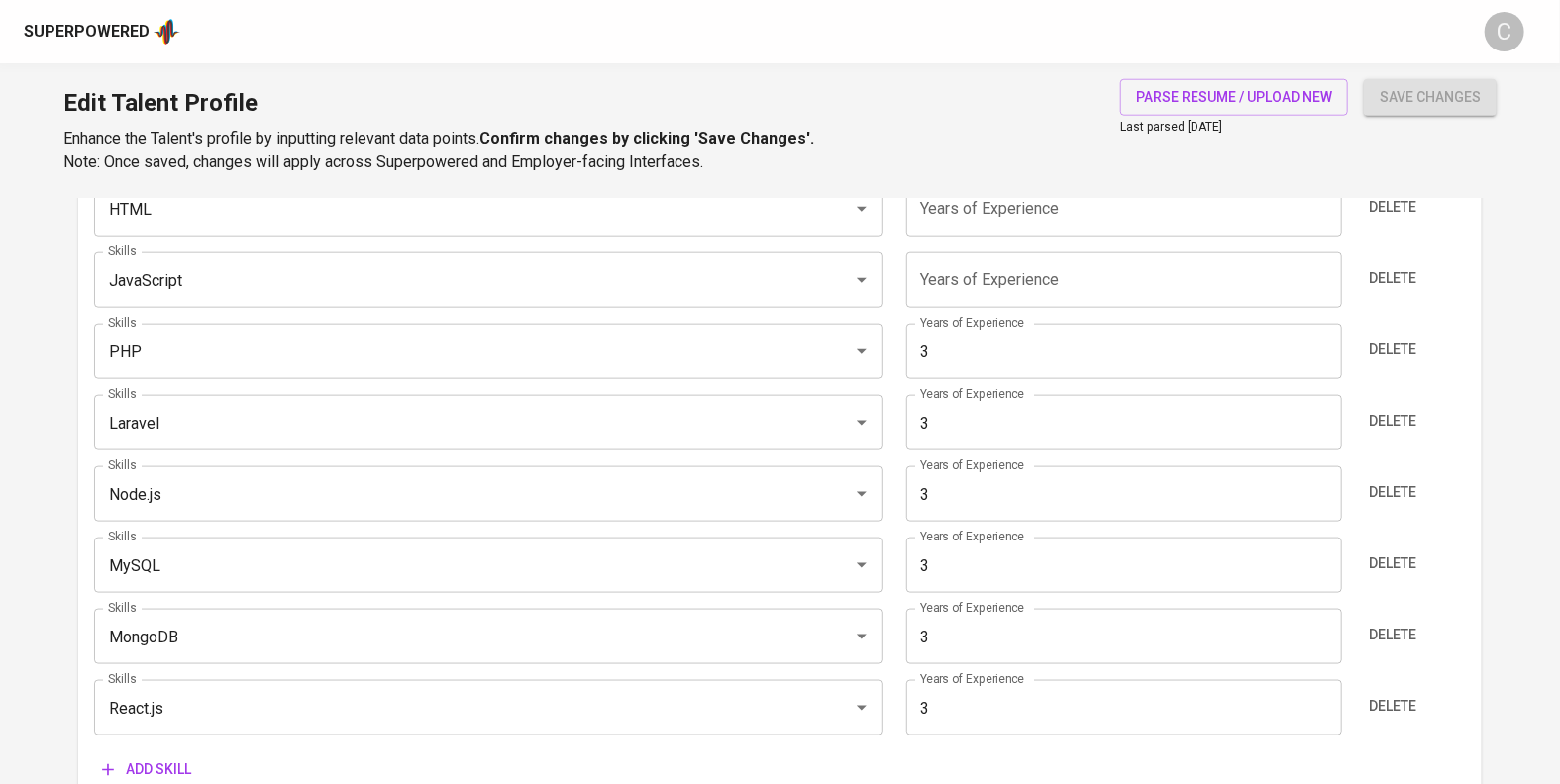 click at bounding box center [1124, 280] 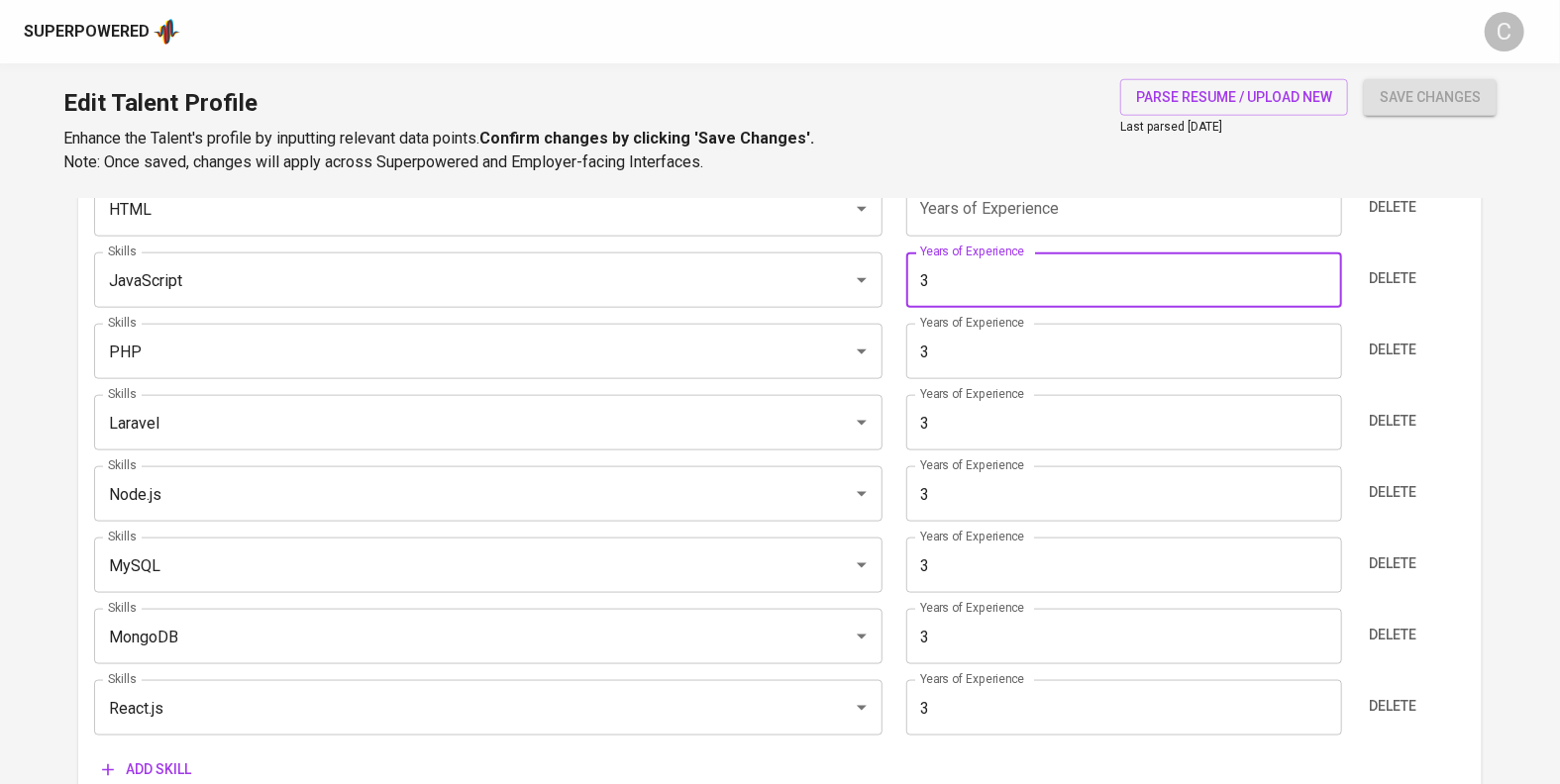type on "3" 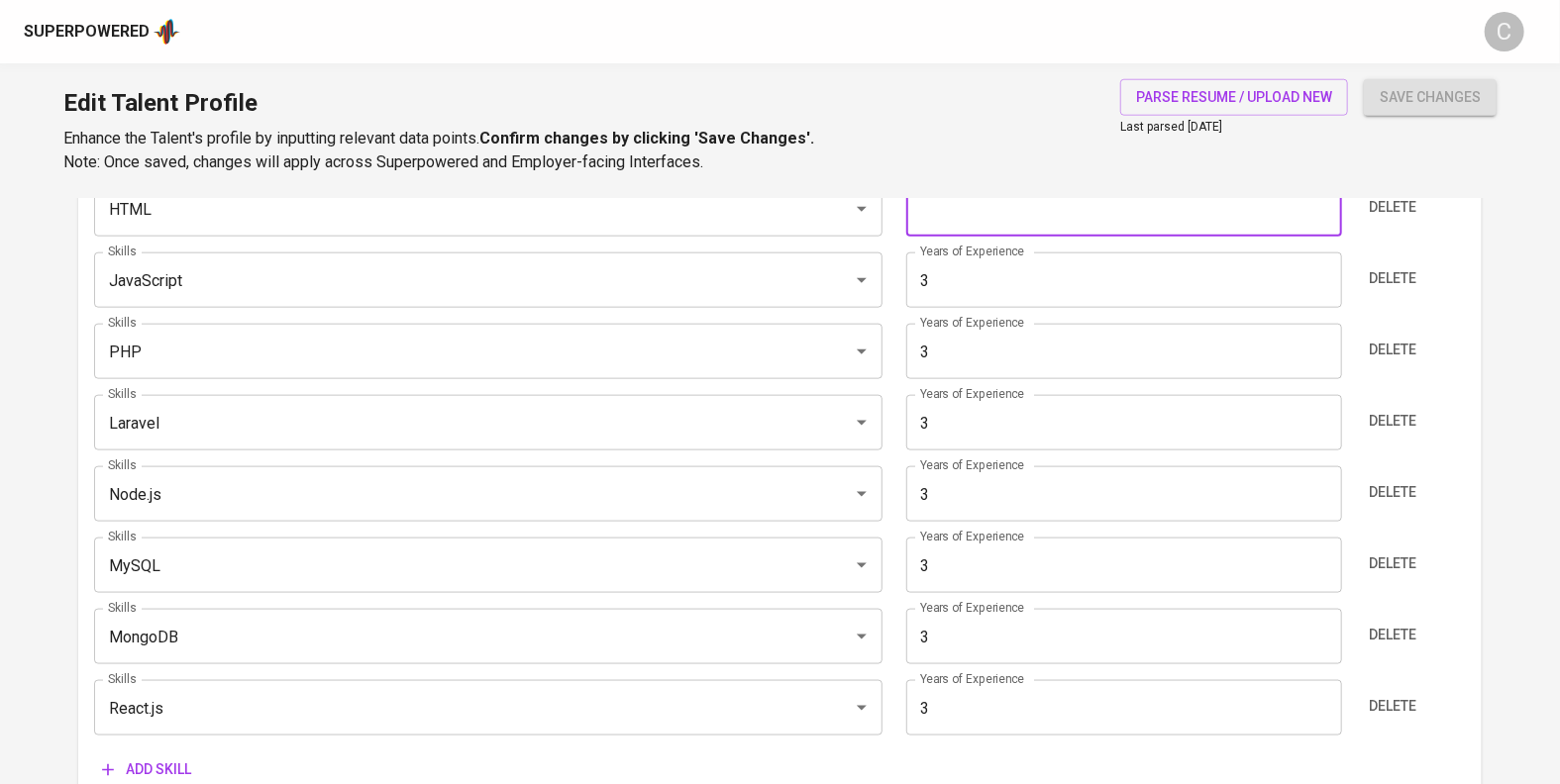click at bounding box center (1124, 209) 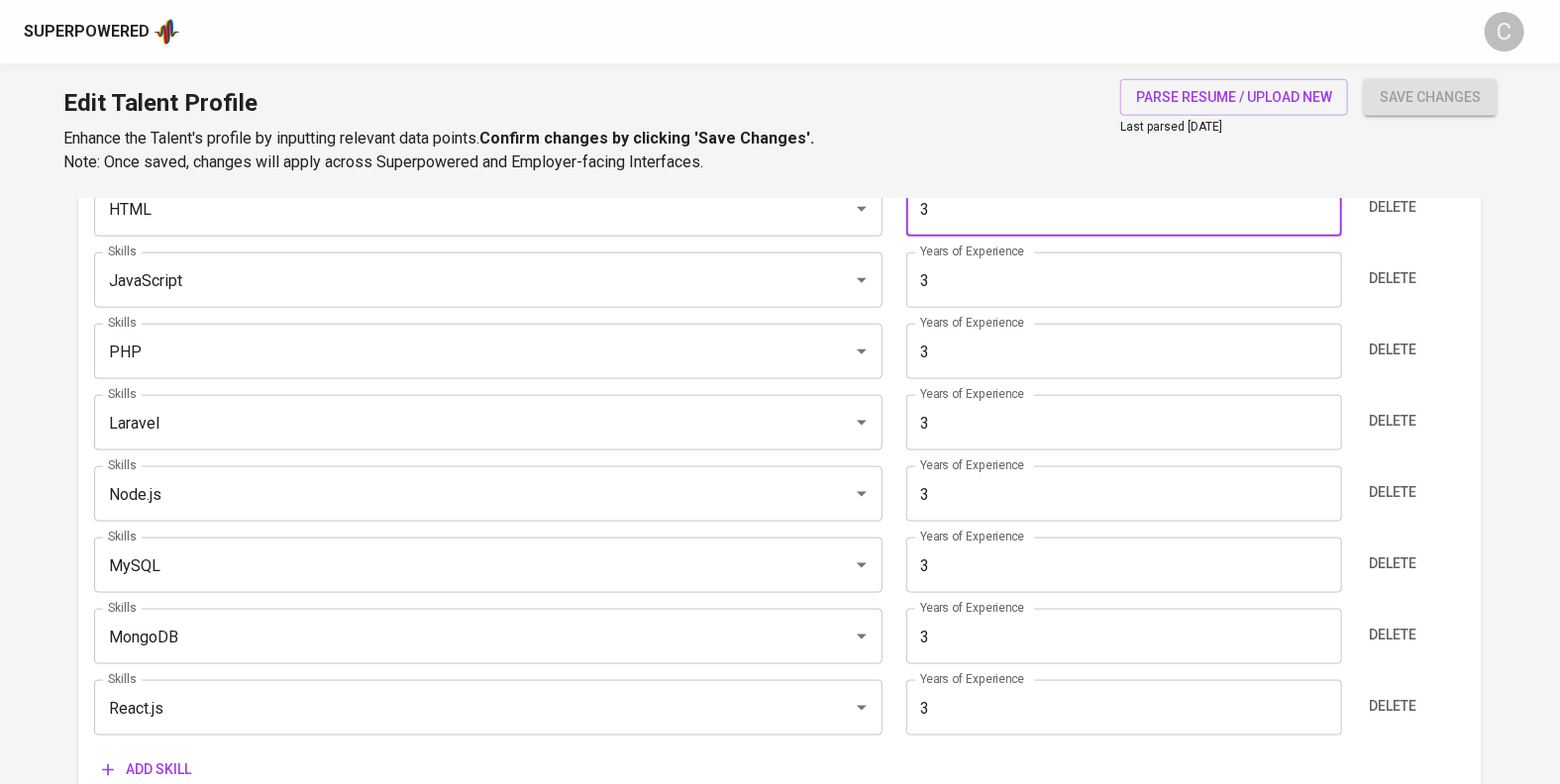 type on "3" 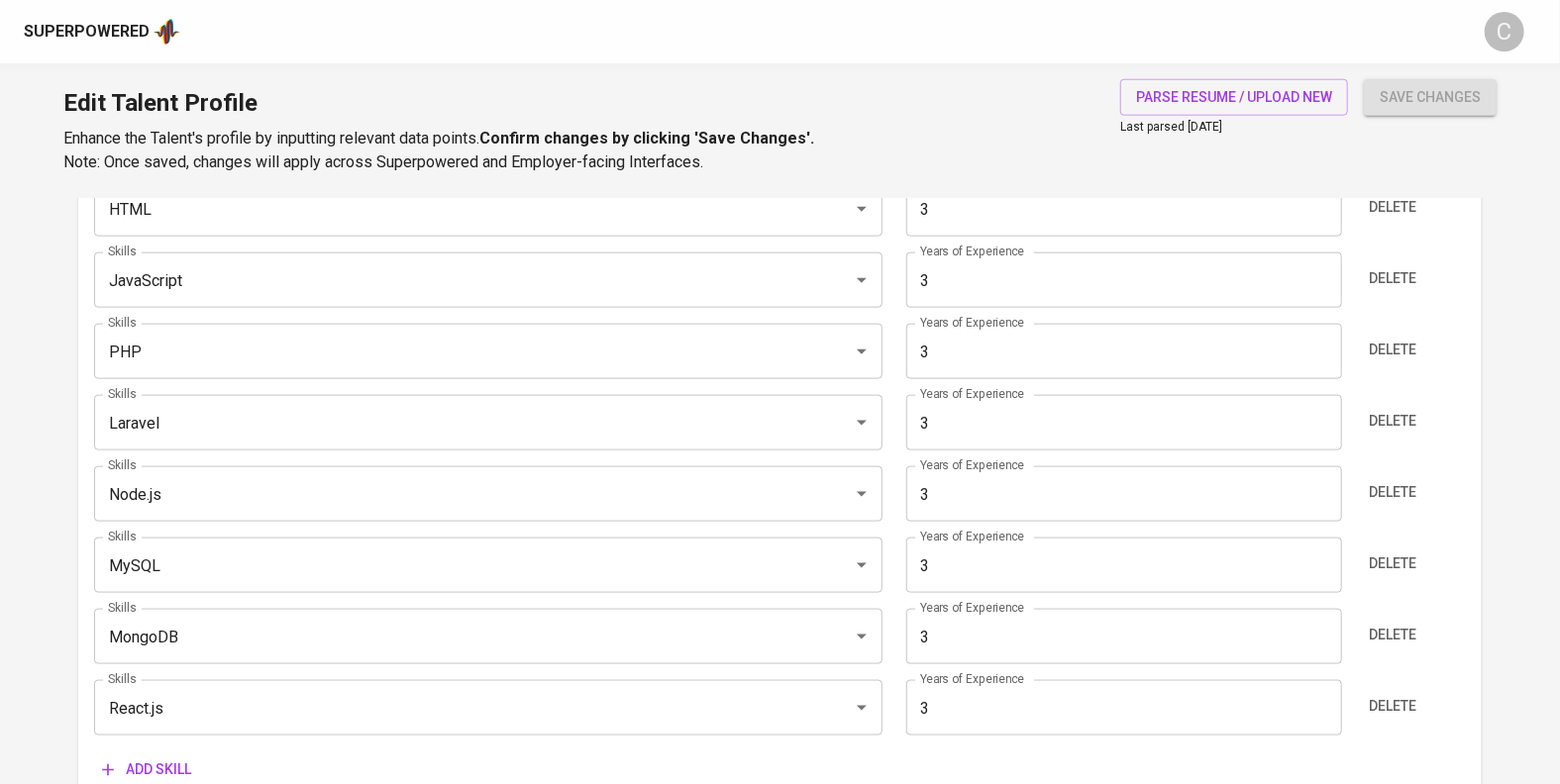 click on "Talent Information Delete Talent Email   * amirulm236@gmail.com Talent Email  * Talent Name   * Muhammad Amirul Talent Name  * Current Workplace Location & Details Country   * Indonesia Country  * City/Province   * Denpasar, Bali City/Province  * Country Code   * +62 Country Code  * Phone Number   * 823-6725-6774 Phone Number  * Currency   * IDR Currency  * Expected Monthly Gross Salary   * 6.000.000 Expected Monthly Gross Salary  * Preferred Job Role   * Preferred Job Role  * Select a Role reflecting the talent’s position, e.g. Auditor, UI/UX Designer, or Business Operations. Additional Information All fields below are not mandatory to be completed. Talent Status   ( will be displayed in Superpowered profiles ) clear status Actively Seeking Open to Suitable Jobs Not Seeking Talents who are 'Active' and 'Open' will receive monthly emails to verify their job status. Gender Male Female Open to Relocation Within Country? Yes No Total Years of Experience 1 Total Years of Experience 3" at bounding box center (780, 1245) 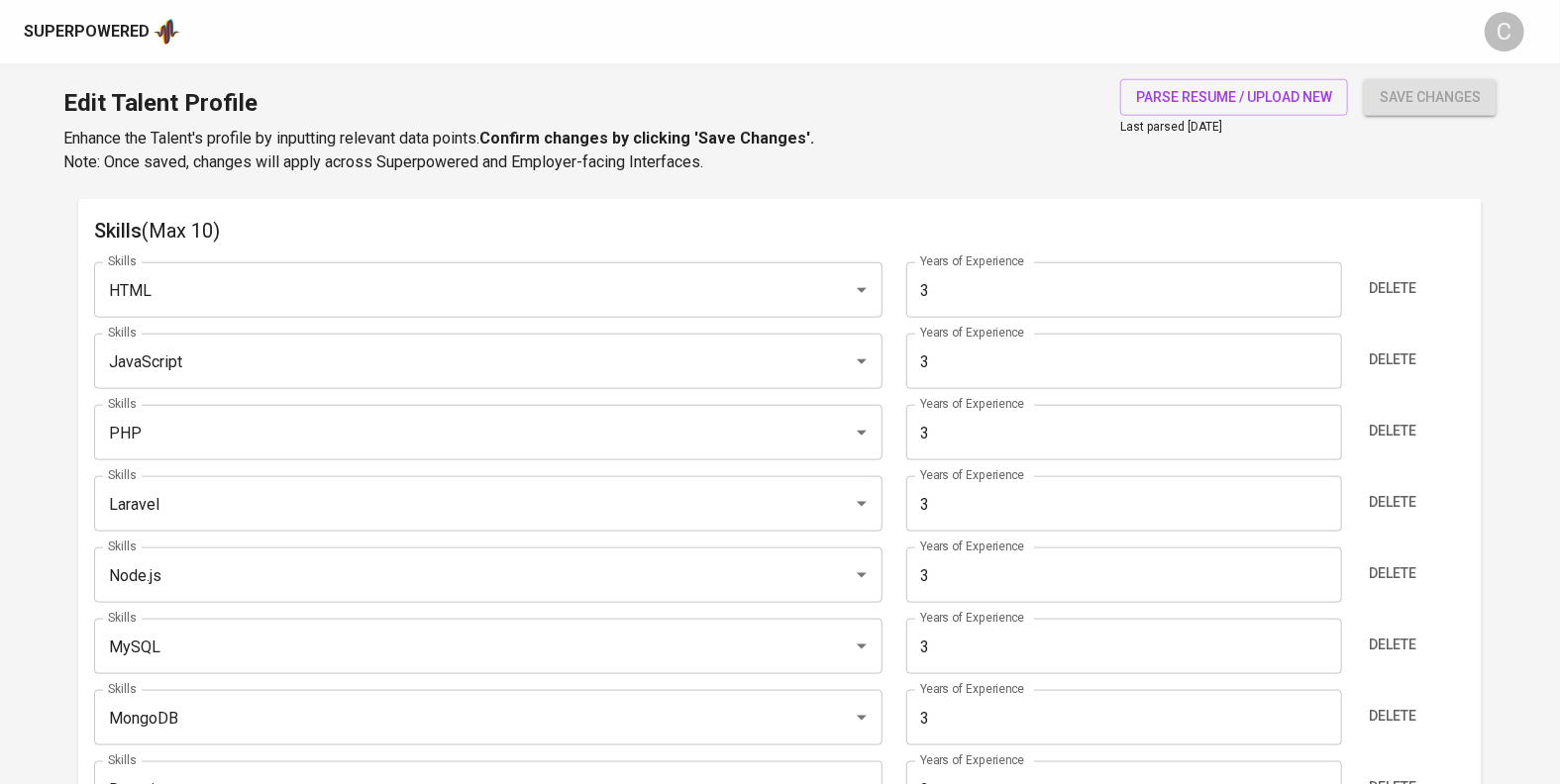 scroll, scrollTop: 991, scrollLeft: 0, axis: vertical 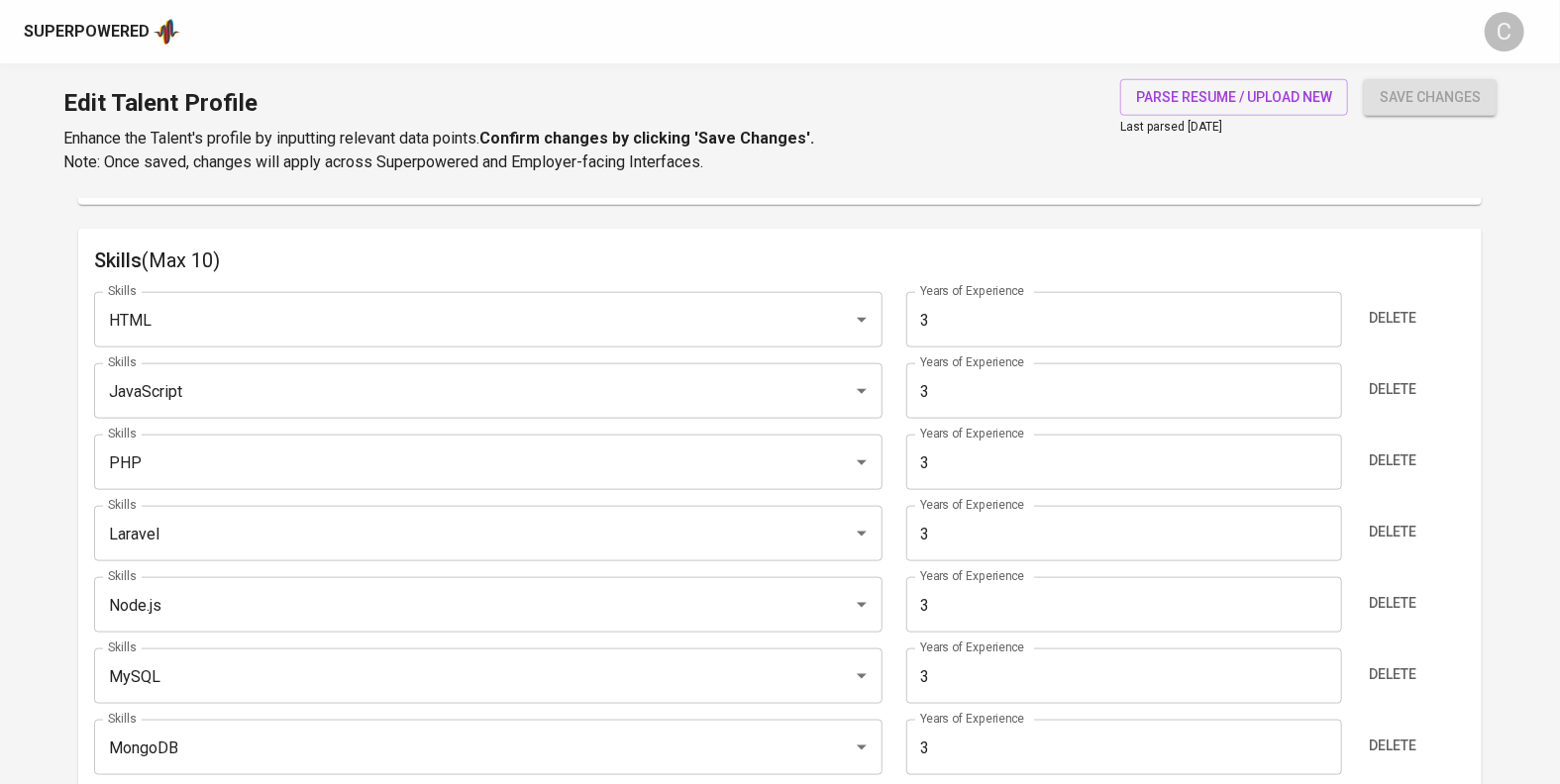 drag, startPoint x: 0, startPoint y: 512, endPoint x: 17, endPoint y: 509, distance: 17.262677 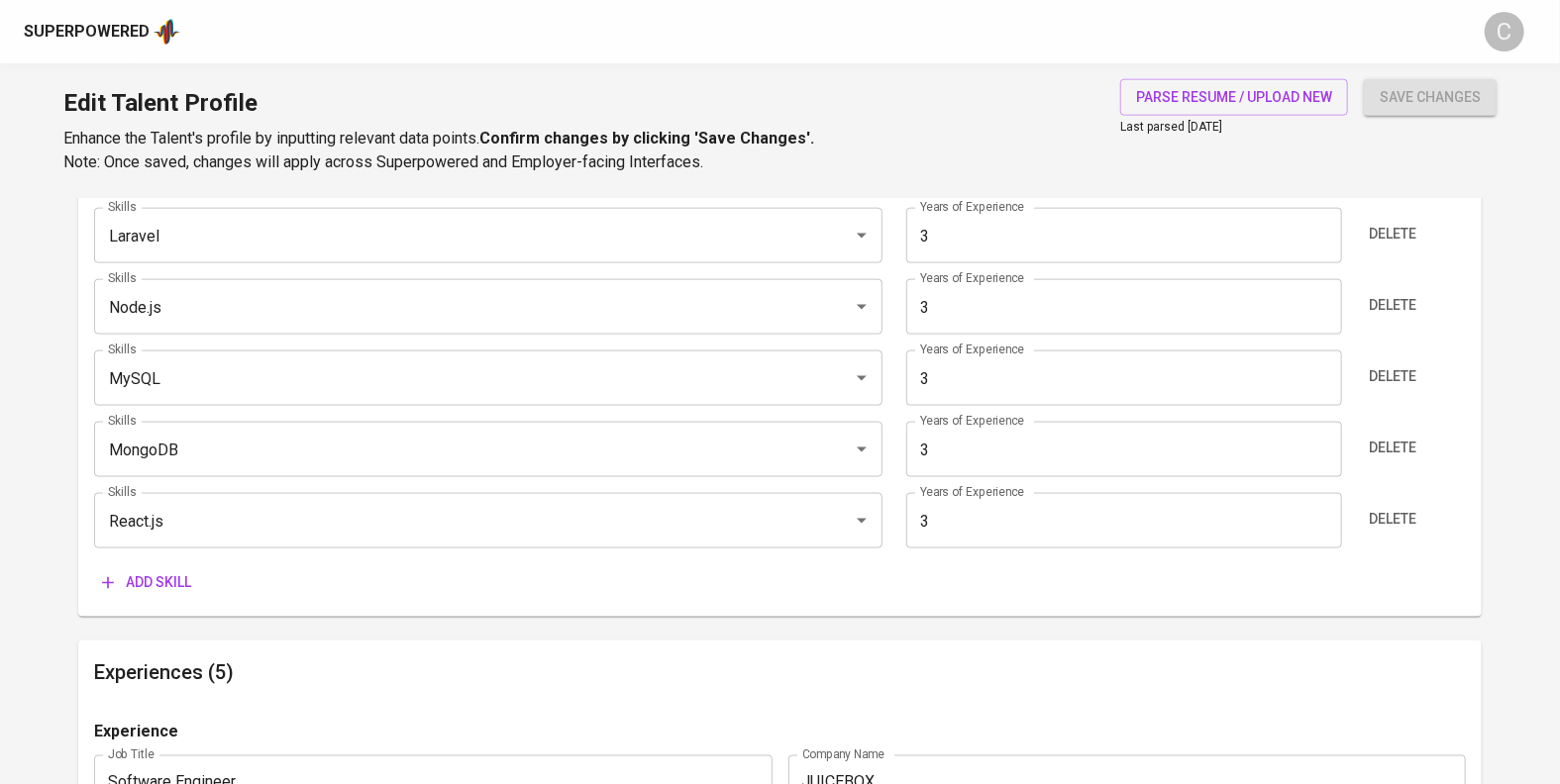 scroll, scrollTop: 1308, scrollLeft: 0, axis: vertical 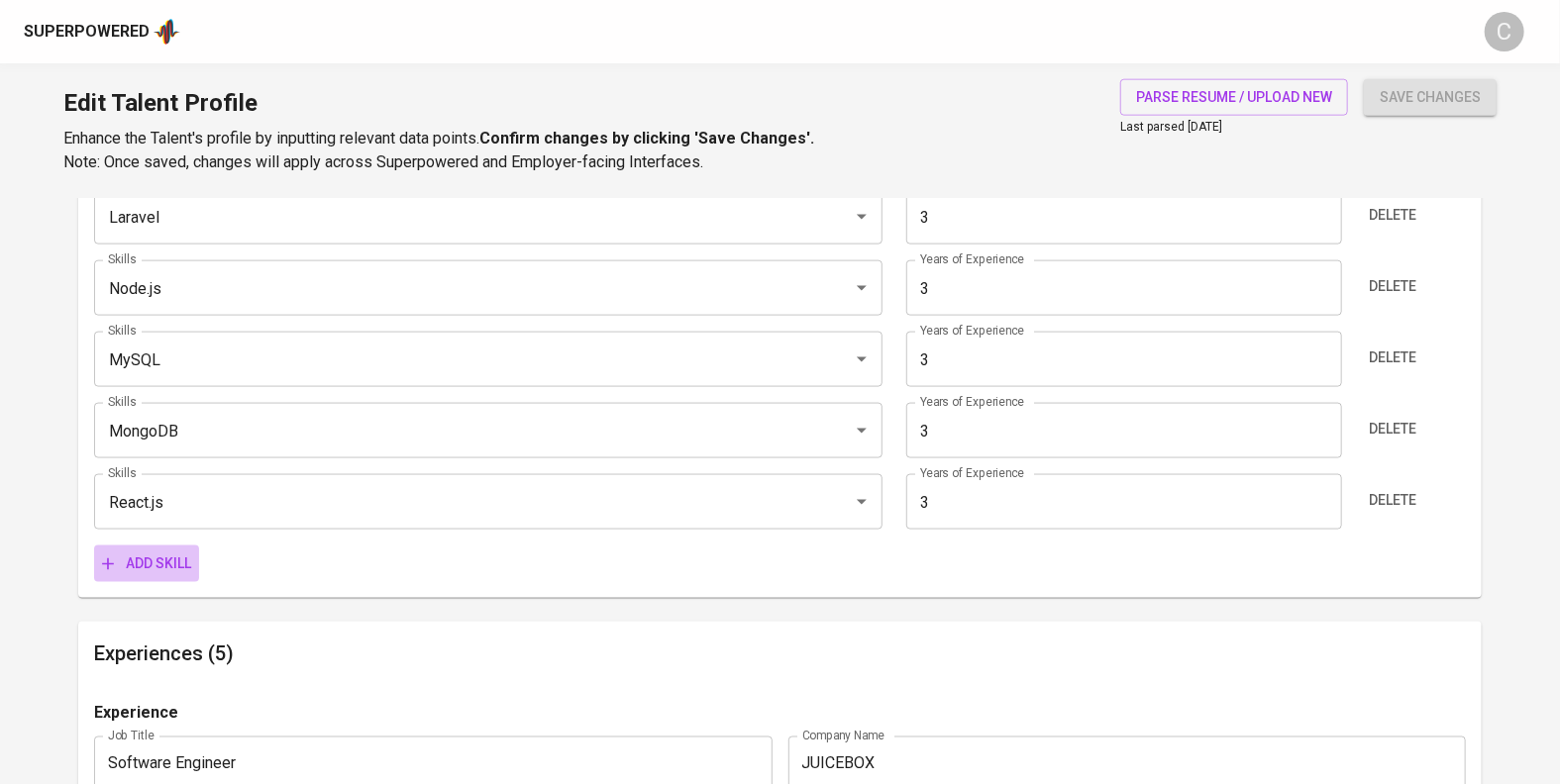 click on "Add skill" at bounding box center (147, 563) 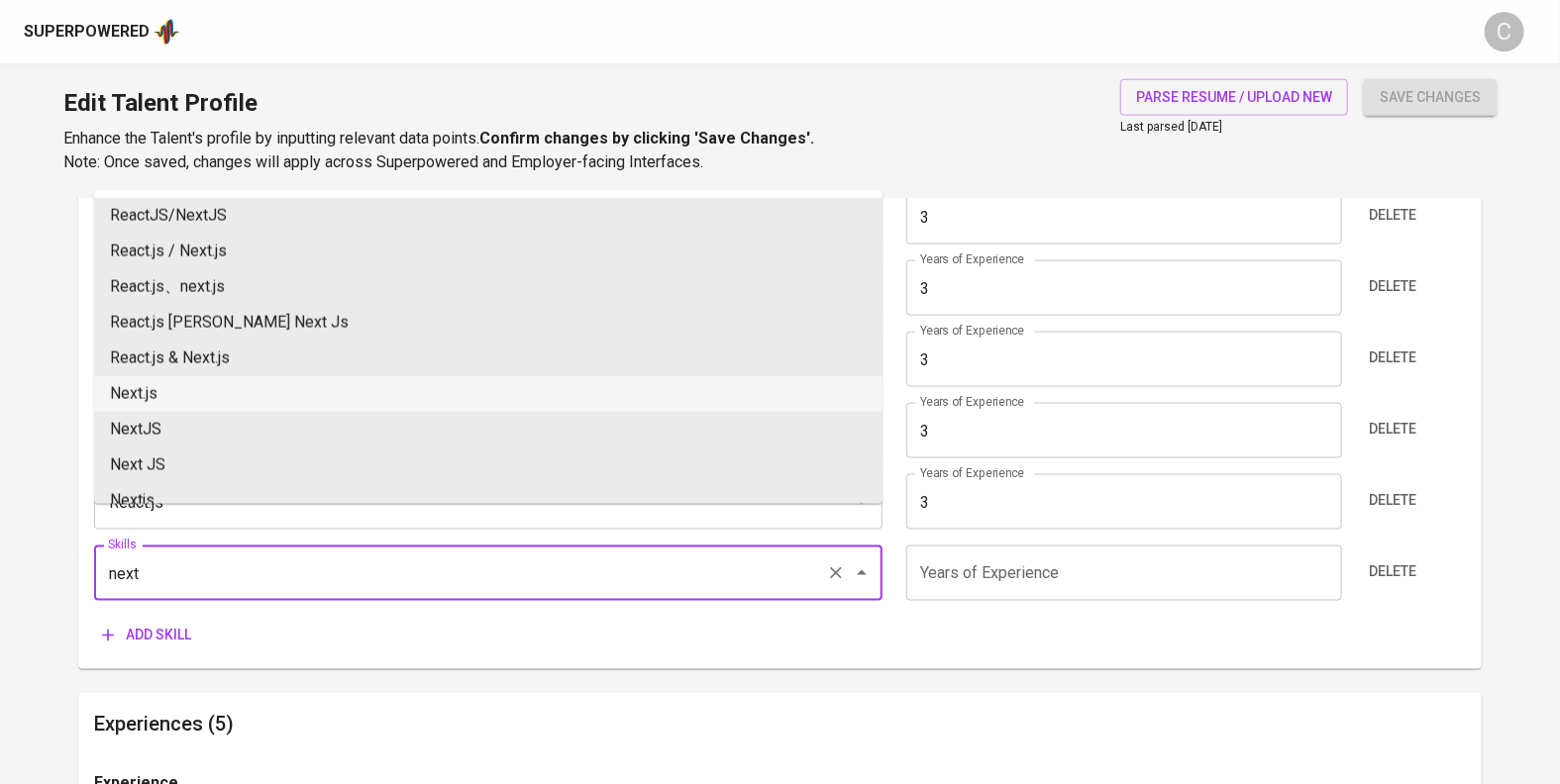 click on "Next.js" at bounding box center (488, 394) 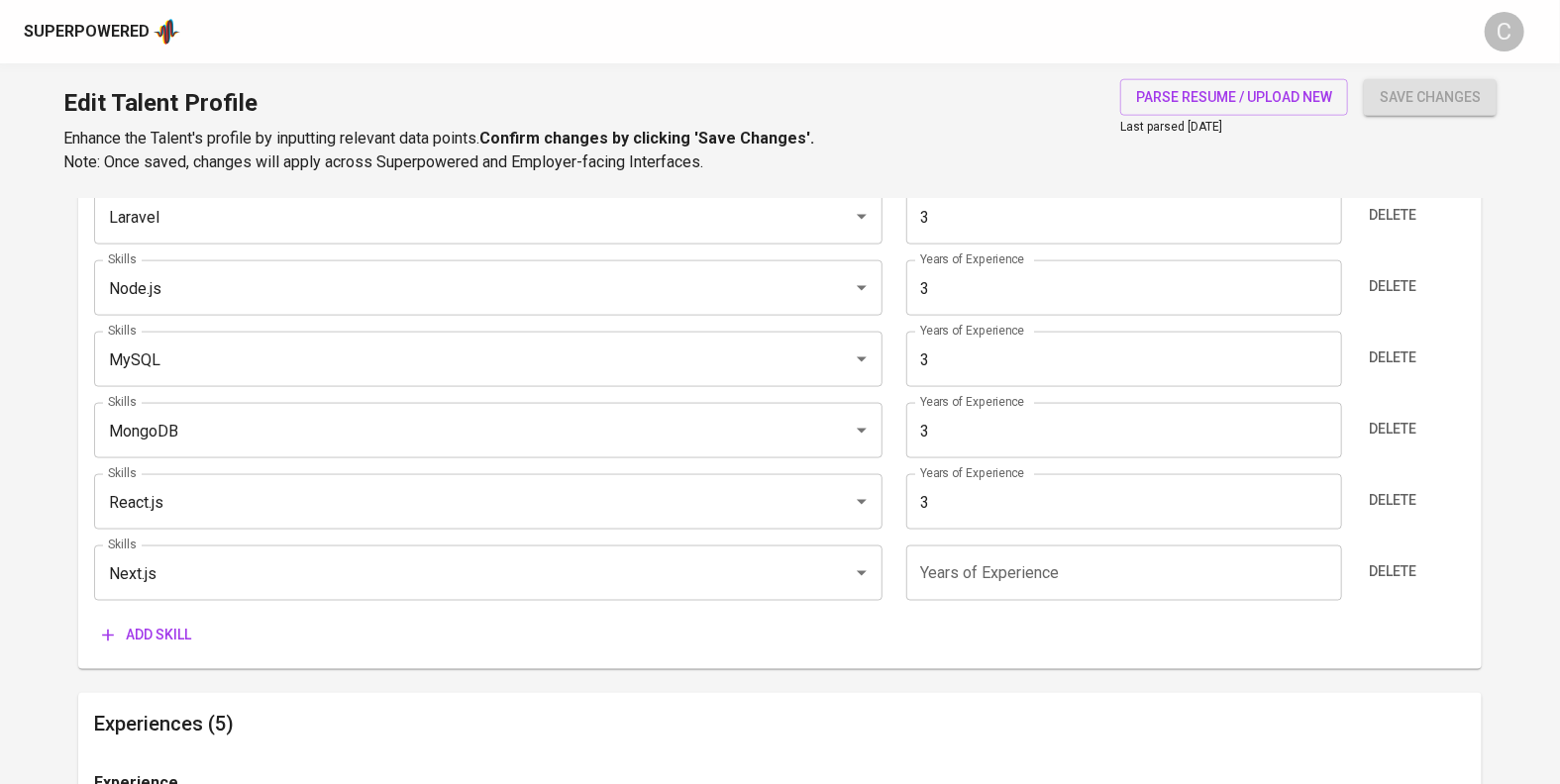 click on "Add skill" at bounding box center (147, 635) 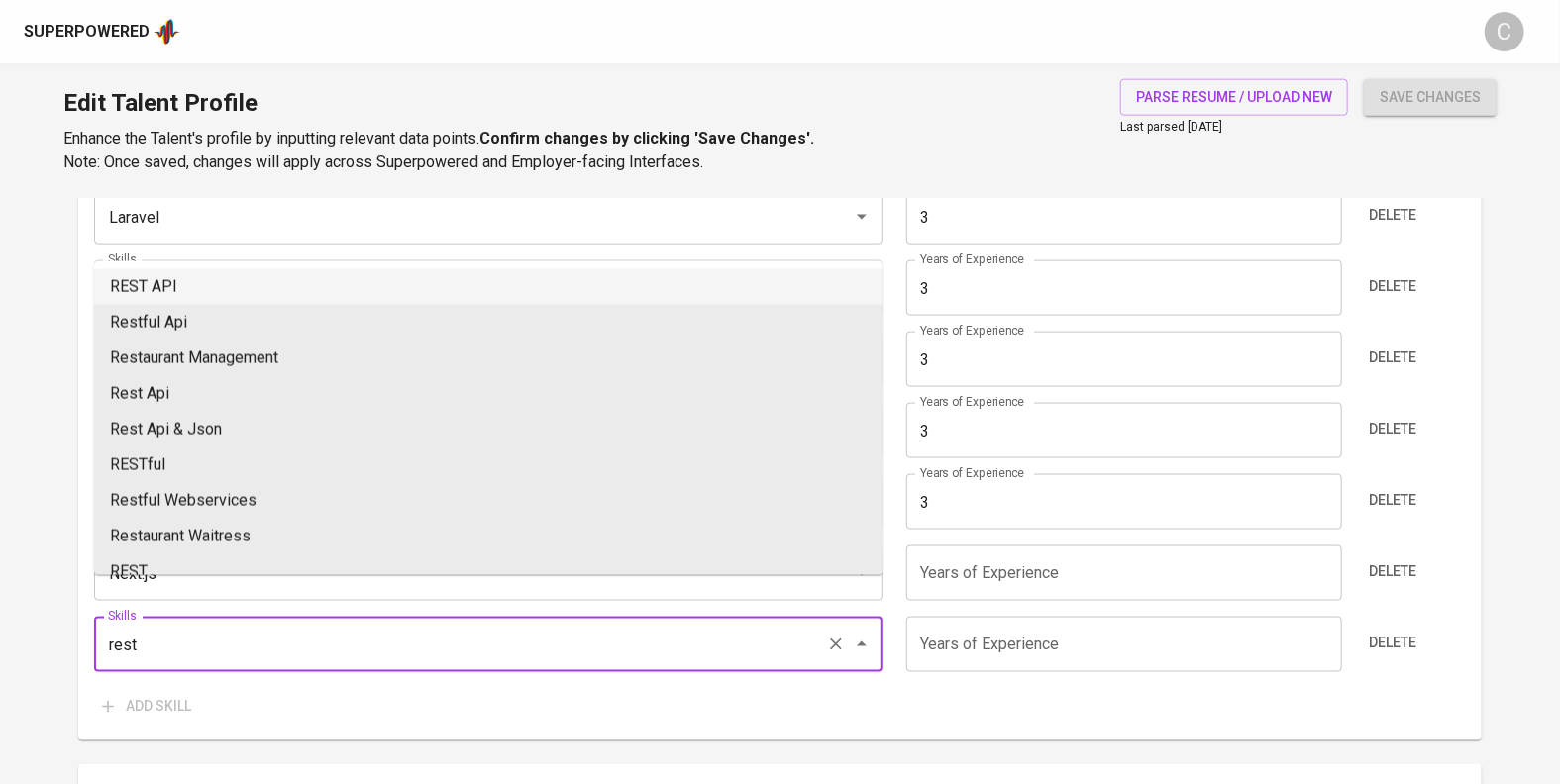 drag, startPoint x: 168, startPoint y: 291, endPoint x: 180, endPoint y: 297, distance: 13.416408 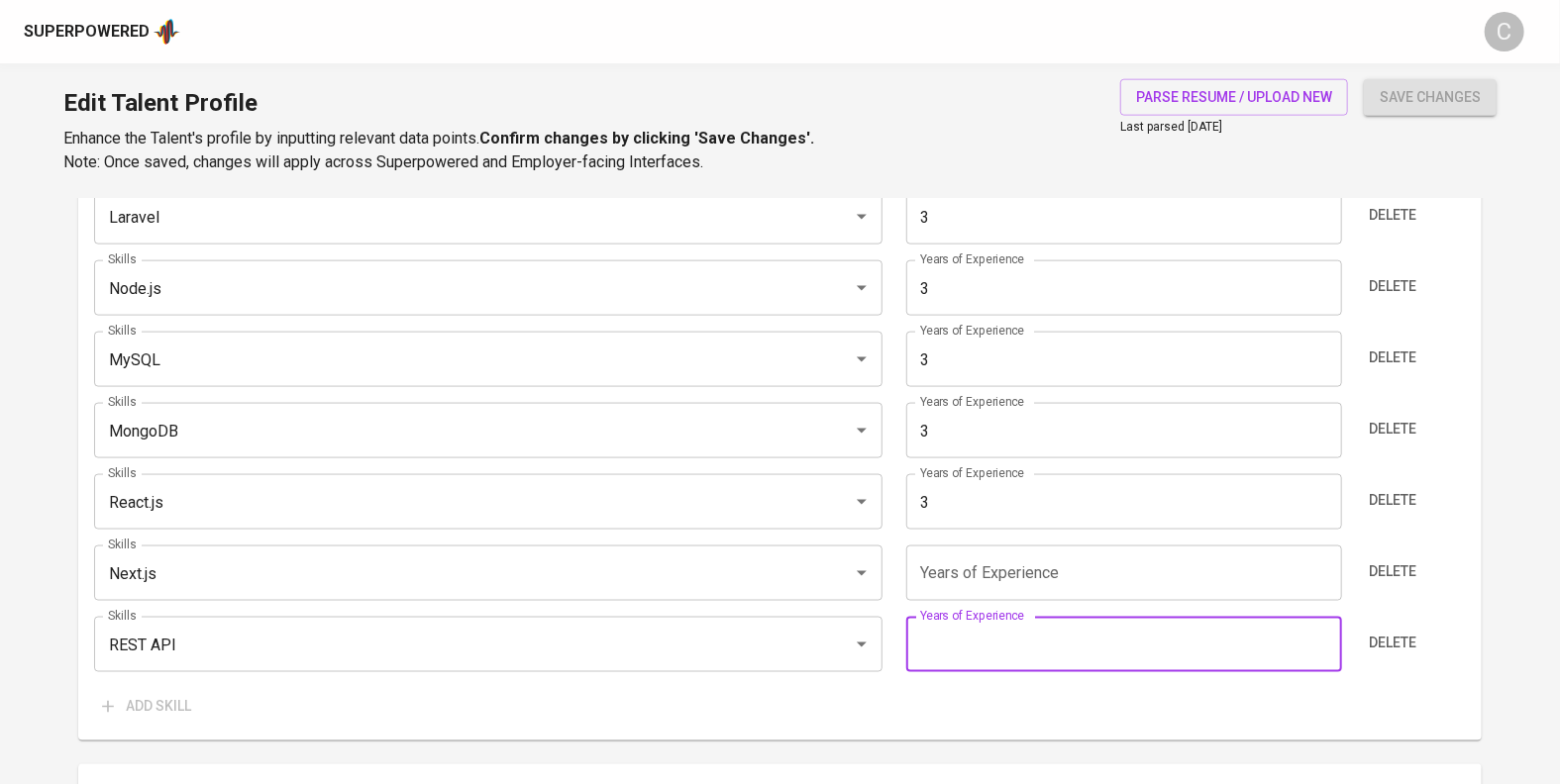 click at bounding box center (1124, 644) 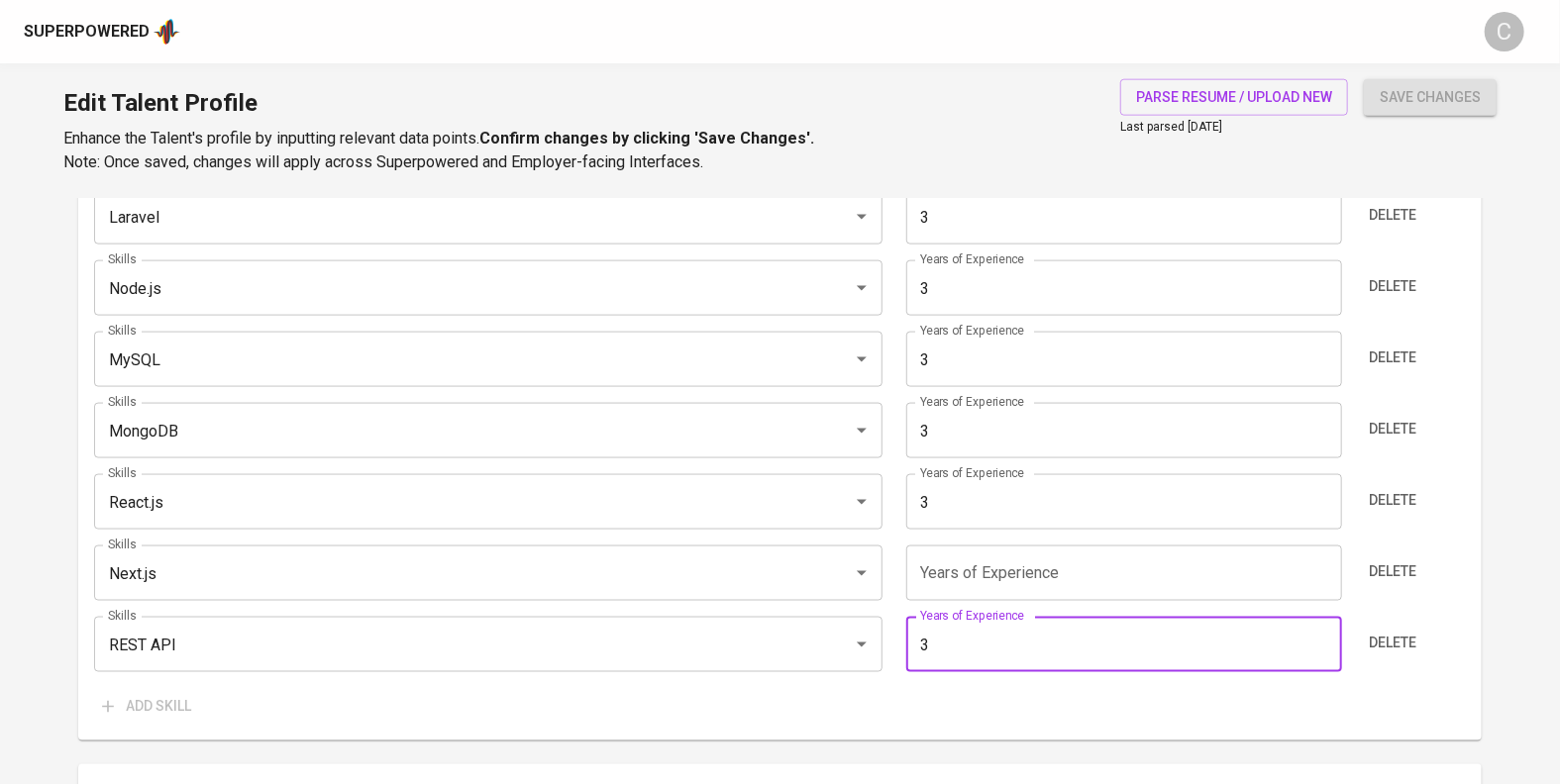 type on "3" 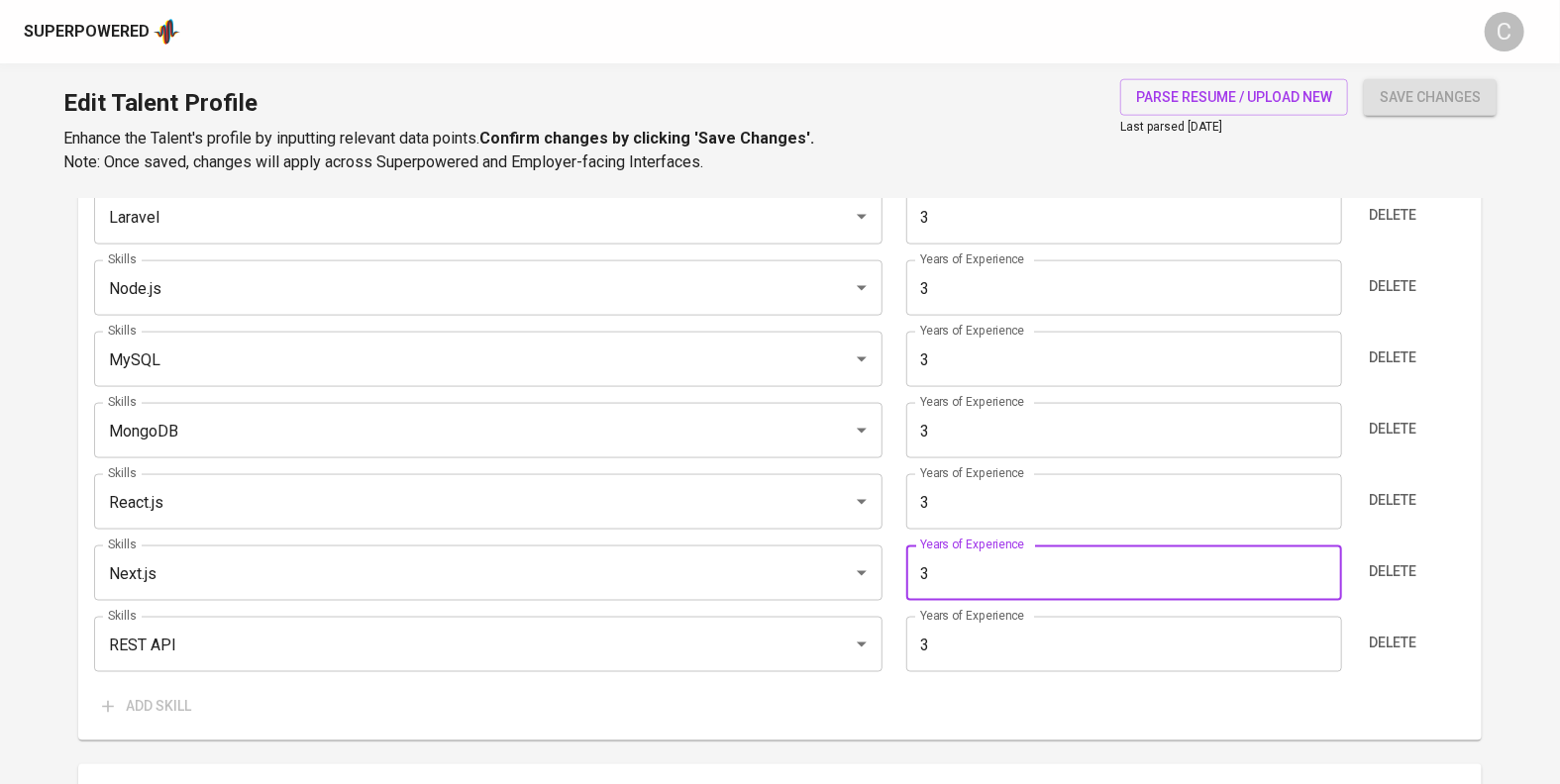 type on "3" 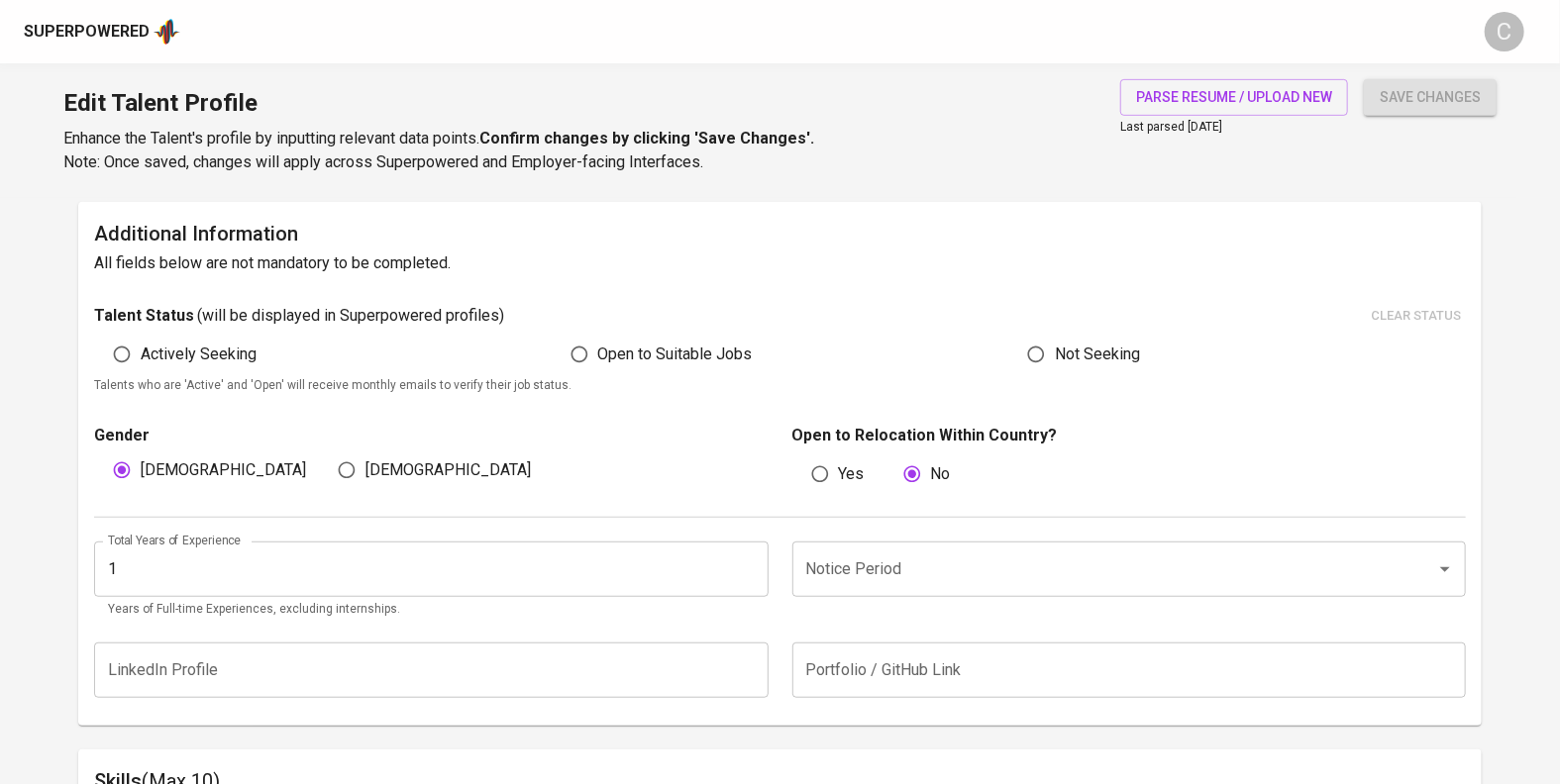 scroll, scrollTop: 461, scrollLeft: 0, axis: vertical 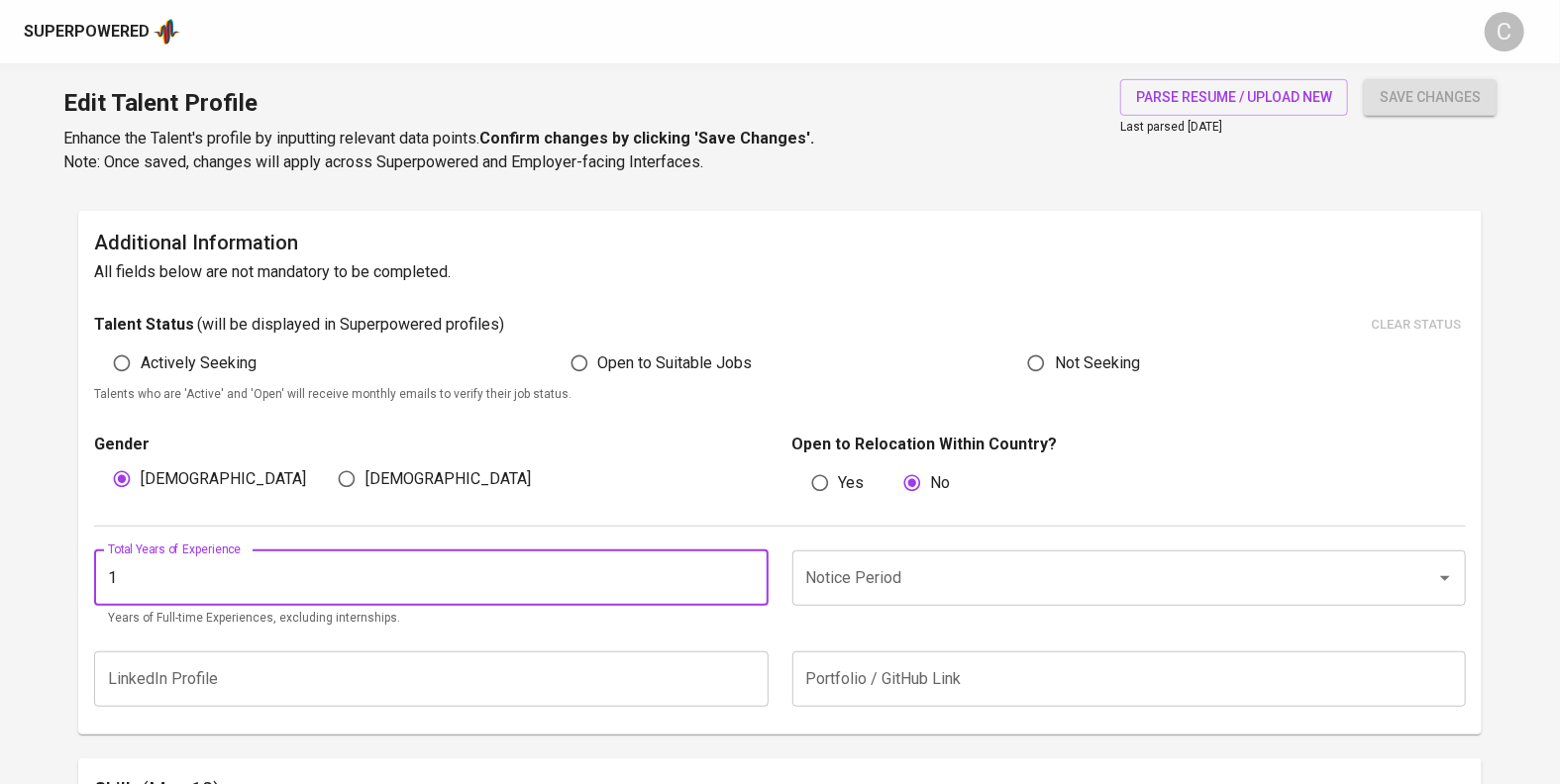 drag, startPoint x: 47, startPoint y: 544, endPoint x: 7, endPoint y: 553, distance: 41 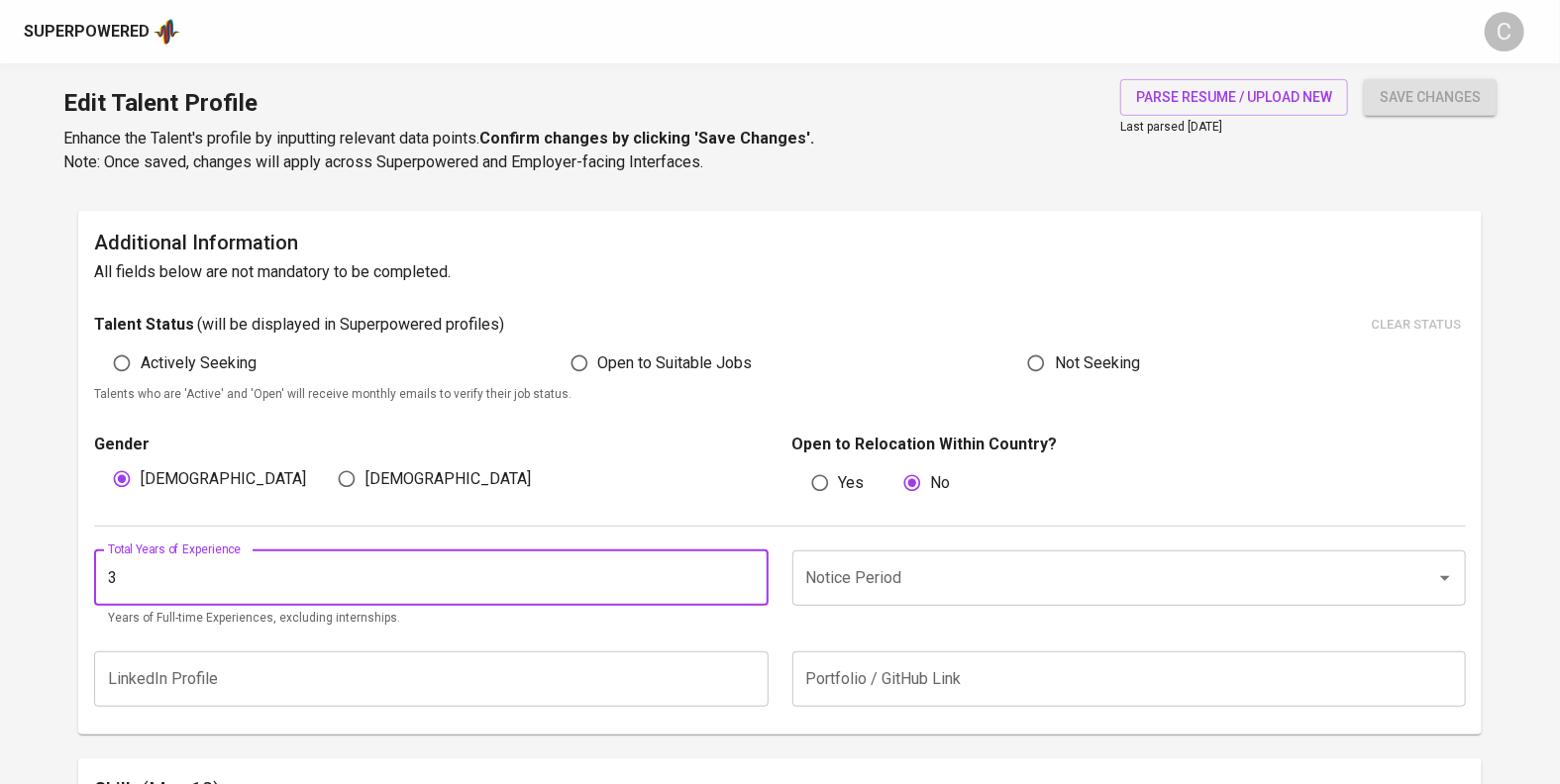 type on "3" 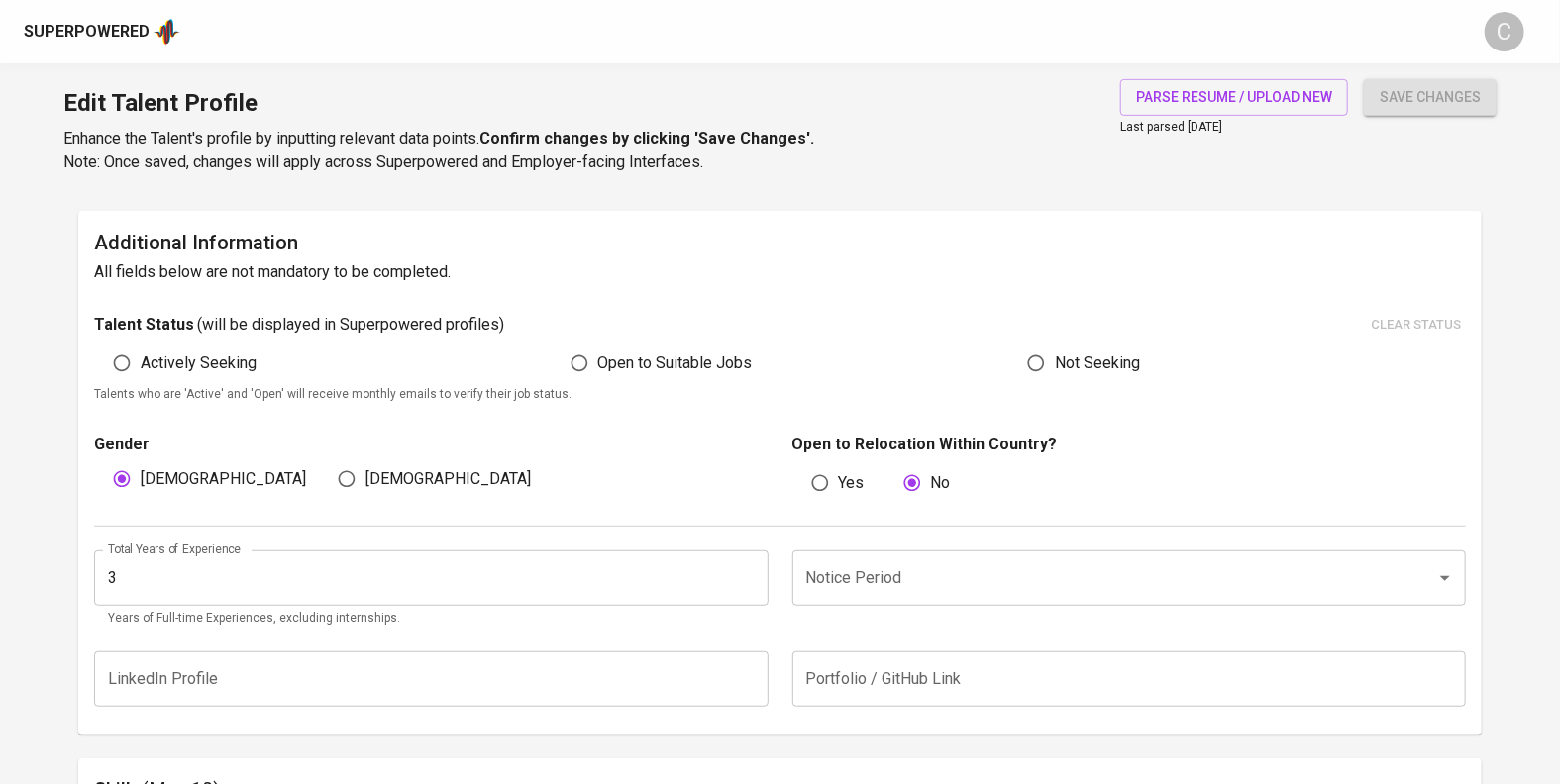 drag, startPoint x: 10, startPoint y: 631, endPoint x: 33, endPoint y: 633, distance: 23.086793 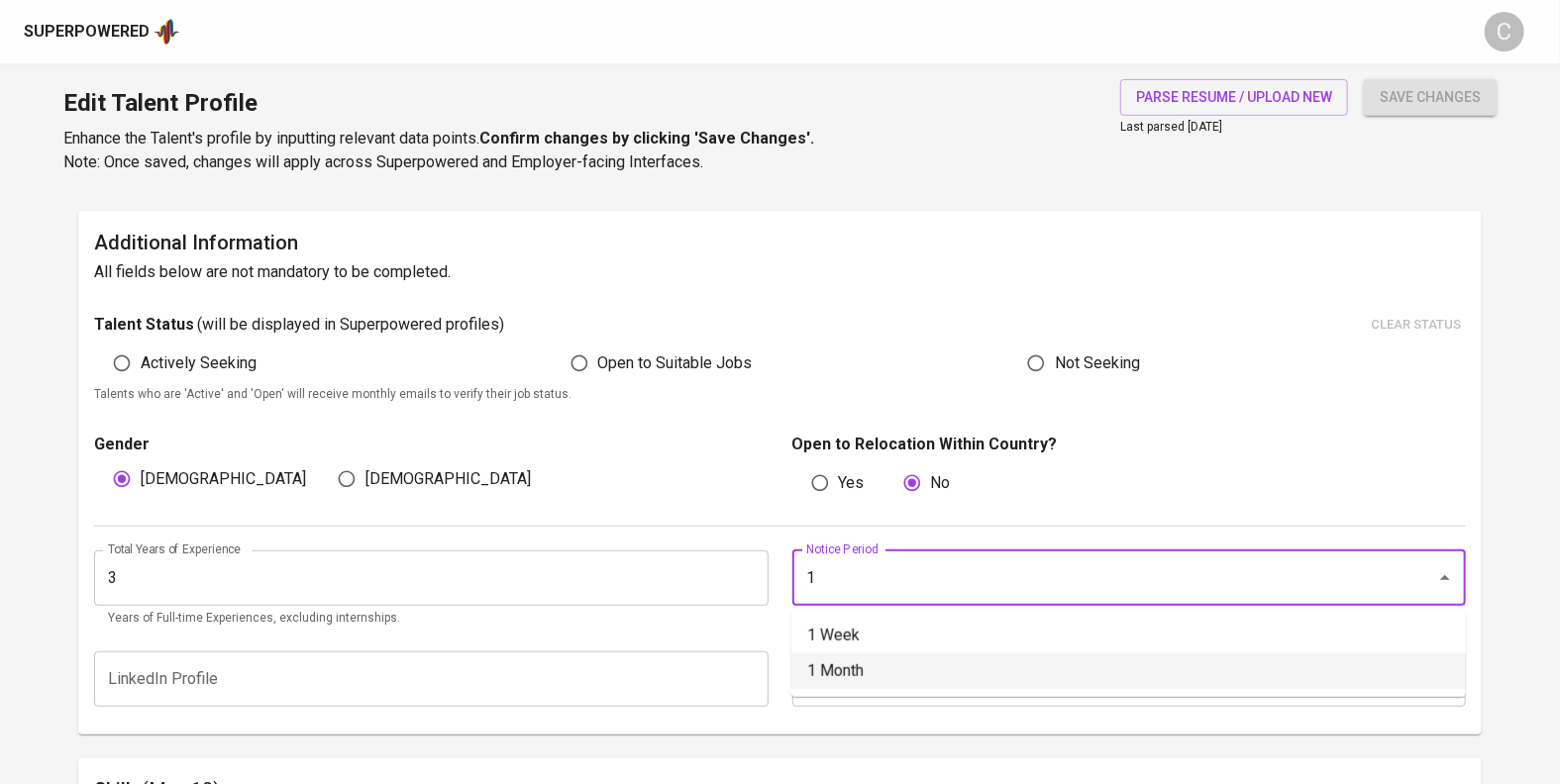 click on "1 Month" at bounding box center [1128, 671] 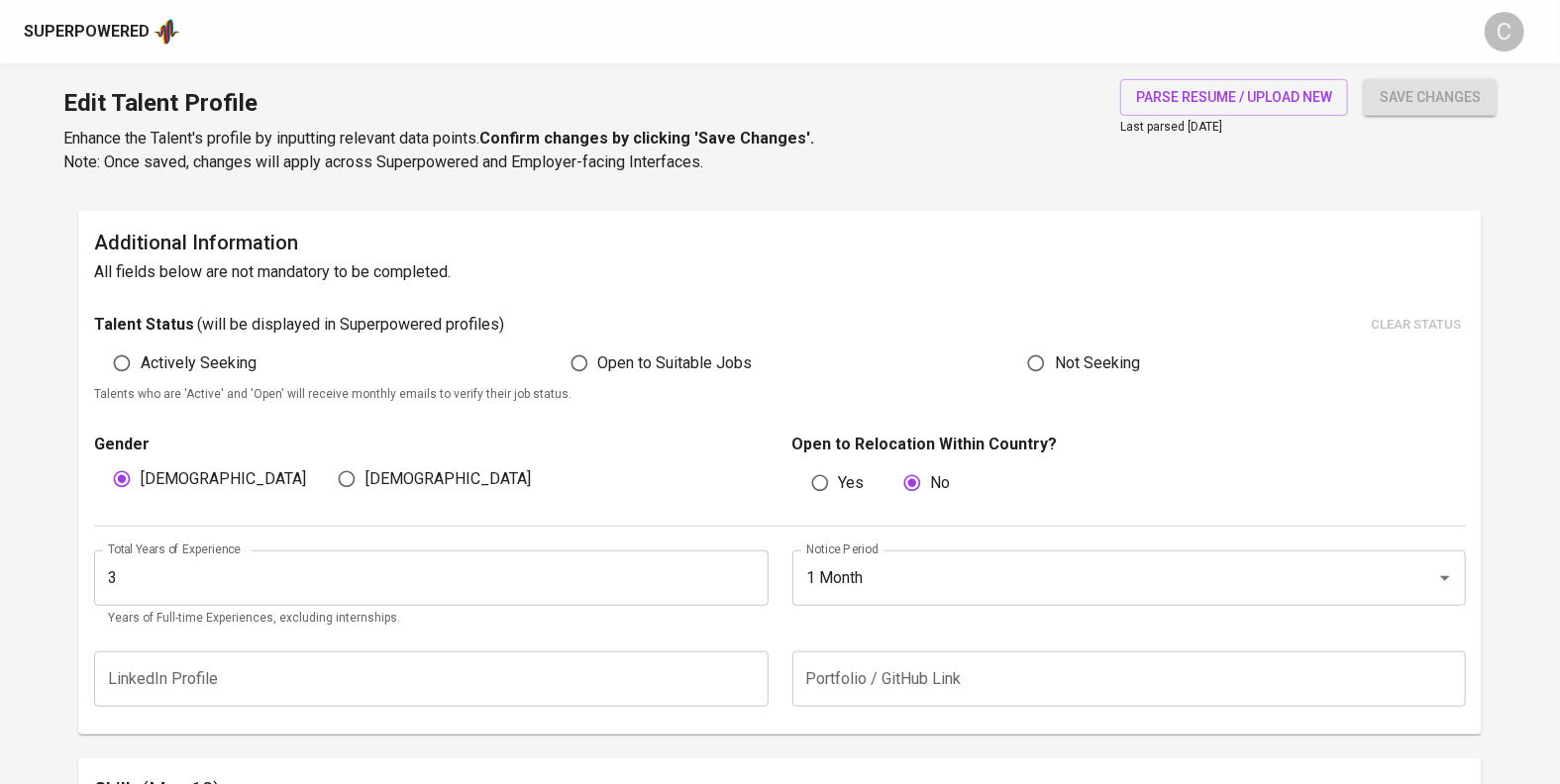 click on "Skills  (Max 10) Skills HTML Skills Years of Experience 3 Years of Experience Delete Skills JavaScript Skills Years of Experience 3 Years of Experience Delete Skills PHP Skills Years of Experience 3 Years of Experience Delete Skills Laravel Skills Years of Experience 3 Years of Experience Delete Skills Node.js Skills Years of Experience 3 Years of Experience Delete Skills MySQL Skills Years of Experience 3 Years of Experience Delete Skills MongoDB Skills Years of Experience 3 Years of Experience Delete Skills React.js Skills Years of Experience 3 Years of Experience Delete Skills Next.js Skills Years of Experience 3 Years of Experience Delete Skills REST API Skills Years of Experience 3 Years of Experience Delete Add skill" at bounding box center [780, 1172] 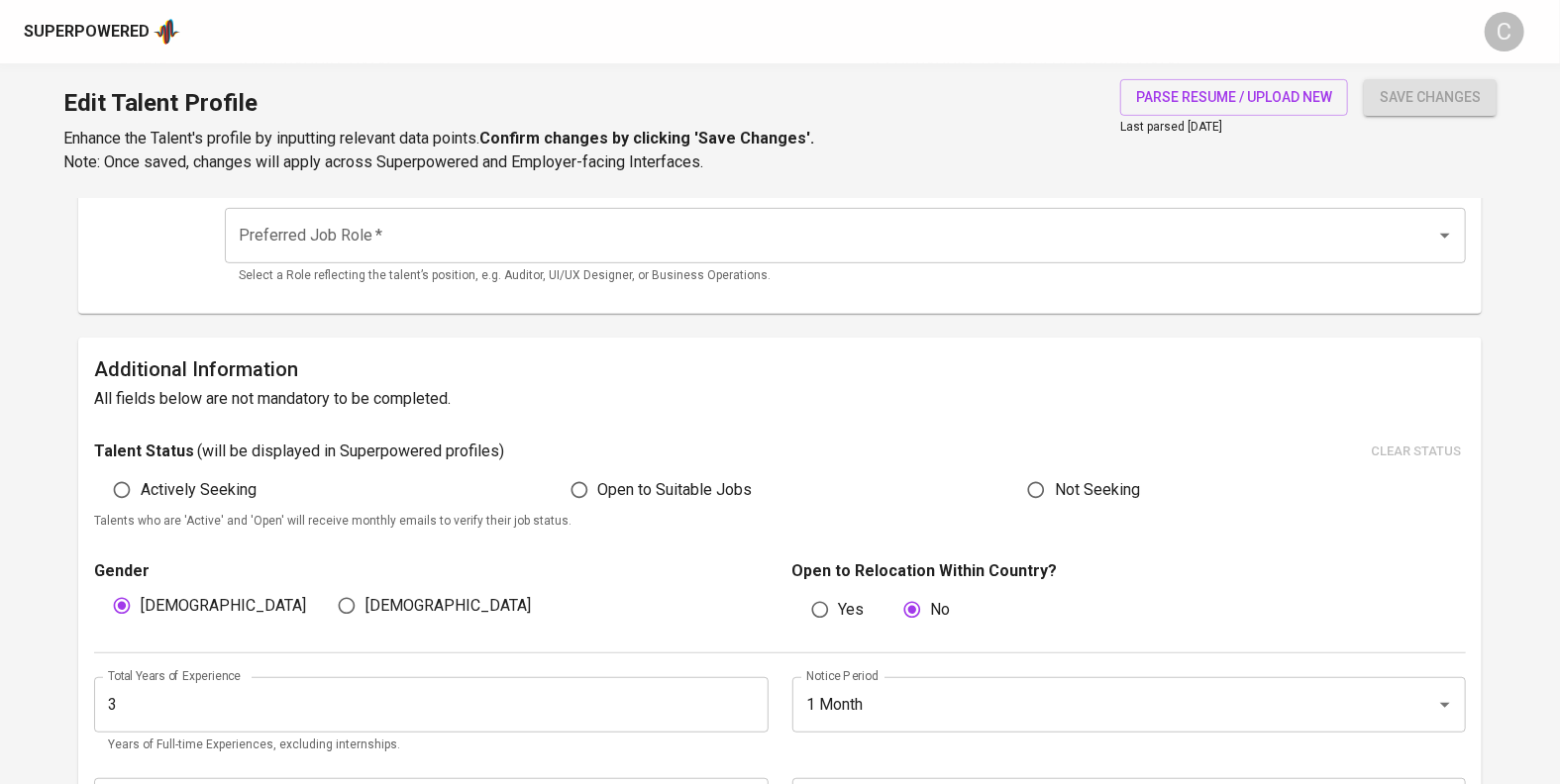 scroll, scrollTop: 128, scrollLeft: 0, axis: vertical 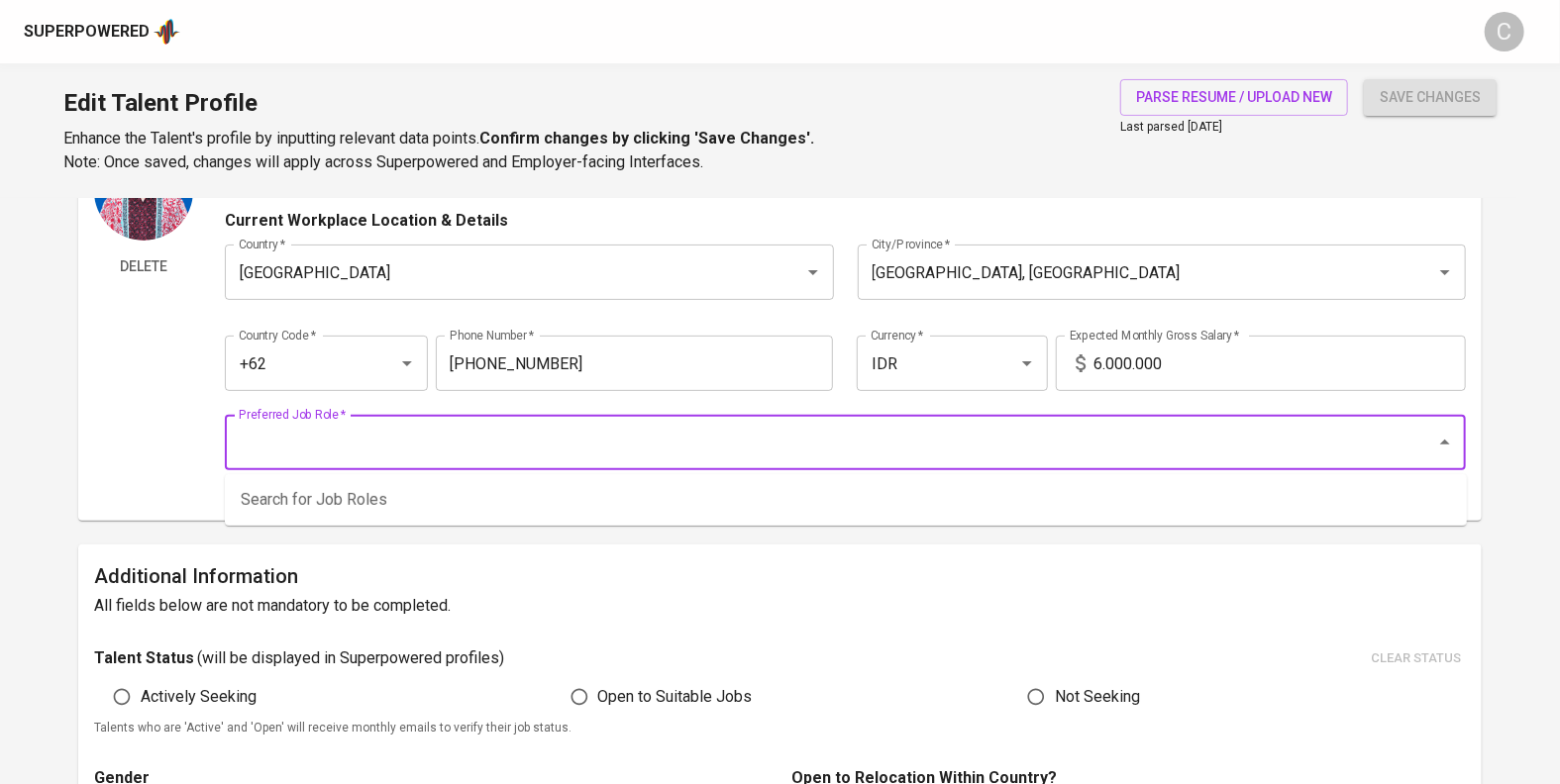 click on "Preferred Job Role   *" at bounding box center [818, 442] 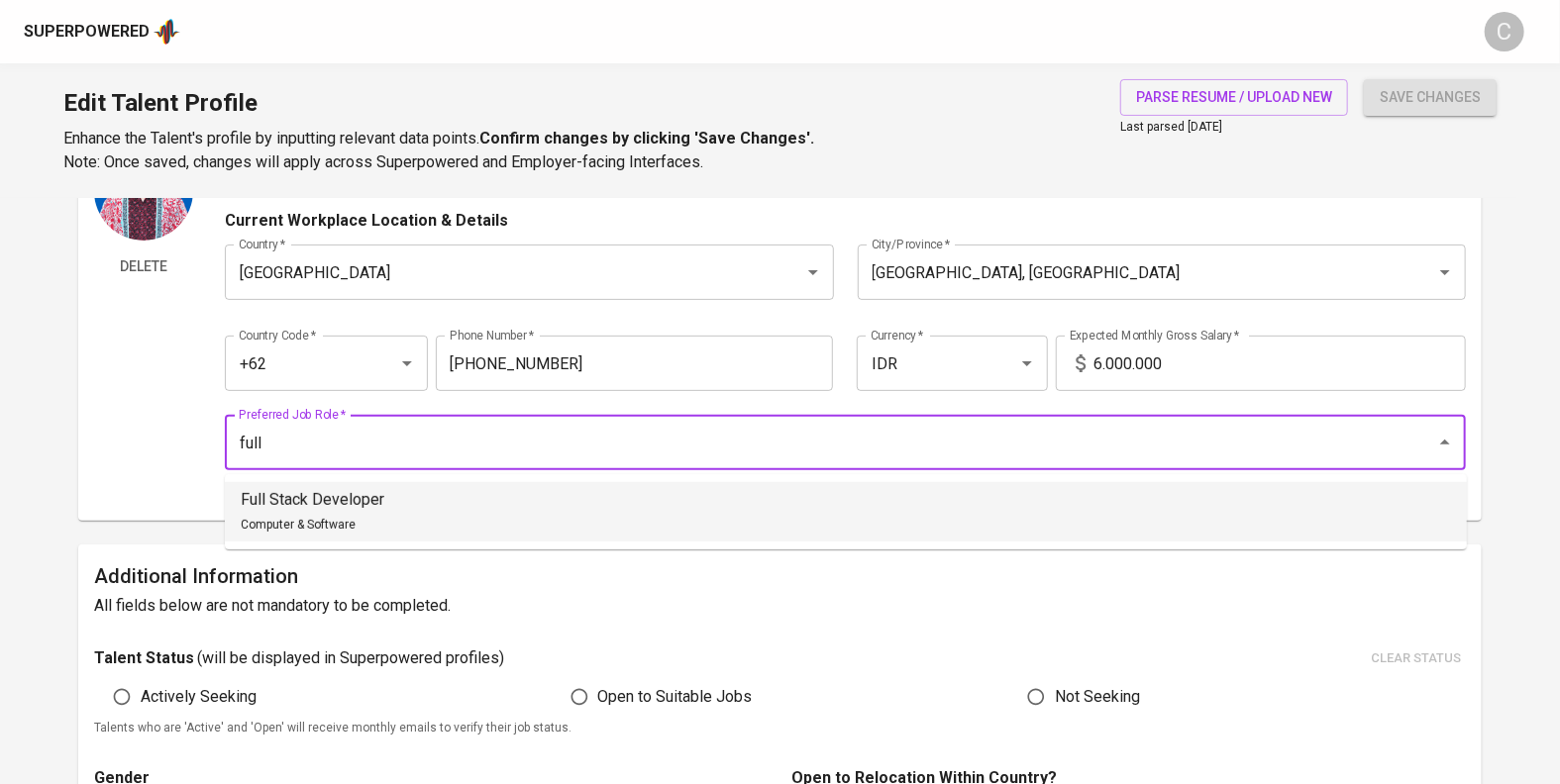click on "Full Stack Developer Computer & Software" at bounding box center [846, 512] 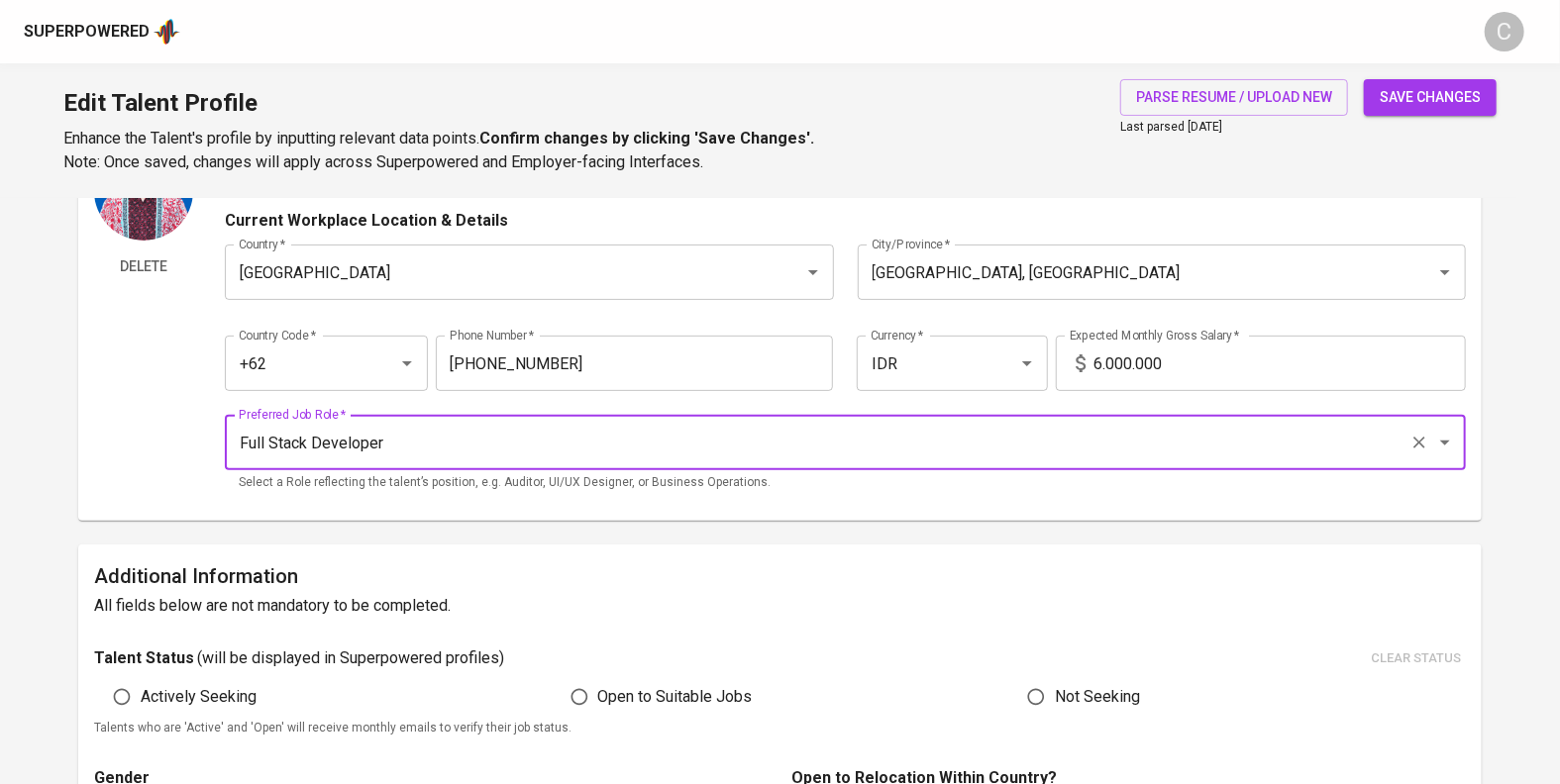 type on "Full Stack Developer" 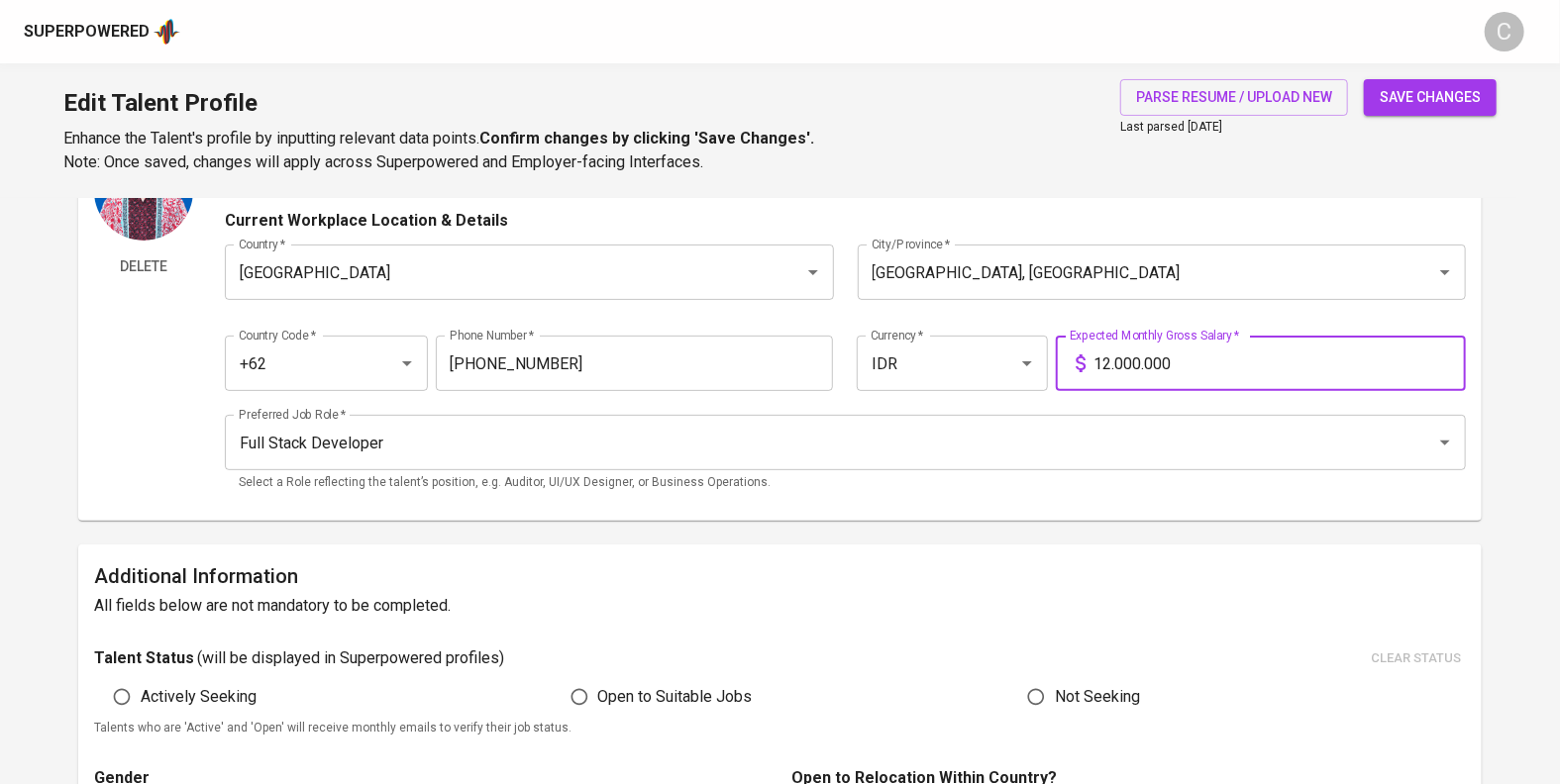 type on "12.000.000" 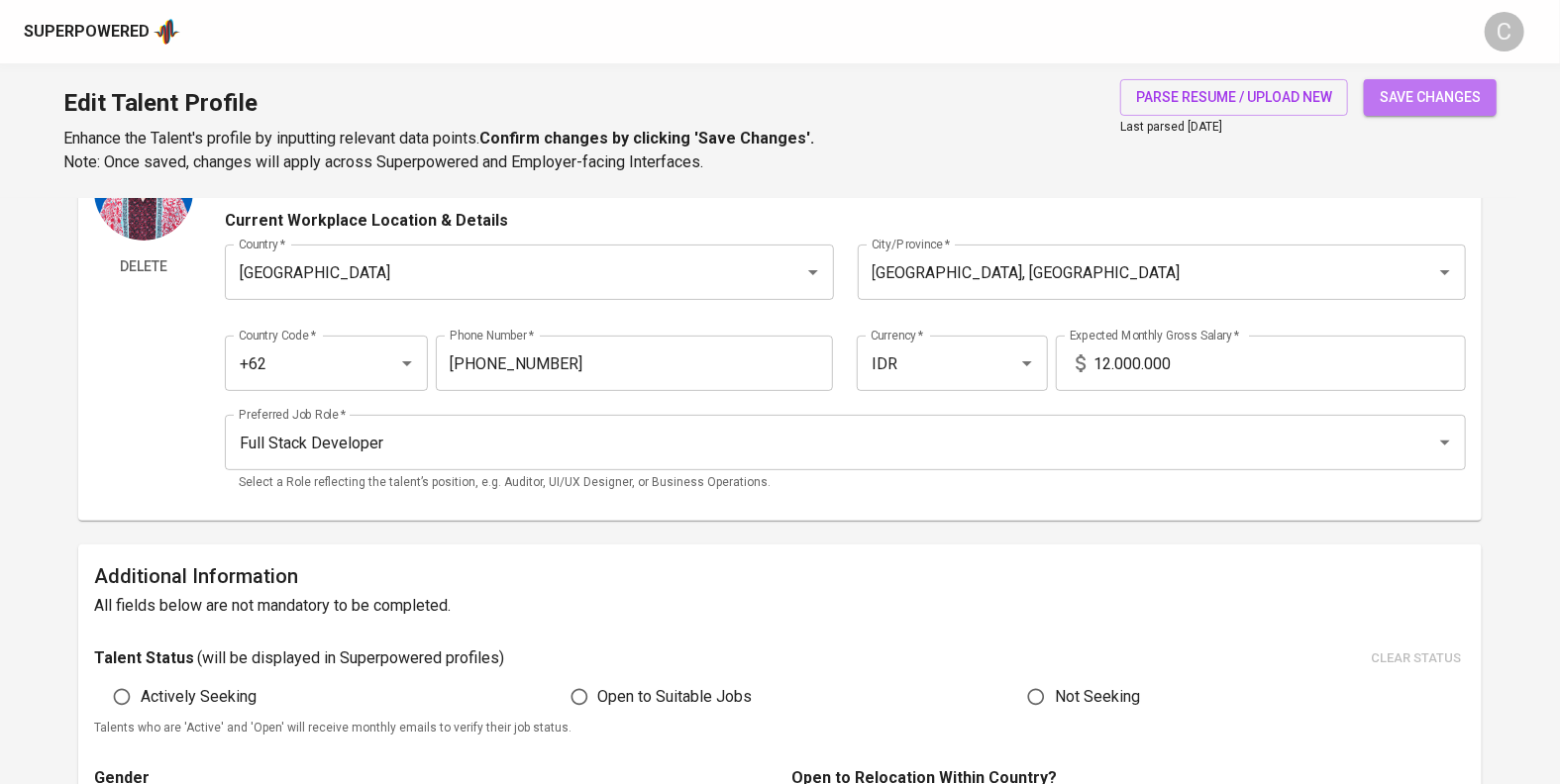 click on "save changes" at bounding box center [1430, 97] 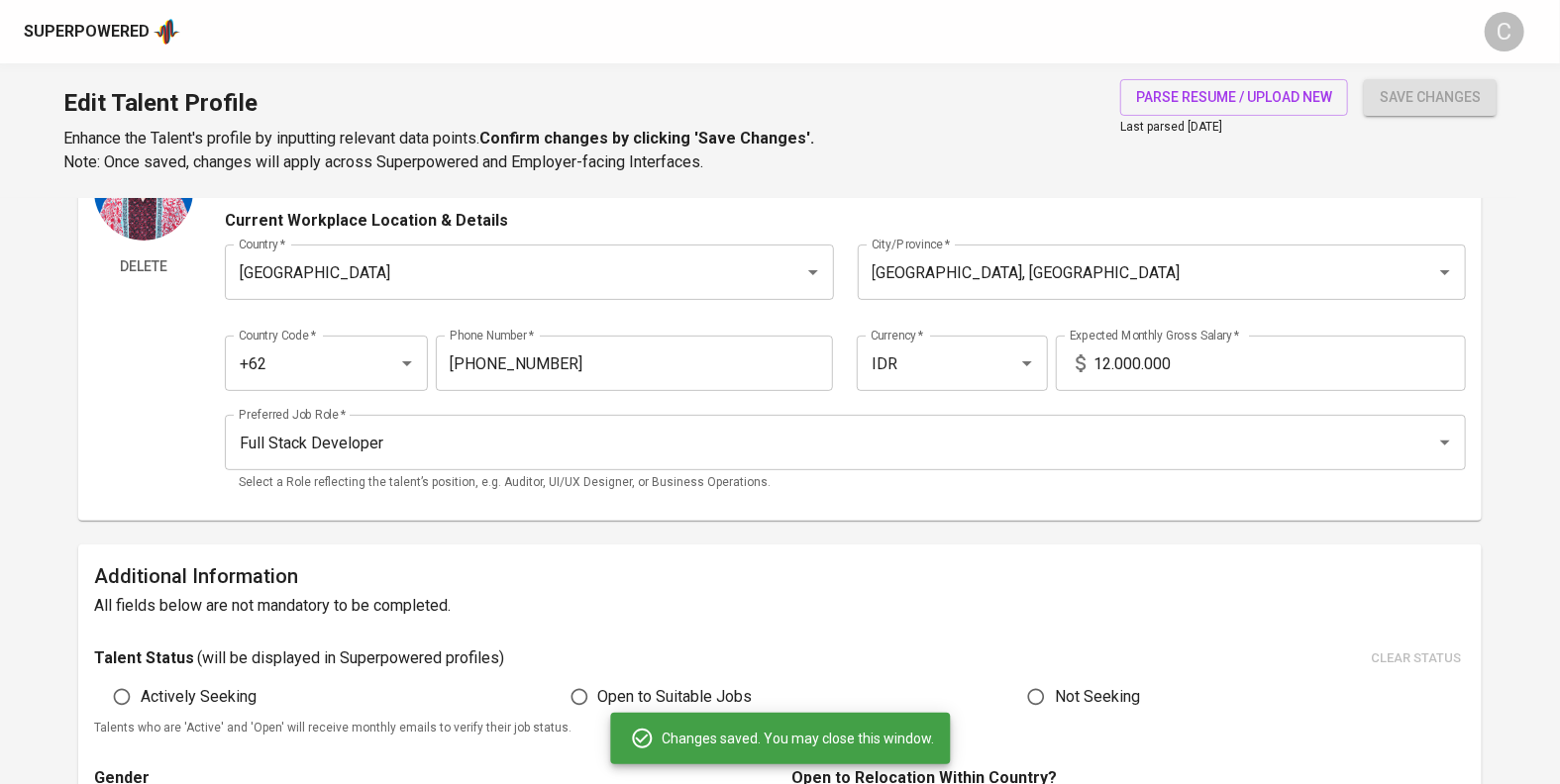 type on "REST API" 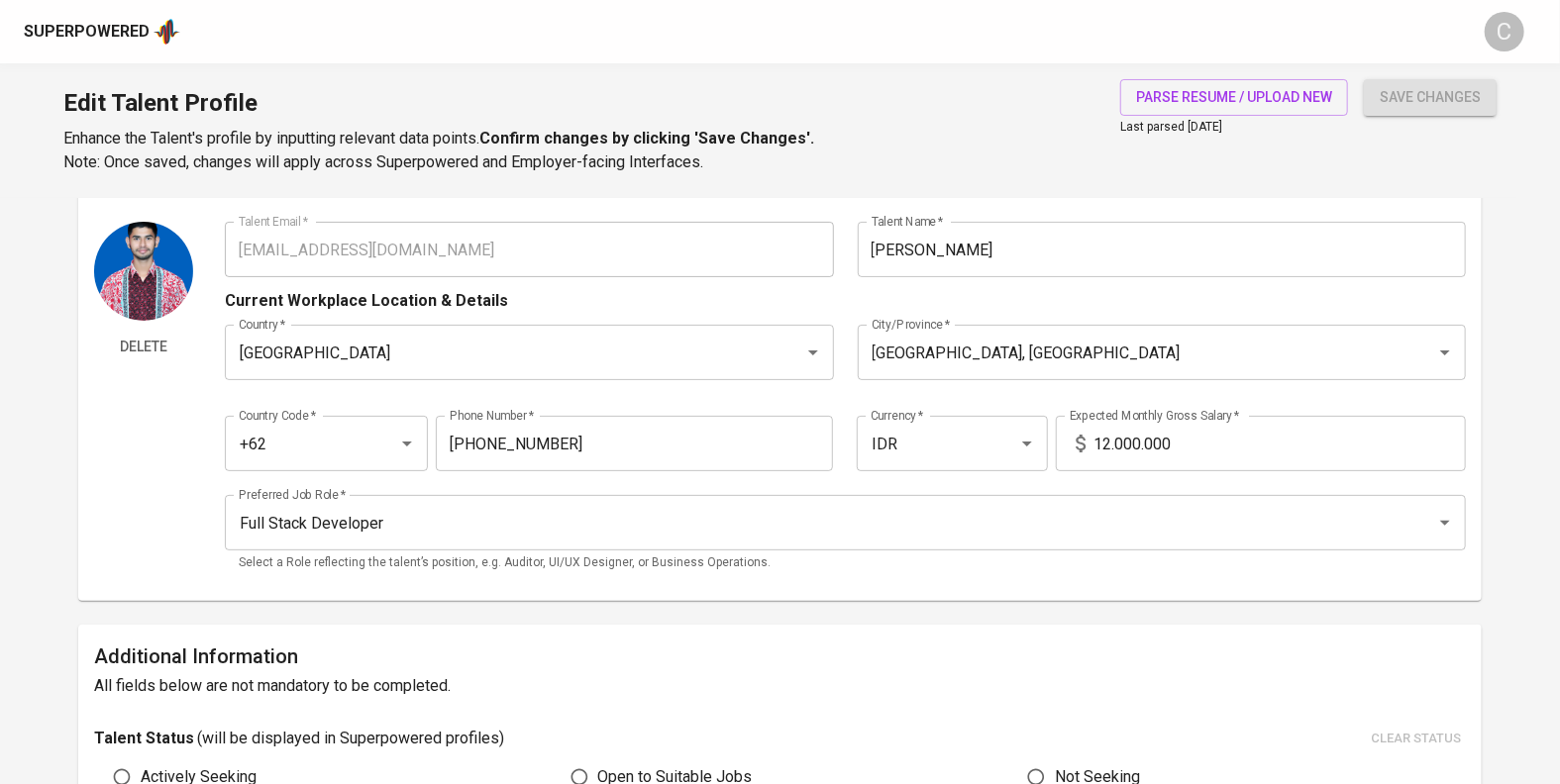 scroll, scrollTop: 0, scrollLeft: 0, axis: both 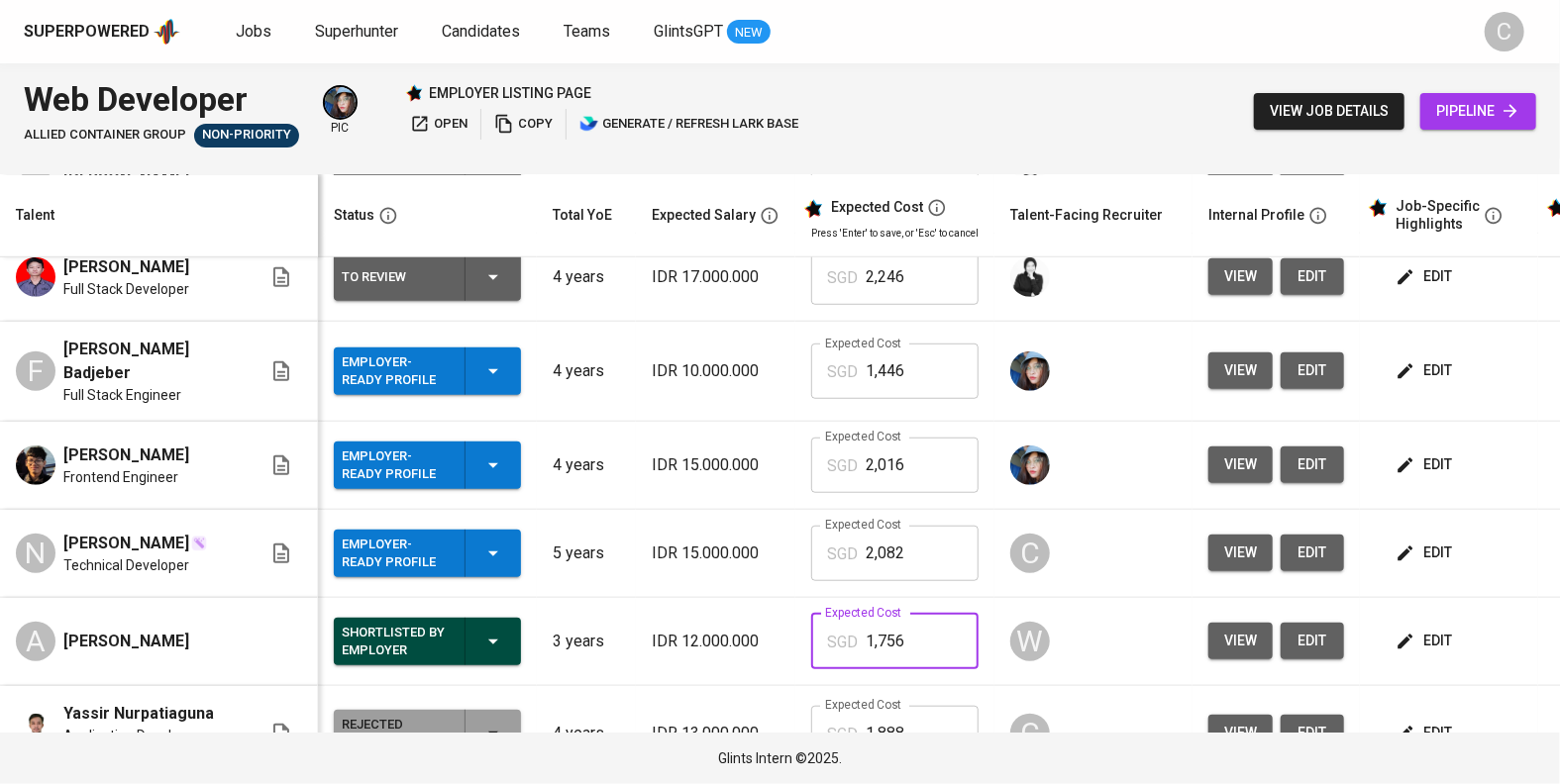 drag, startPoint x: 901, startPoint y: 670, endPoint x: 696, endPoint y: 669, distance: 205.00244 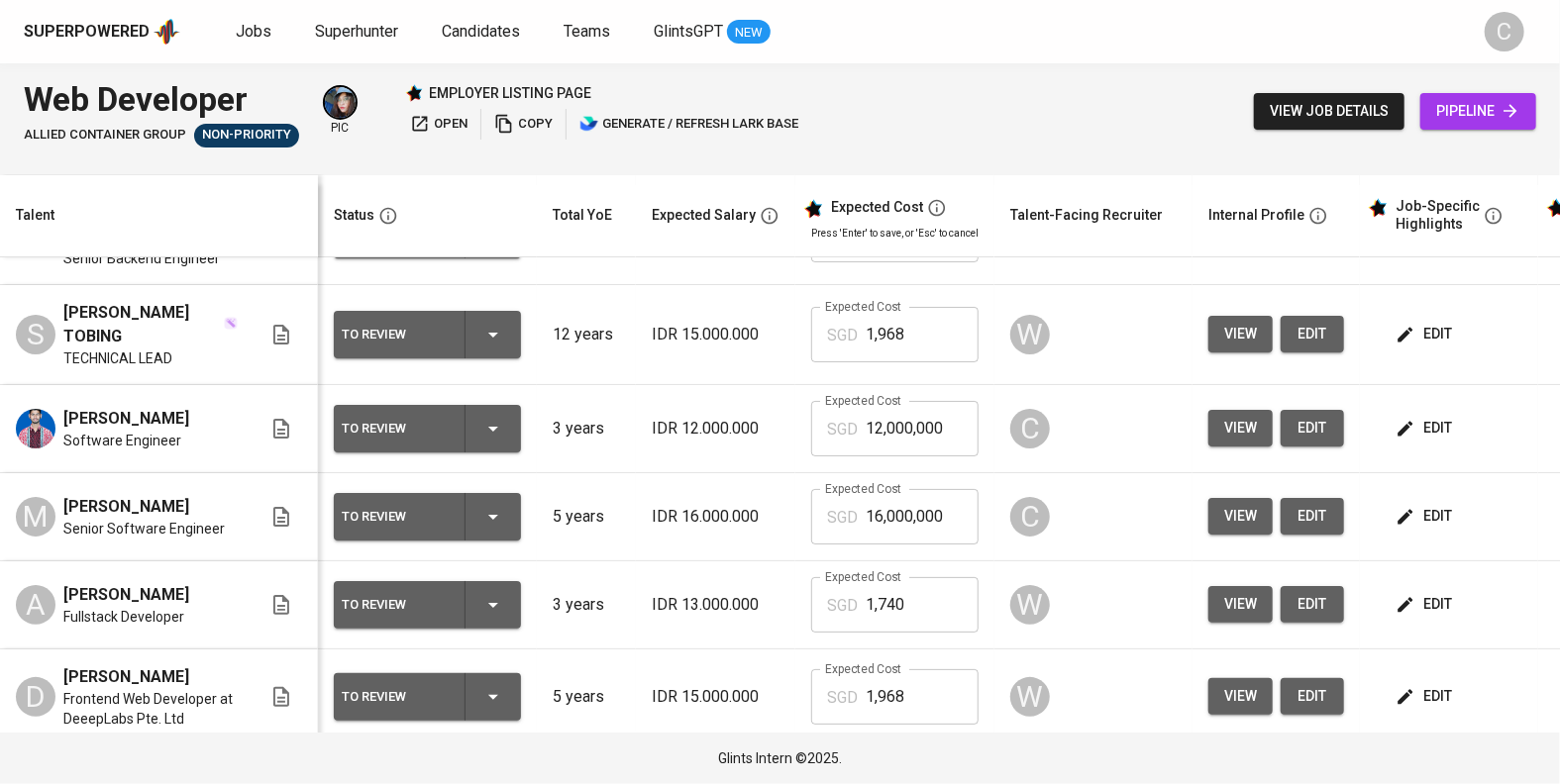 scroll, scrollTop: 63, scrollLeft: 0, axis: vertical 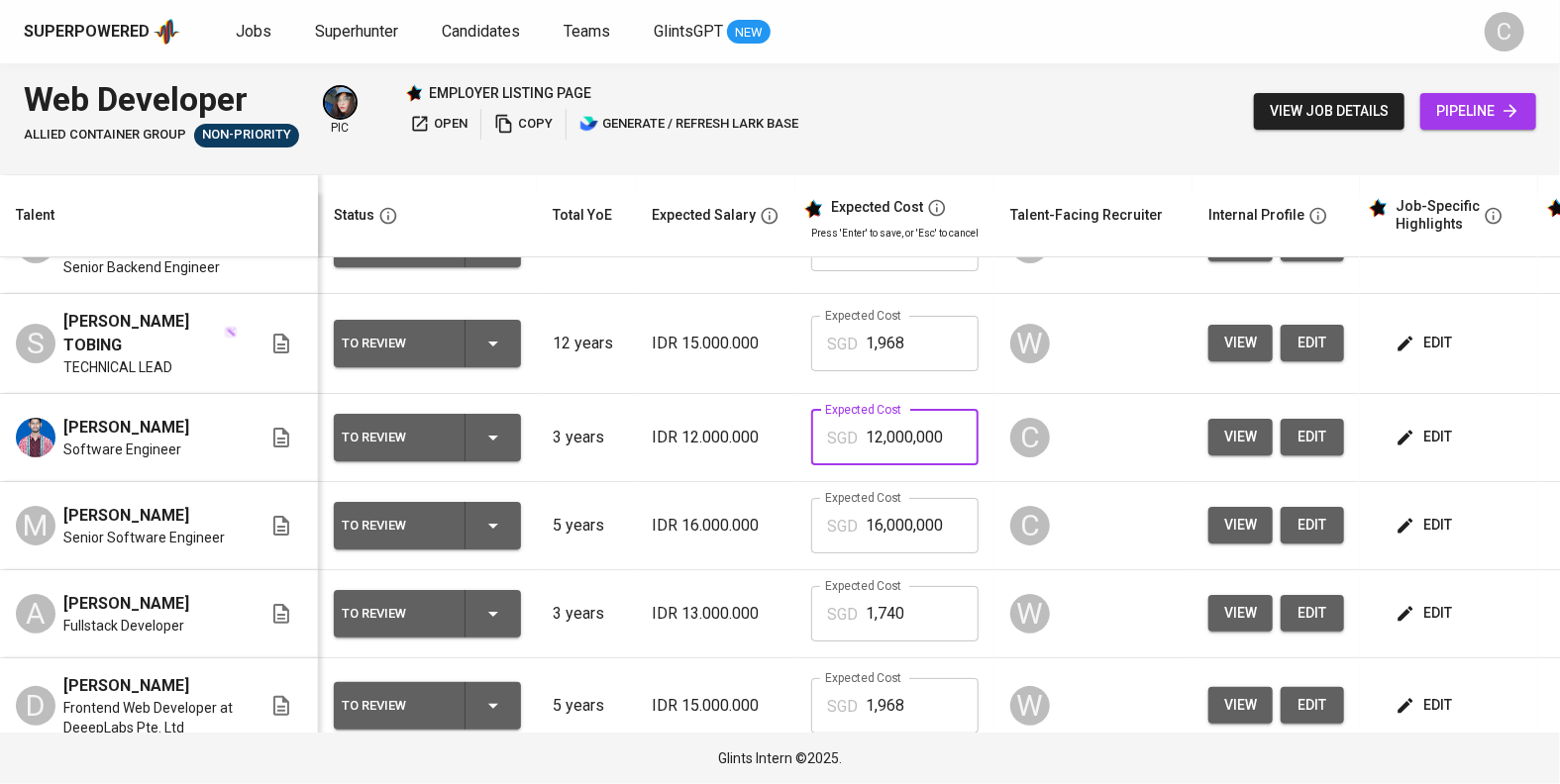 click on "Expected Cost SGD 12,000,000 Expected Cost" at bounding box center (894, 438) 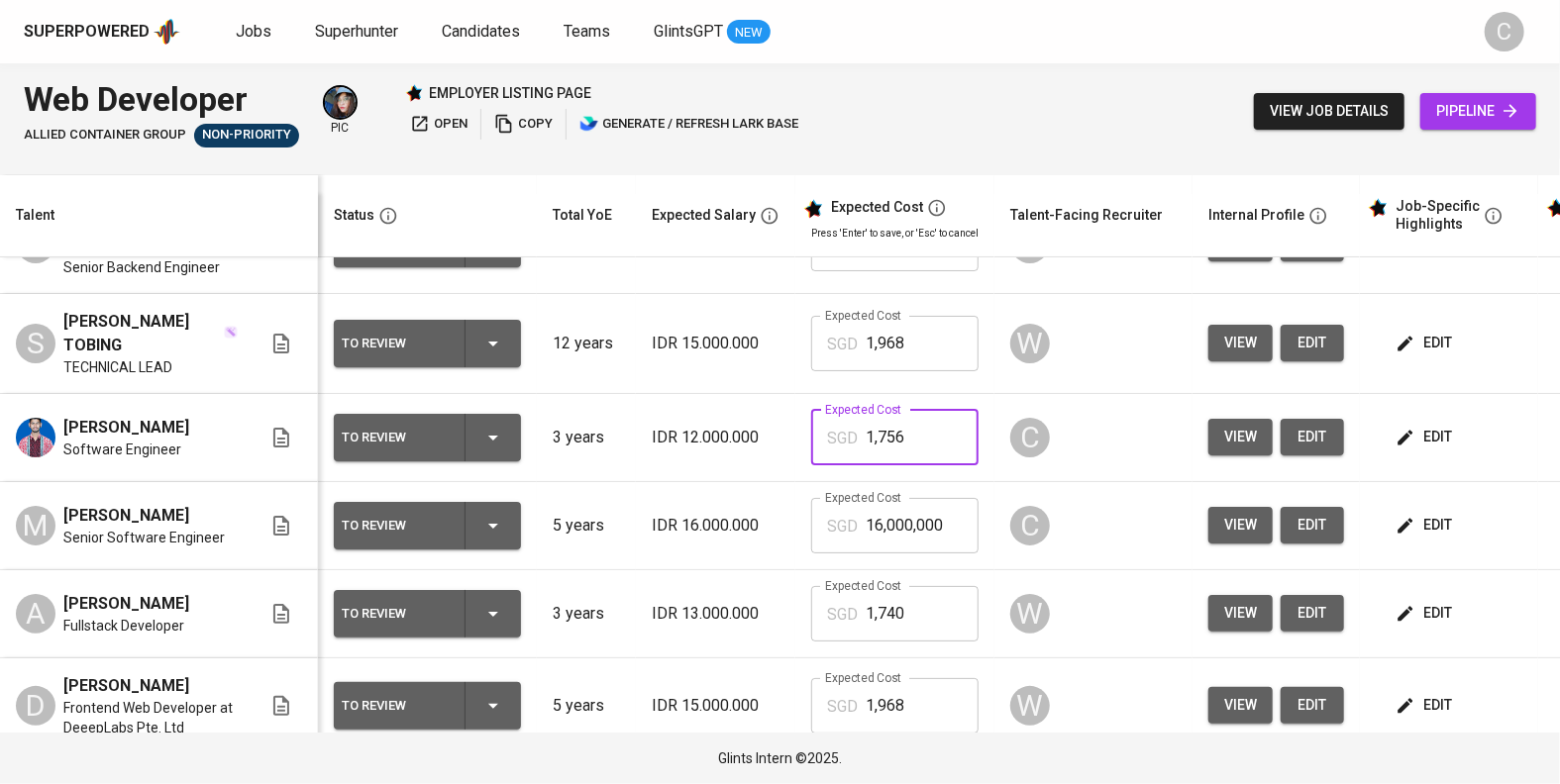 type on "1,756" 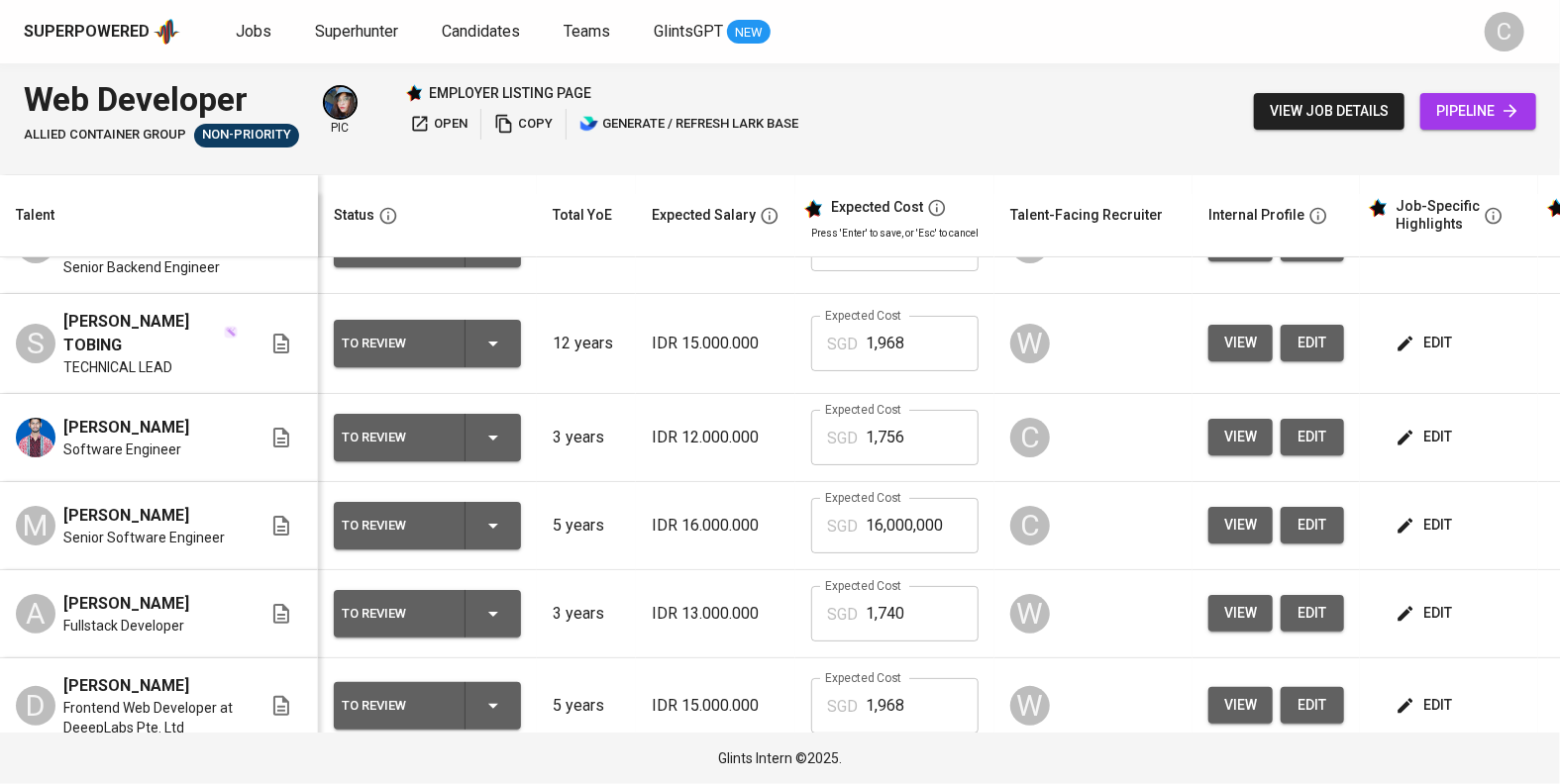 click on "edit" at bounding box center [1425, 1337] 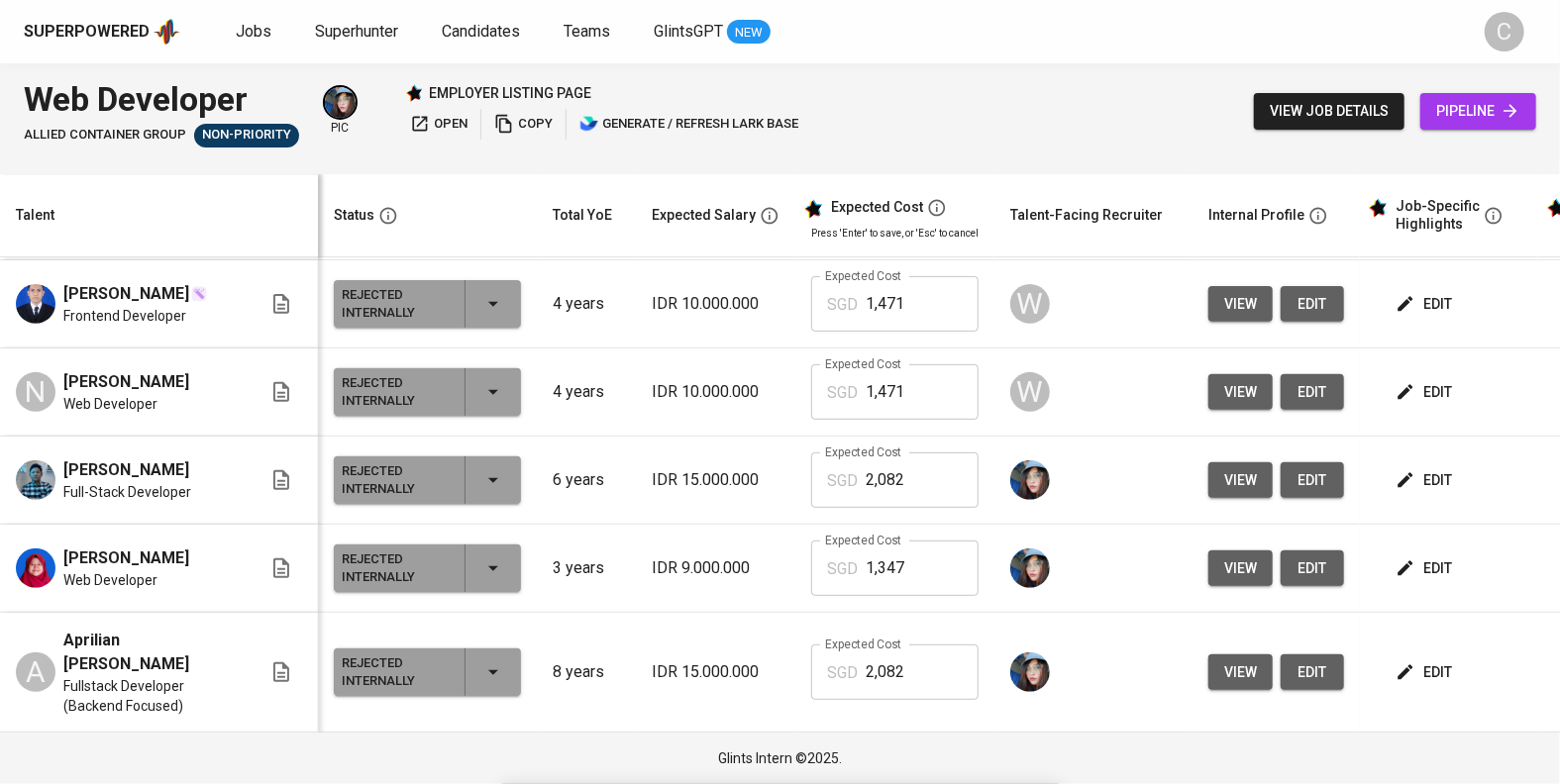 scroll, scrollTop: 938, scrollLeft: 0, axis: vertical 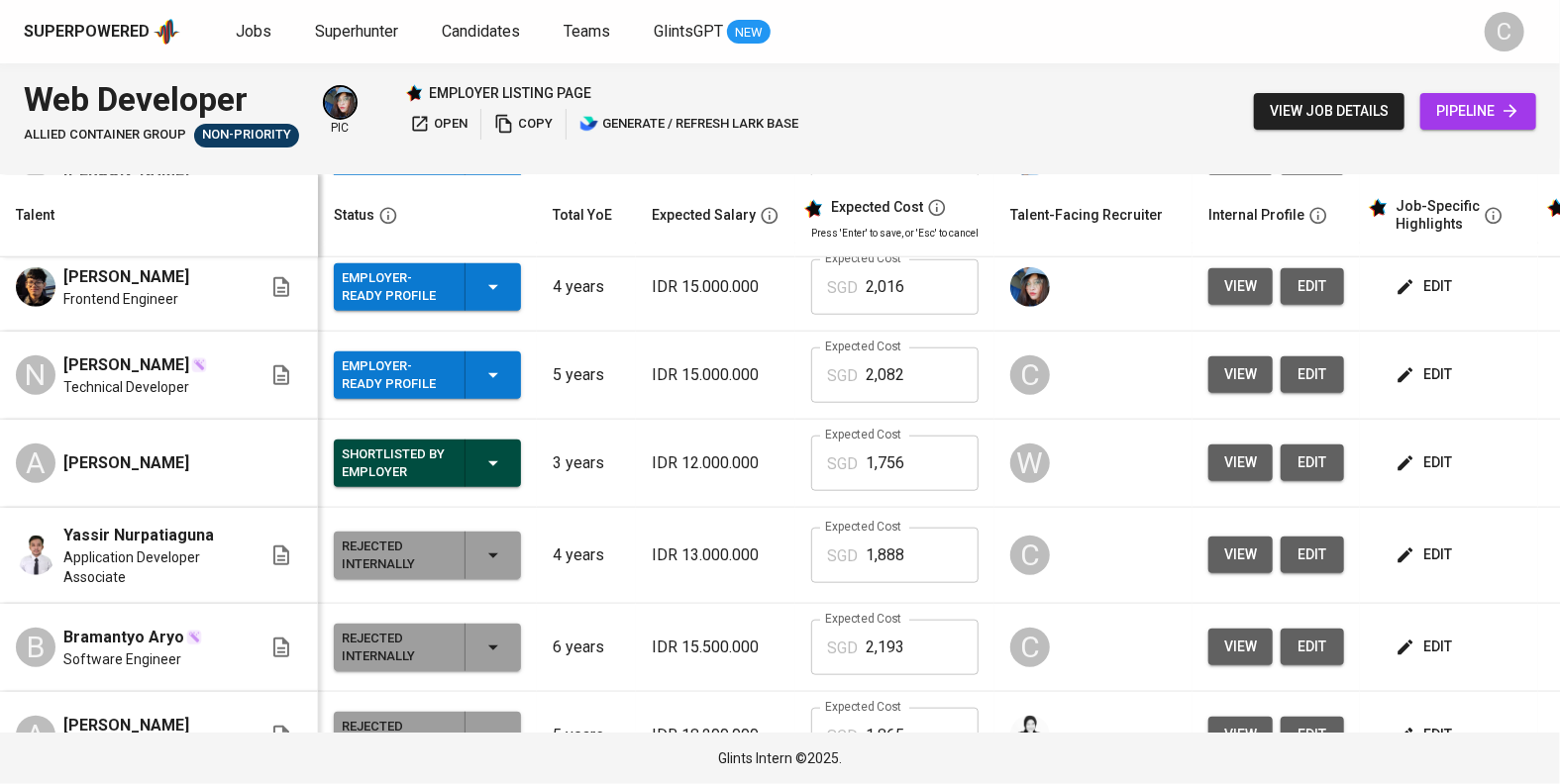 click on "edit" at bounding box center (1425, 462) 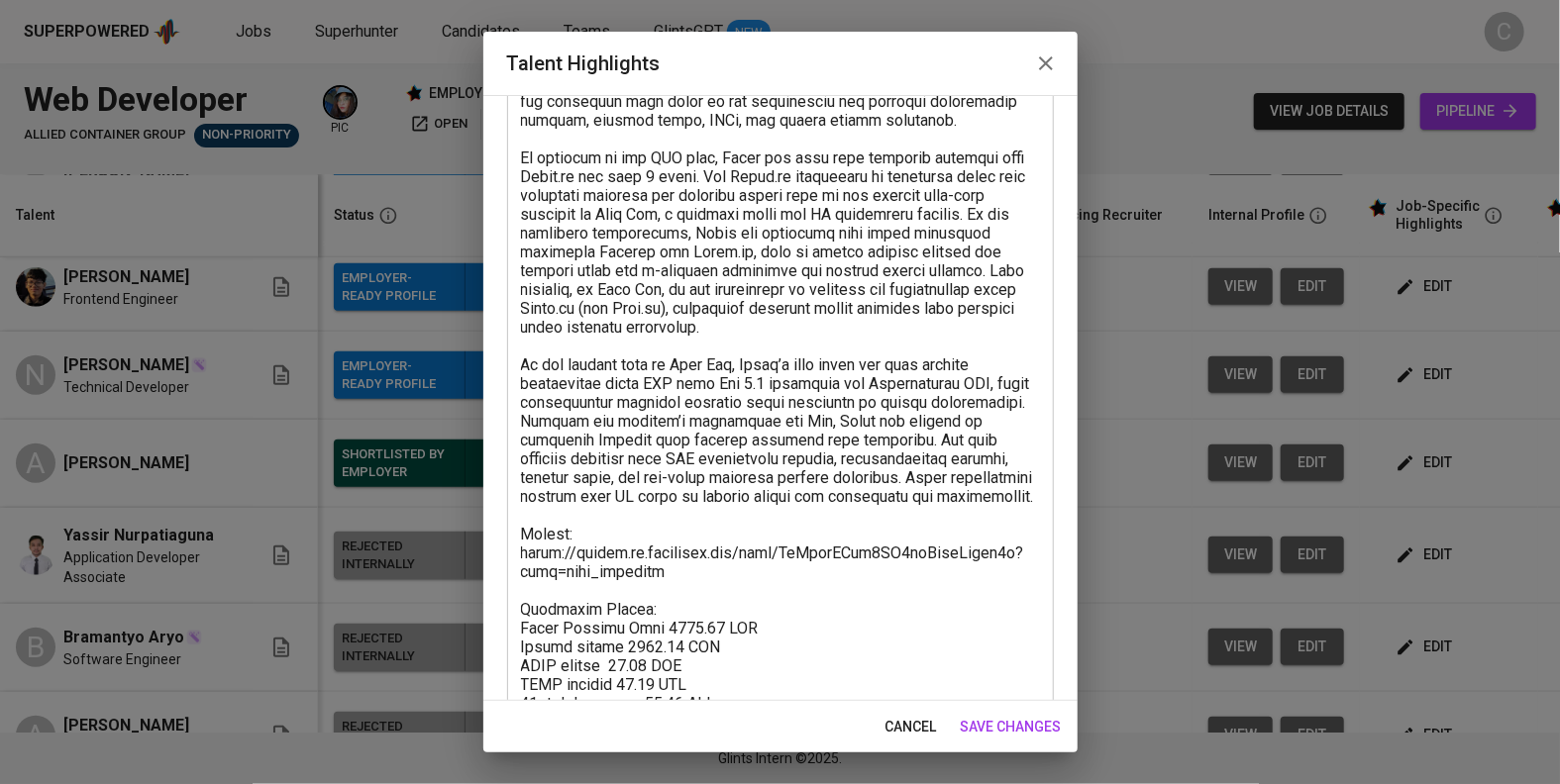 scroll, scrollTop: 405, scrollLeft: 0, axis: vertical 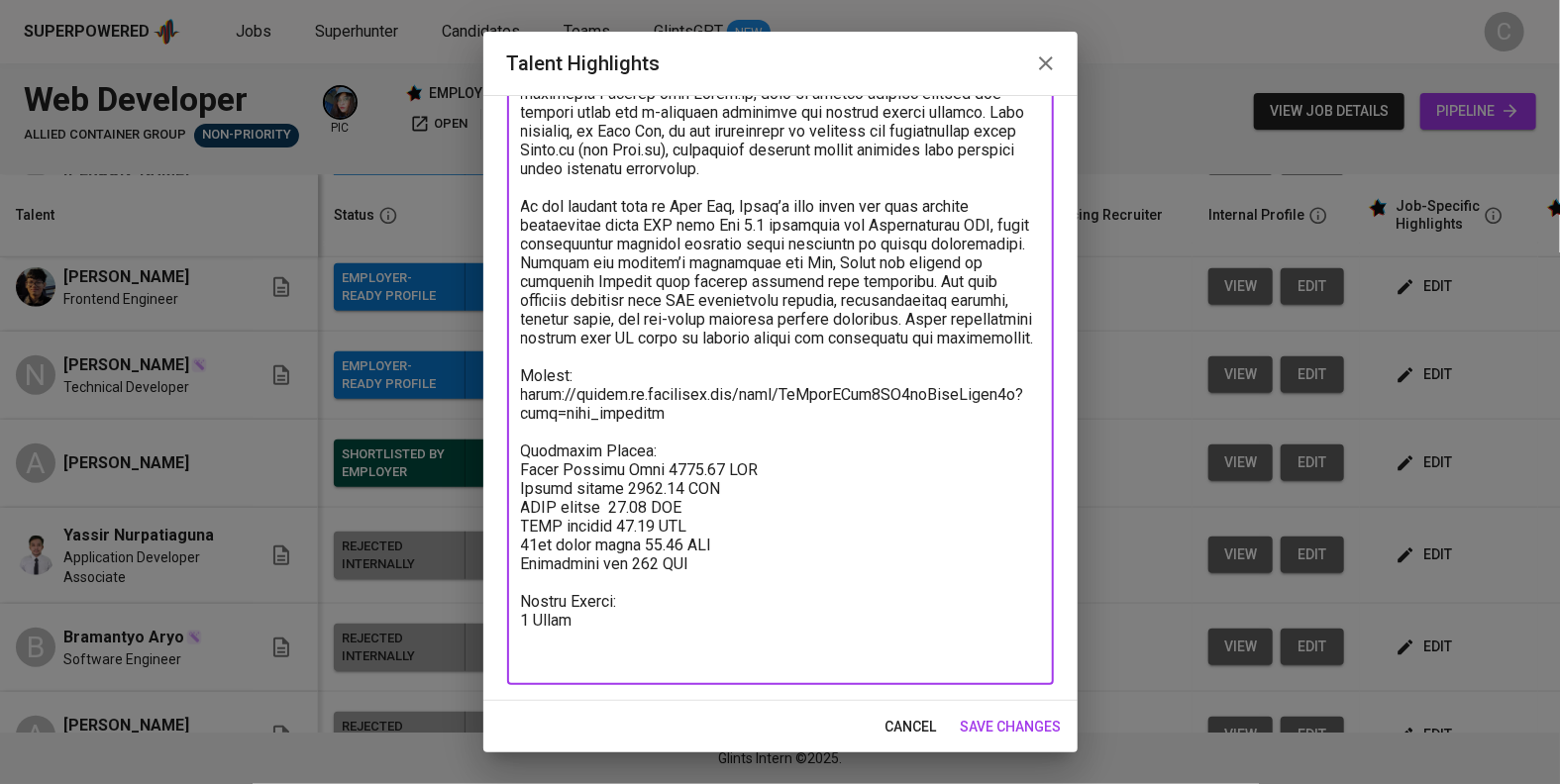 drag, startPoint x: 745, startPoint y: 600, endPoint x: 478, endPoint y: 493, distance: 287.64214 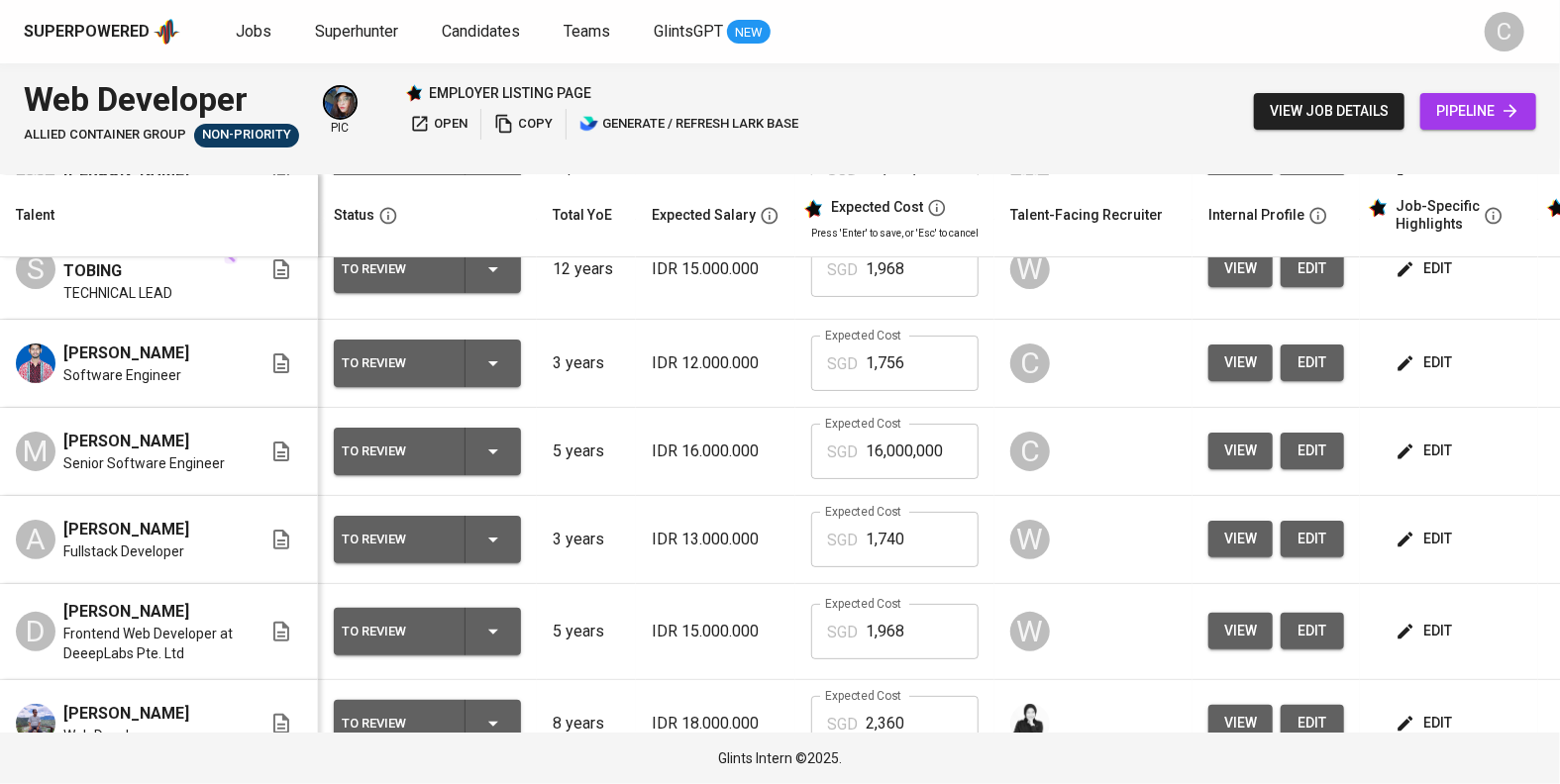 scroll, scrollTop: 33, scrollLeft: 0, axis: vertical 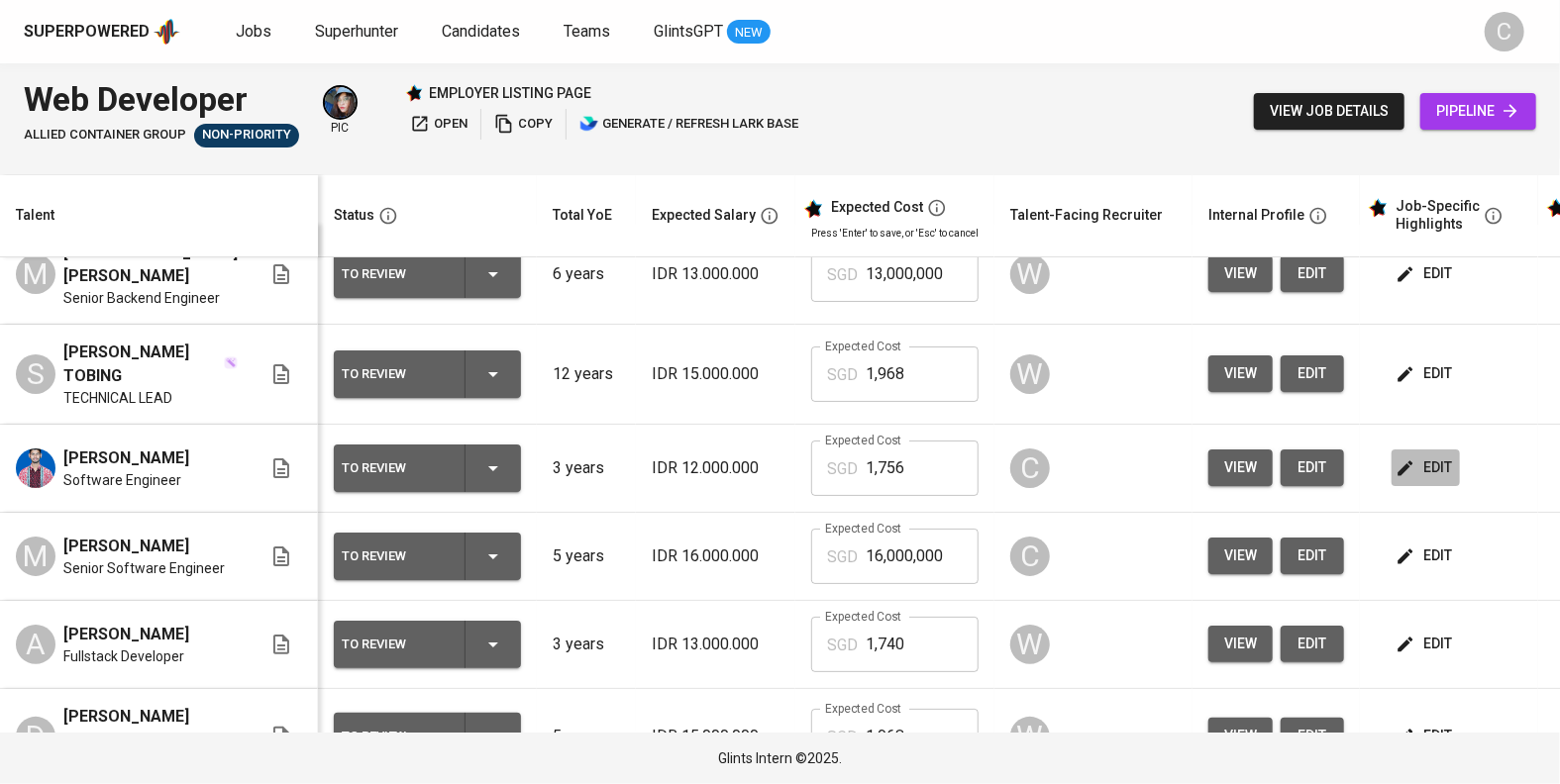click on "edit" at bounding box center [1425, 467] 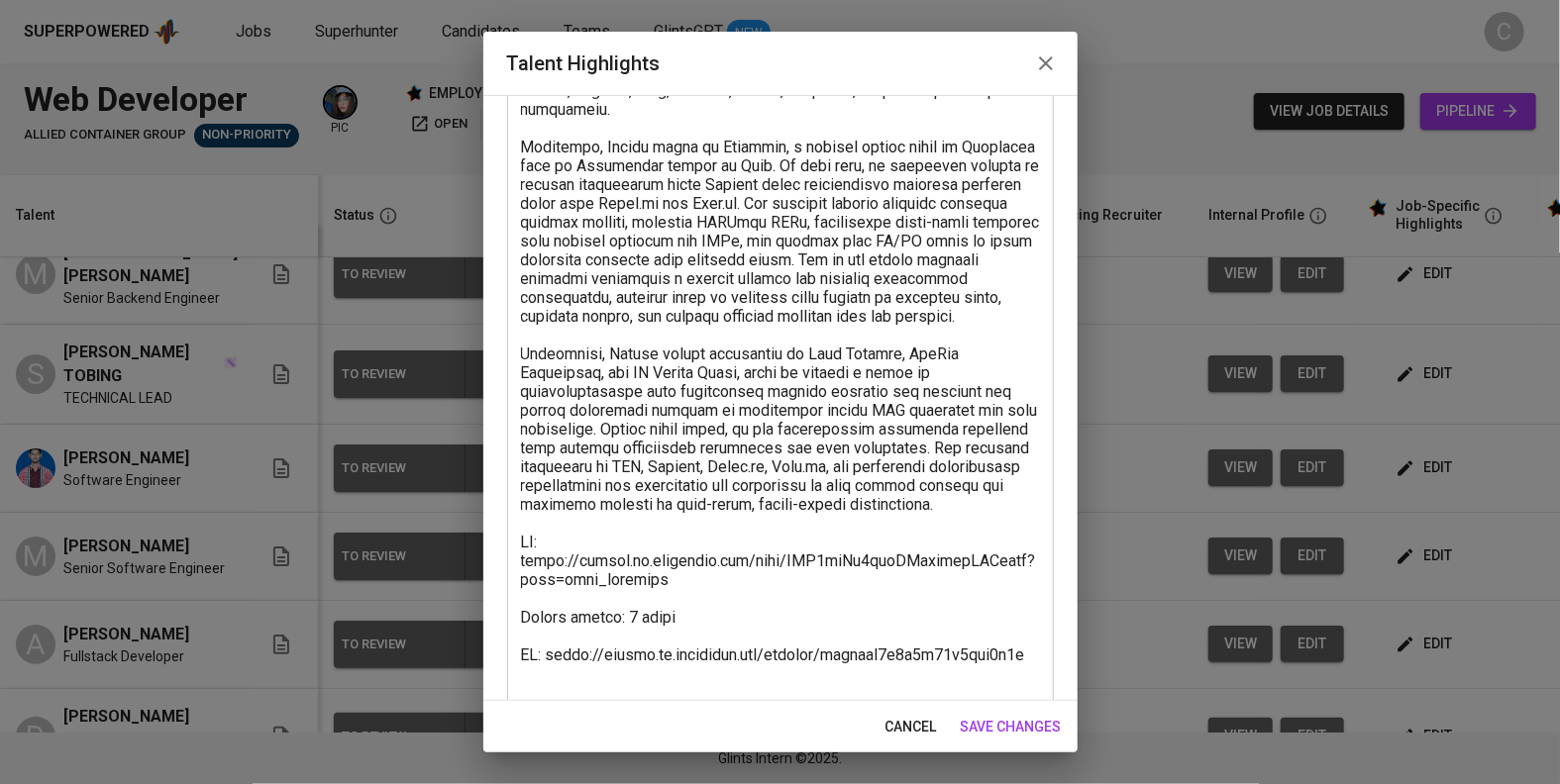 scroll, scrollTop: 292, scrollLeft: 0, axis: vertical 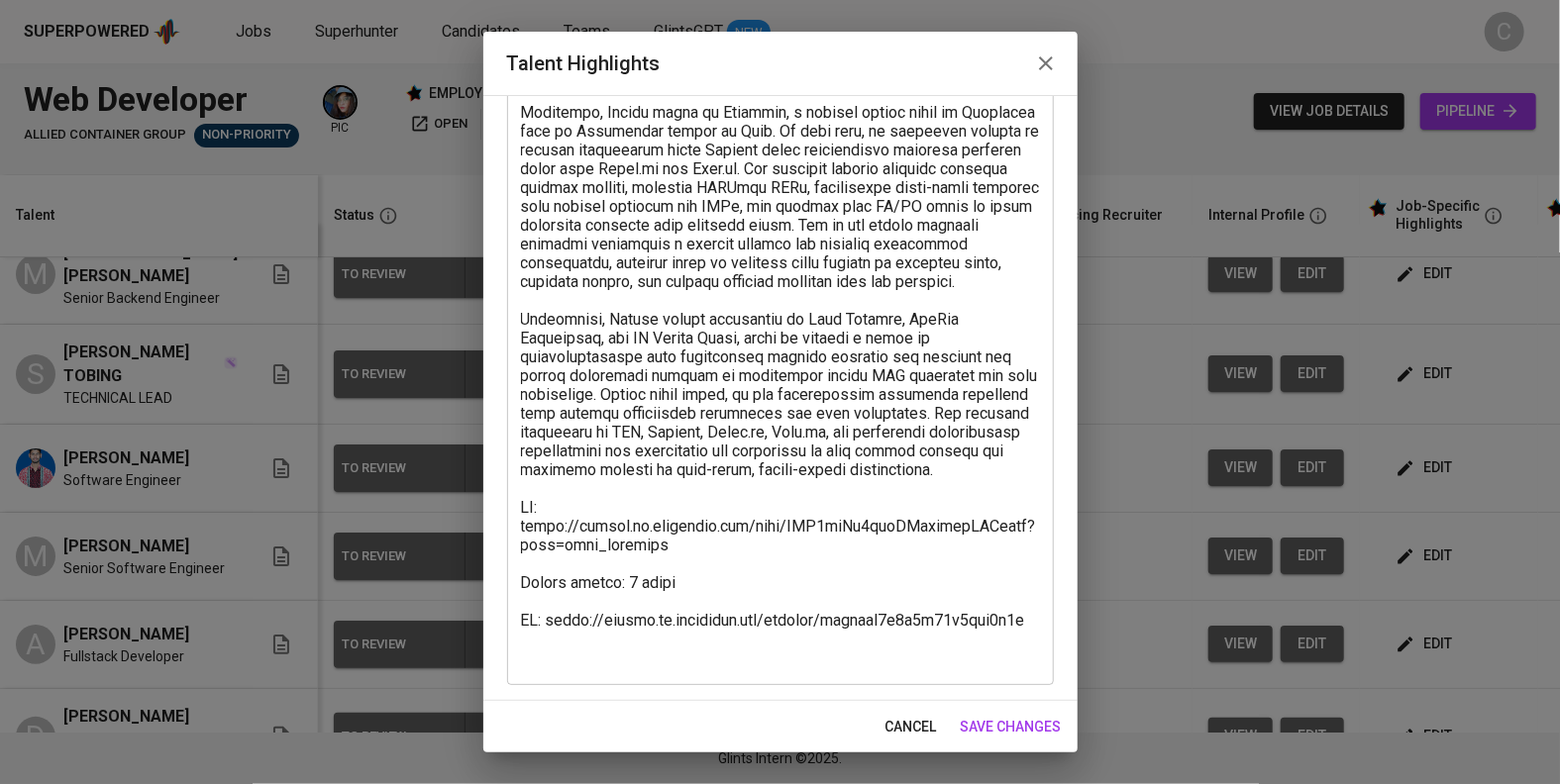 click at bounding box center [780, 300] 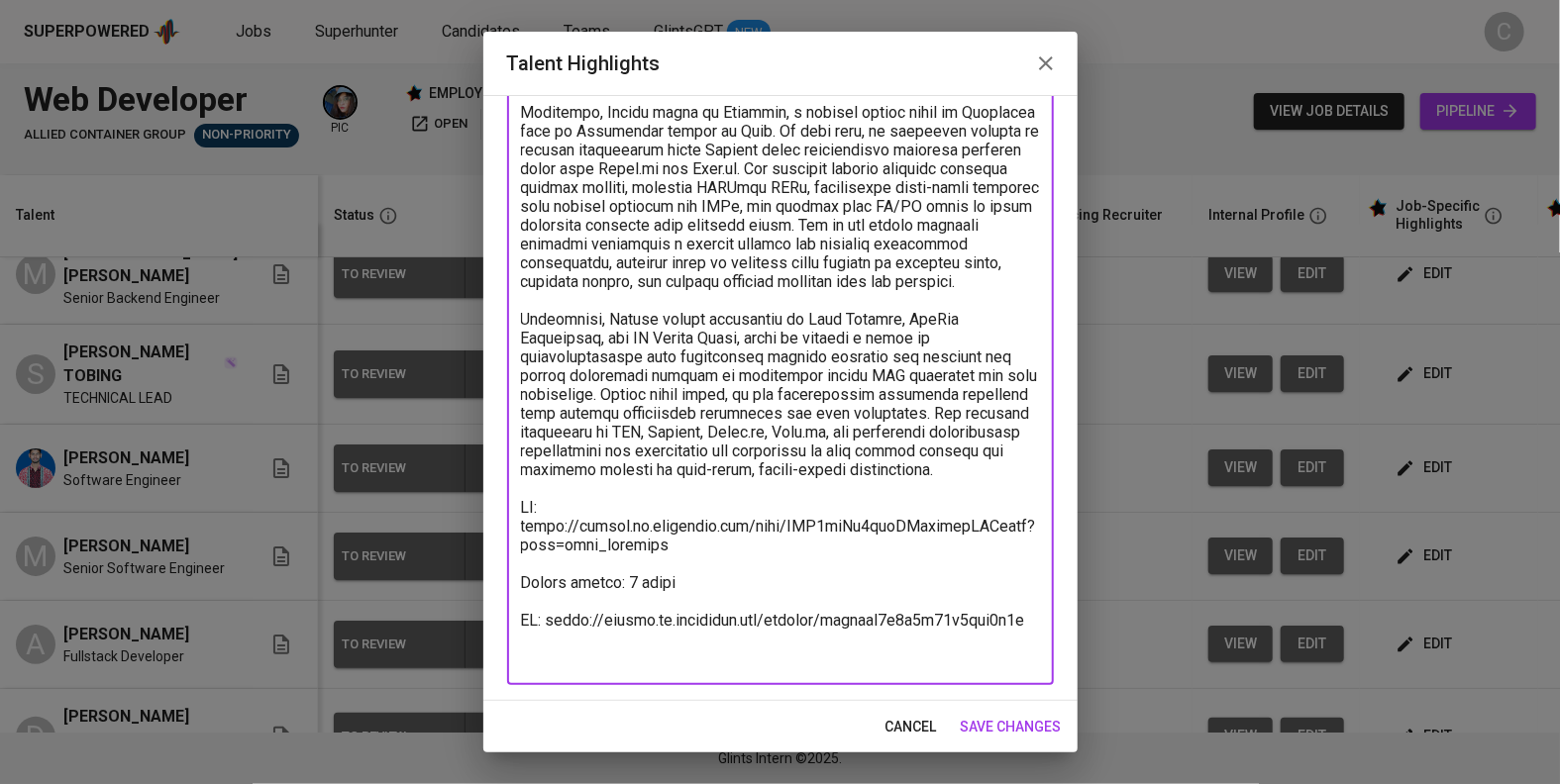 click at bounding box center [780, 300] 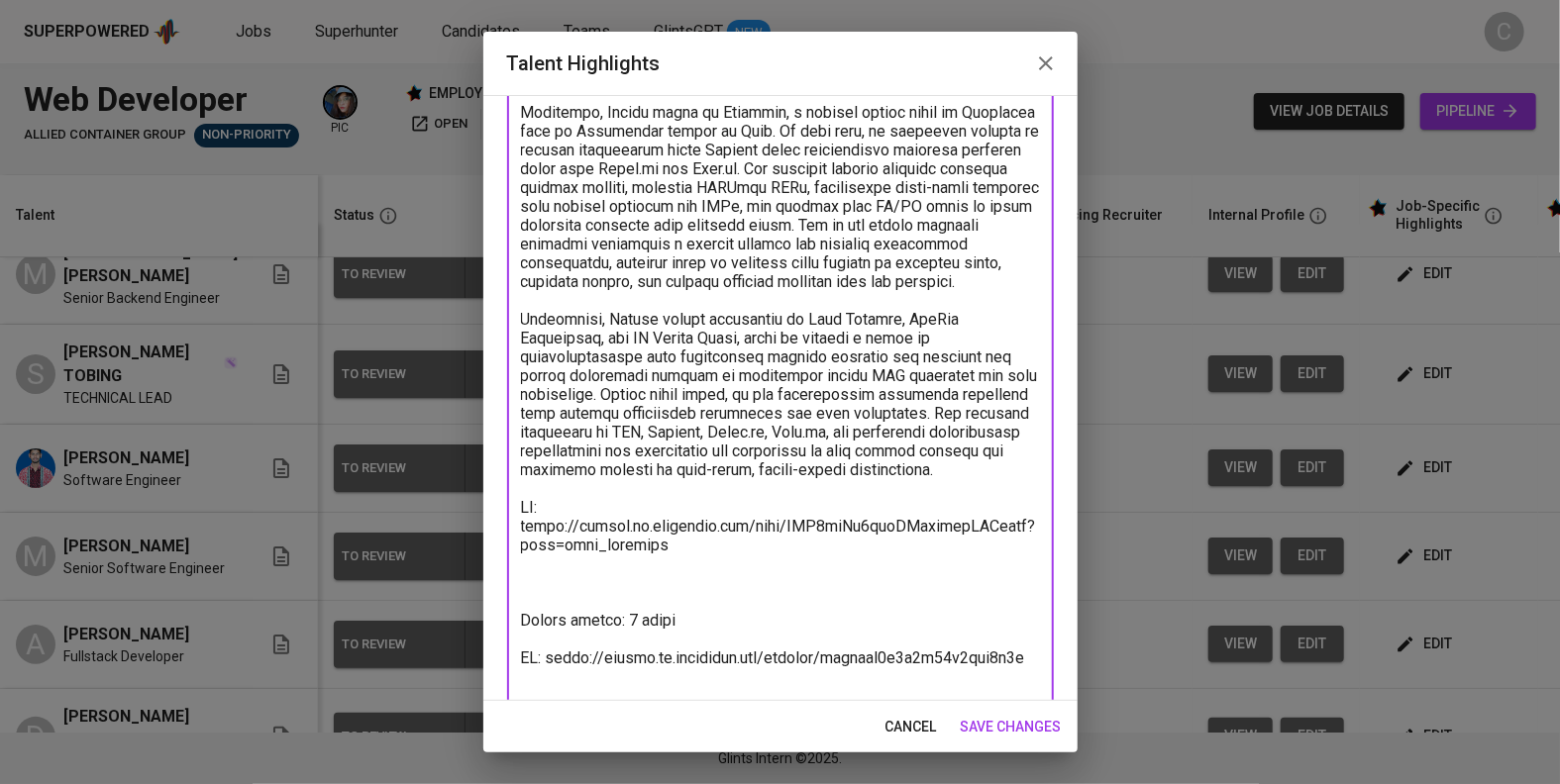 paste on "Breakdown Salary:
Total Payroll Cost 1755.11 SGD
Talent salary 1192.80 SGD
BPJS health  54.19 SGD
BPJS pension 68.72 SGD
13th month bonus 99.40 SGD
Management fee 300 SGD" 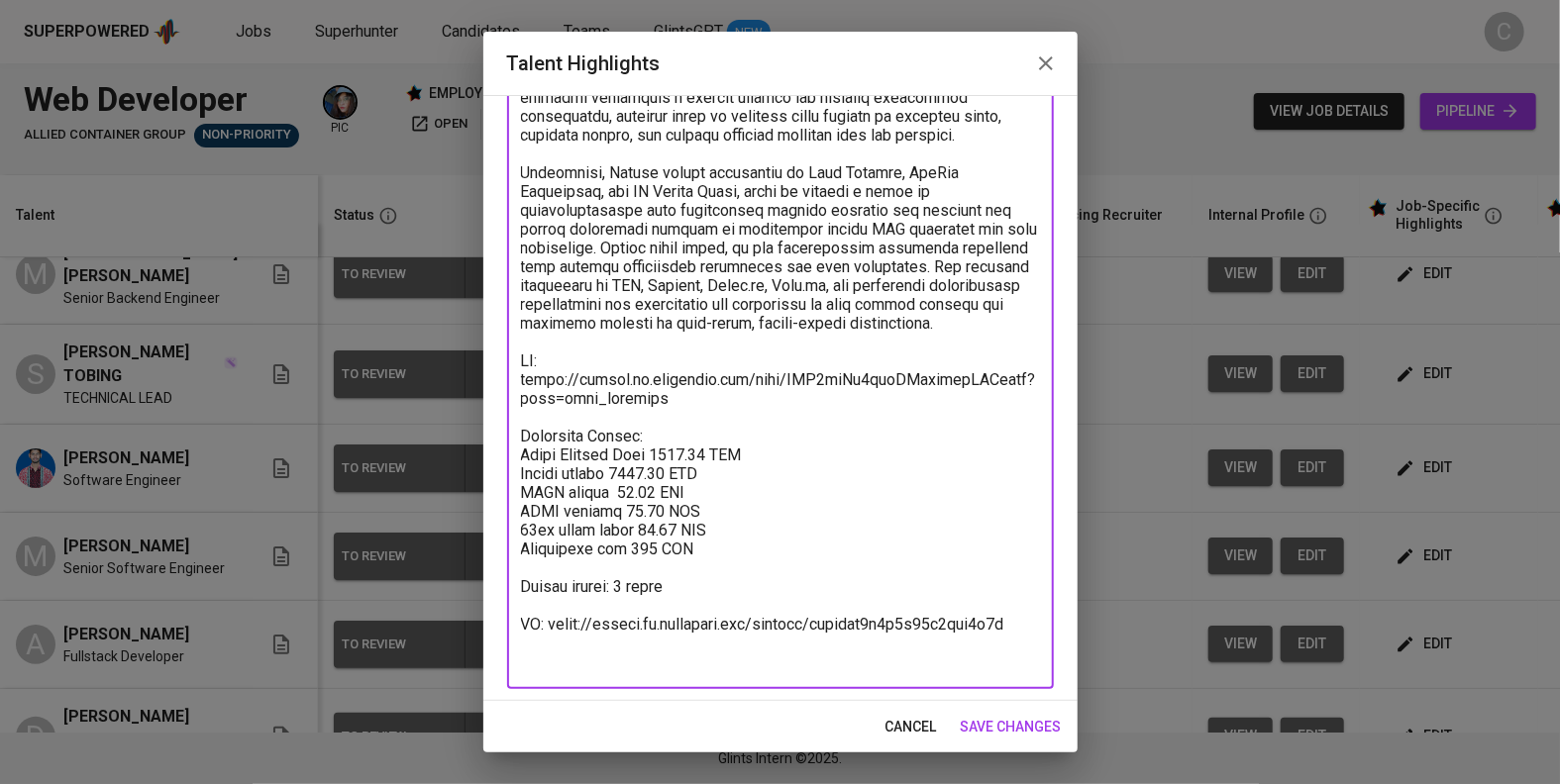 scroll, scrollTop: 442, scrollLeft: 0, axis: vertical 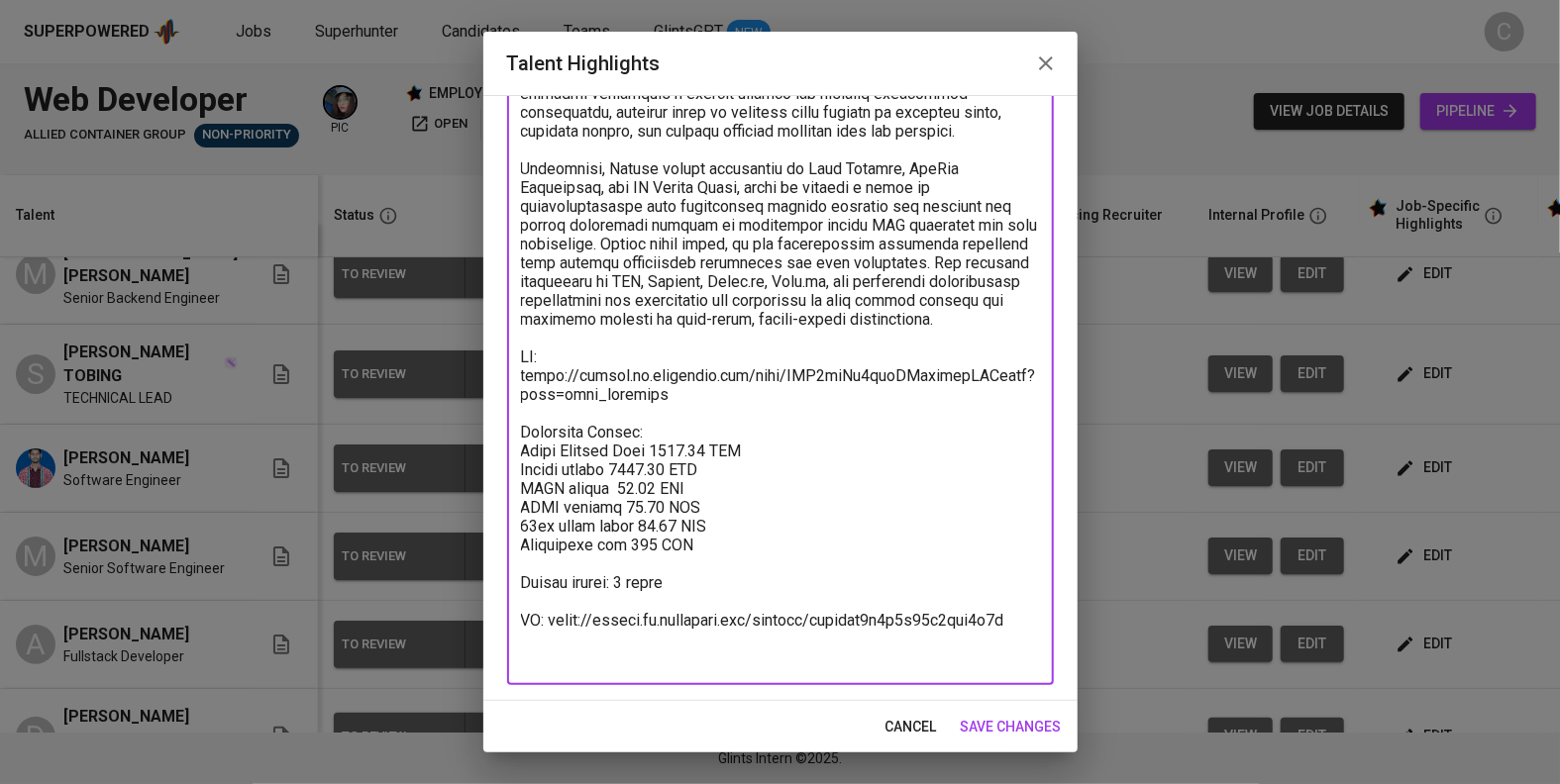 type on "Amirul is a Software Engineer with over two years of professional experience, specializing in backend and fullstack development. He has solid expertise in PHP with [PERSON_NAME] as his main backend framework, combined with proficiency in JavaScript and React.js for frontend development. [PERSON_NAME] has contributed to various projects involving REST API development, web applications, and system integrations, using tools like MySQL, MongoDB, Git, Postman, Stripe, Firebase, and Sanity for content management.
Currently, [PERSON_NAME] works at [GEOGRAPHIC_DATA], a digital agency based in [GEOGRAPHIC_DATA] with an Indonesian branch in [GEOGRAPHIC_DATA]. In this role, he primarily focuses on backend development using Laravel while occasionally handling frontend tasks with React.js and Next.js. His projects include building scalable backend systems, creating RESTful APIs, integrating third-party services like payment gateways and CRMs, and working with UI/UX teams to align technical features with business goals. One of his recent projects involves developing ..." 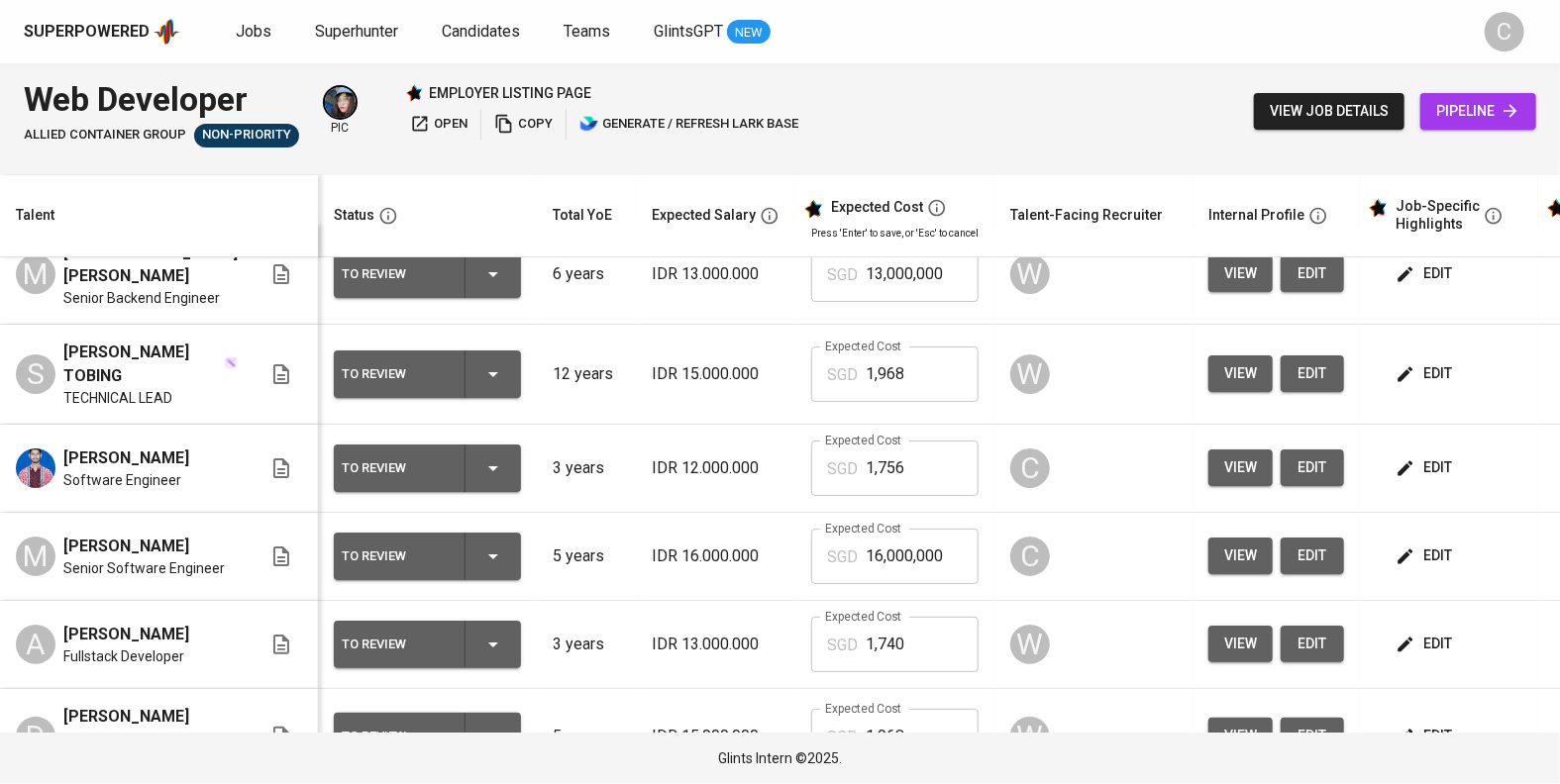 click on "edit" at bounding box center [1425, 555] 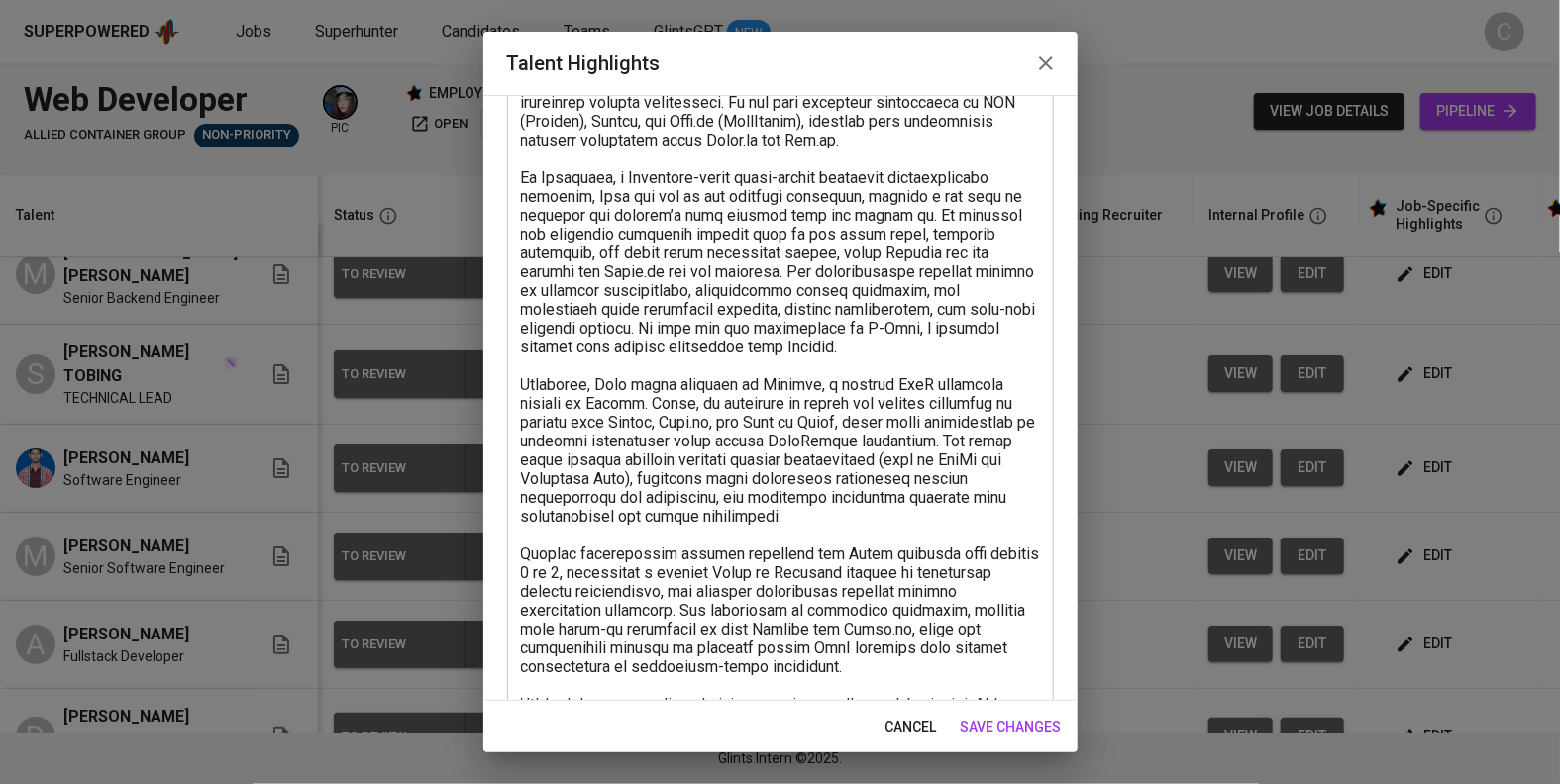 scroll, scrollTop: 442, scrollLeft: 0, axis: vertical 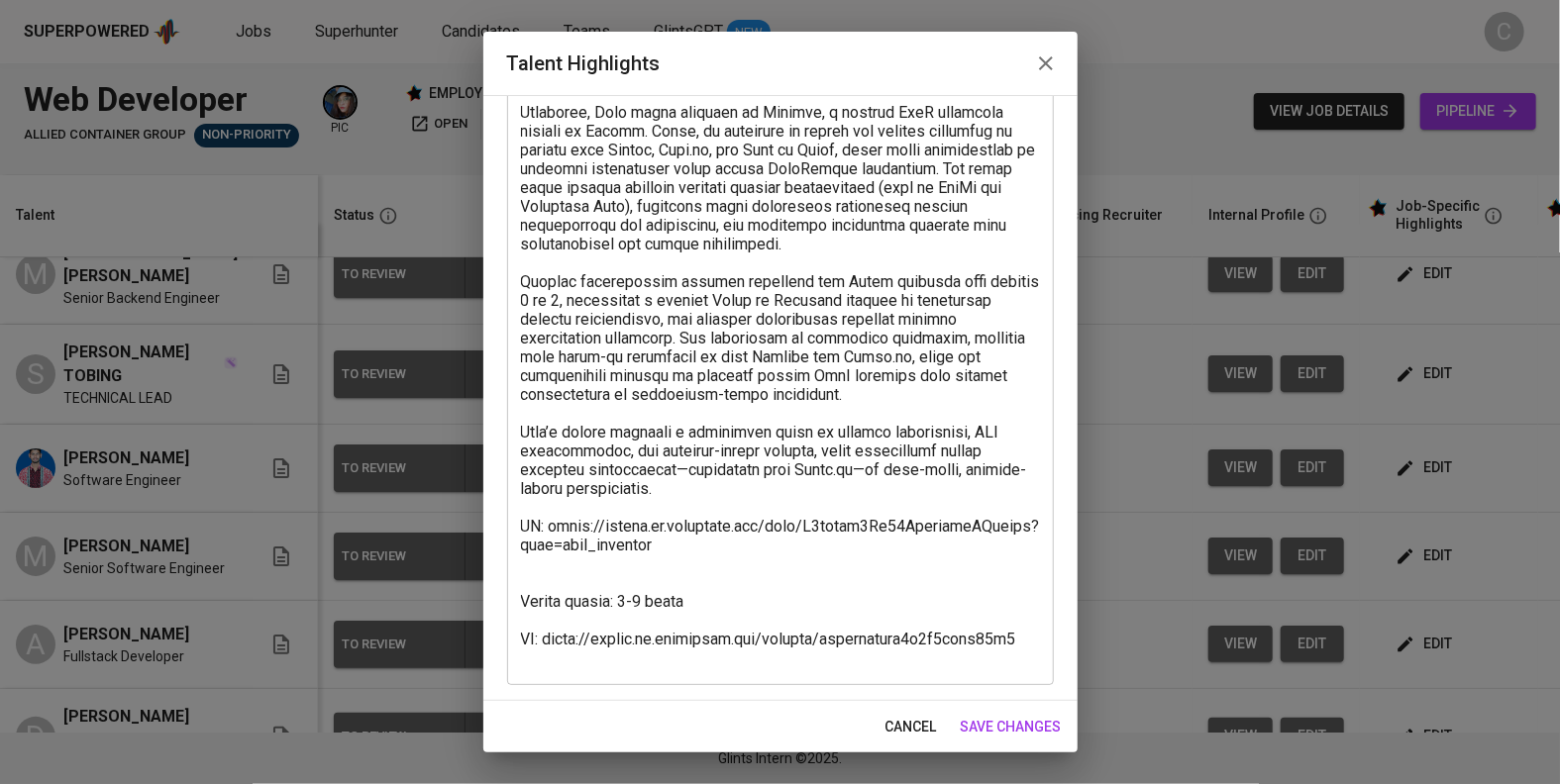 click at bounding box center (780, 225) 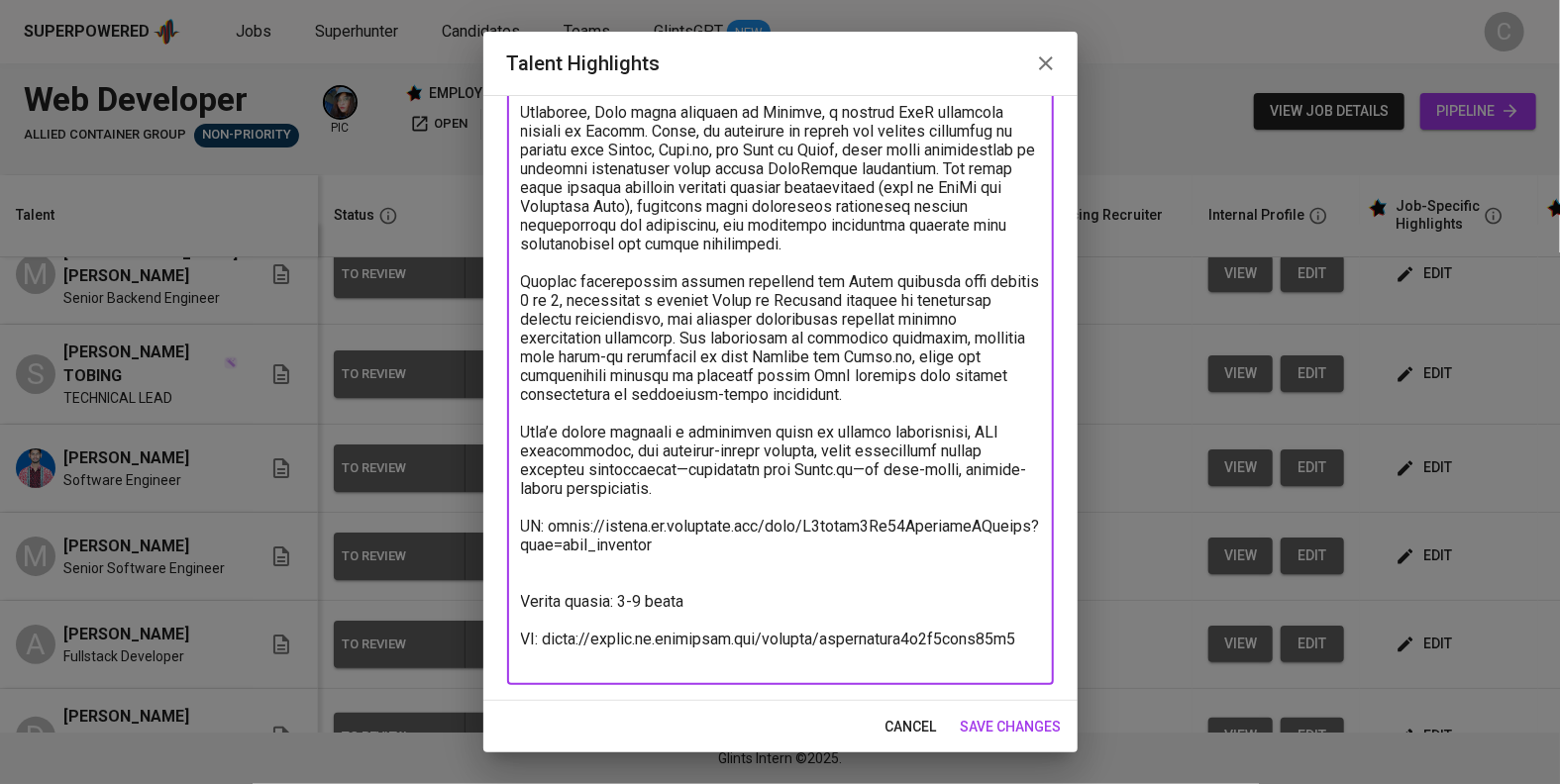 click at bounding box center (780, 225) 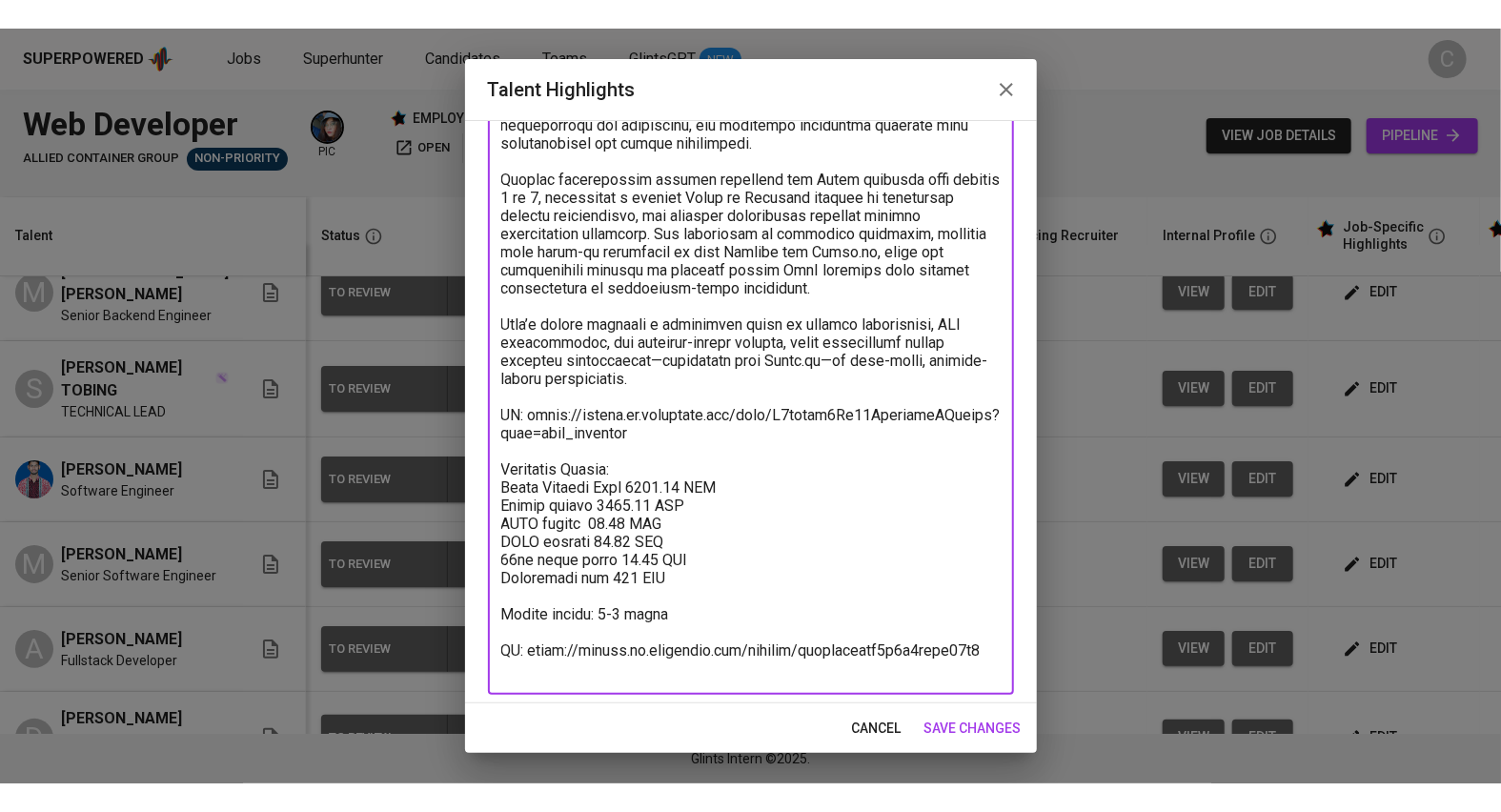 scroll, scrollTop: 553, scrollLeft: 0, axis: vertical 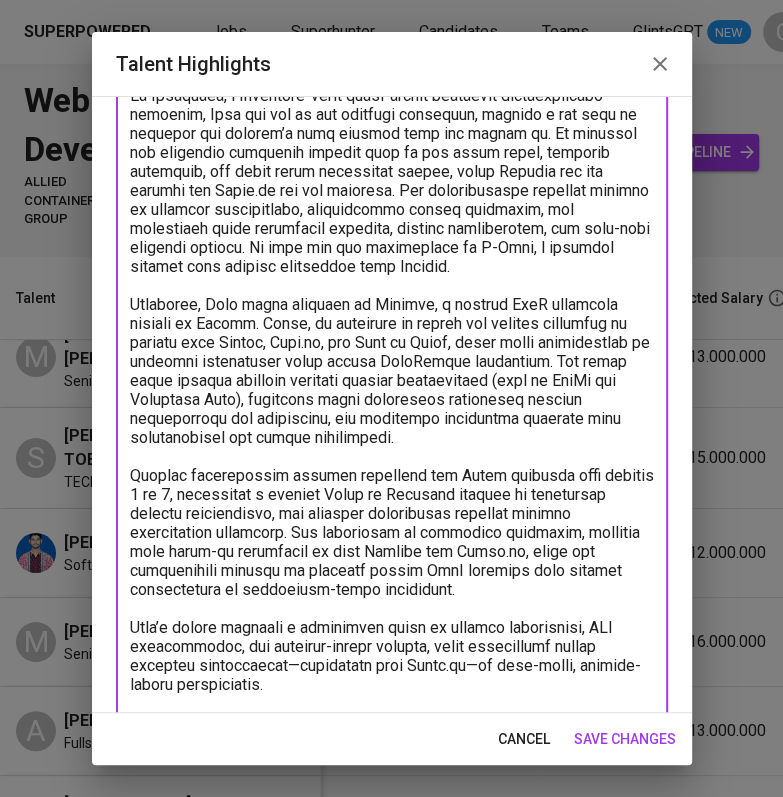 click at bounding box center (392, 485) 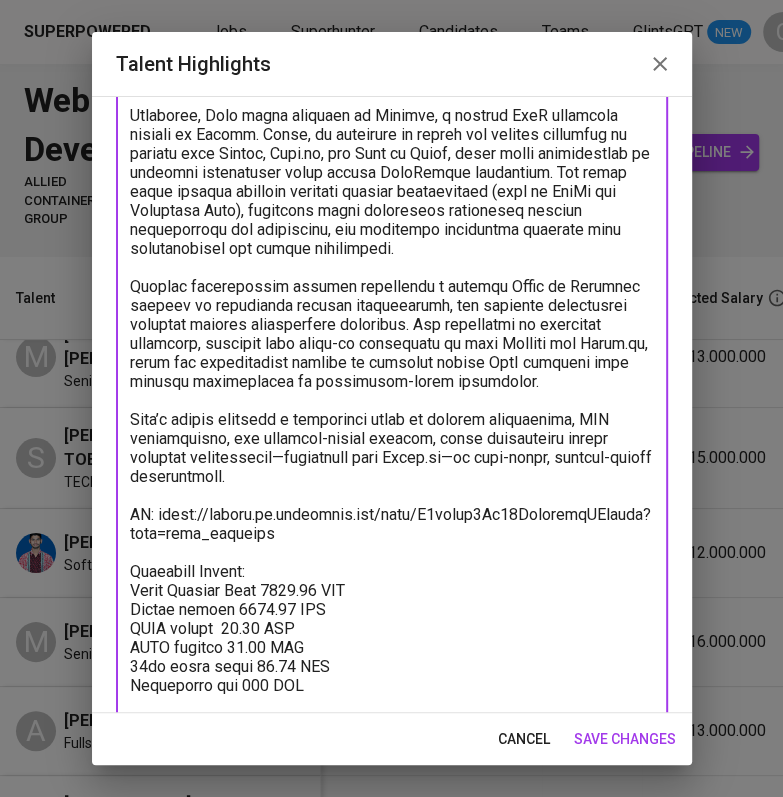 scroll, scrollTop: 464, scrollLeft: 0, axis: vertical 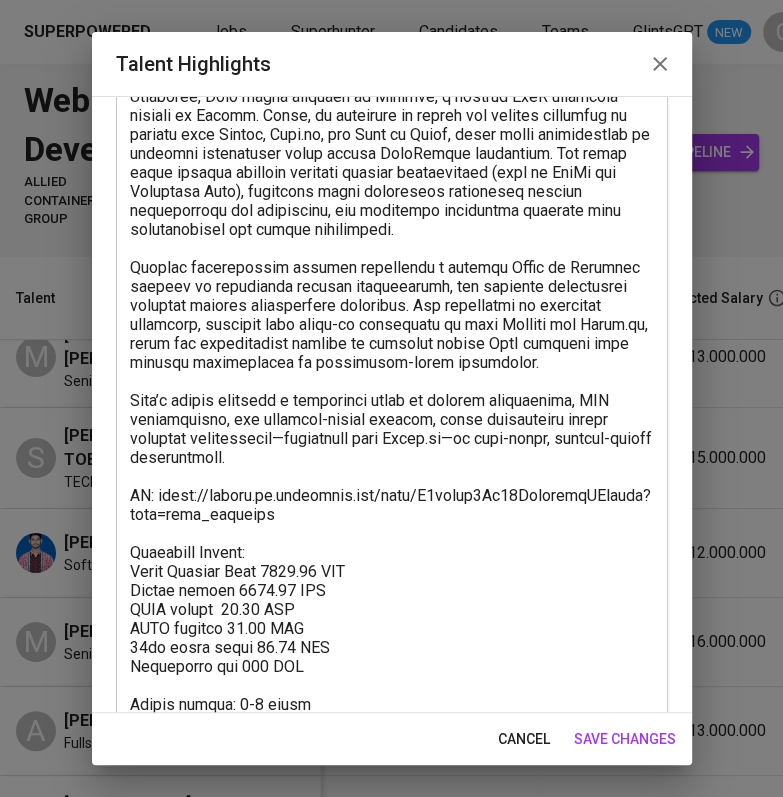 click at bounding box center (392, 267) 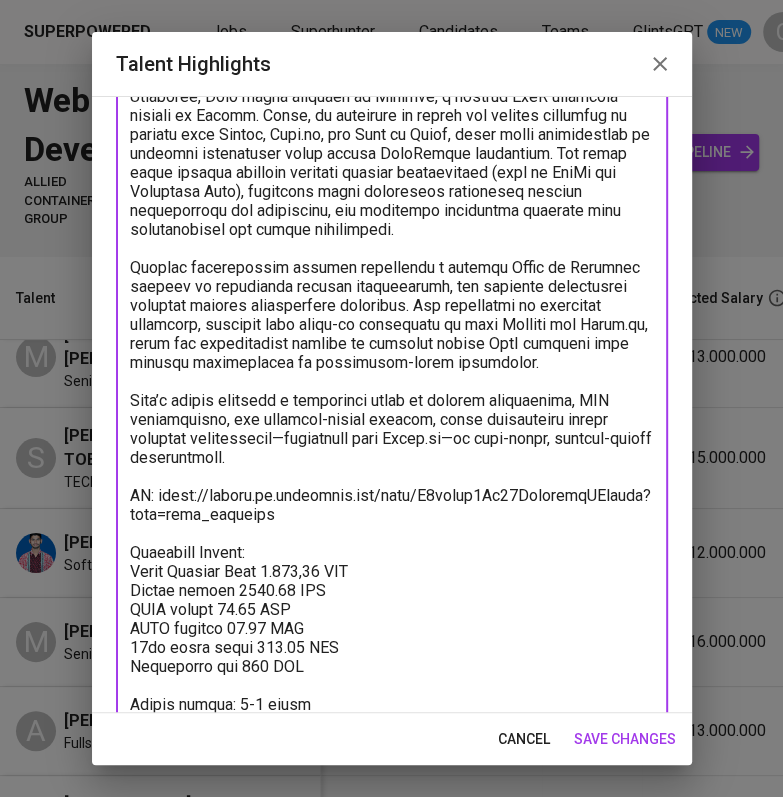 type on "Dipa is an experienced Software Engineer with over five years of fullstack development expertise, with a strong focus on backend systems and cross-functional product development. He has deep technical proficiency in PHP (Laravel), Golang, and Node.js (TypeScript), combined with significant frontend experience using React.js and Vue.js.
At Luwjistik, a Singapore-based cross-border logistics infrastructure platform, Dipa was one of the founding engineers, playing a key role in building the company’s core product from the ground up. He designed and developed essential systems such as the admin panel, customer dashboard, and cargo order management system, using Laravel for the backend and React.js for the frontend. His contributions included setting up scalable architecture, establishing coding standards, and developing order allocation services, partner integrations, and real-time tracking systems. He also led the development of L-Chat, a customer support chat feature integrated with Zendesk.
Currently, Dip..." 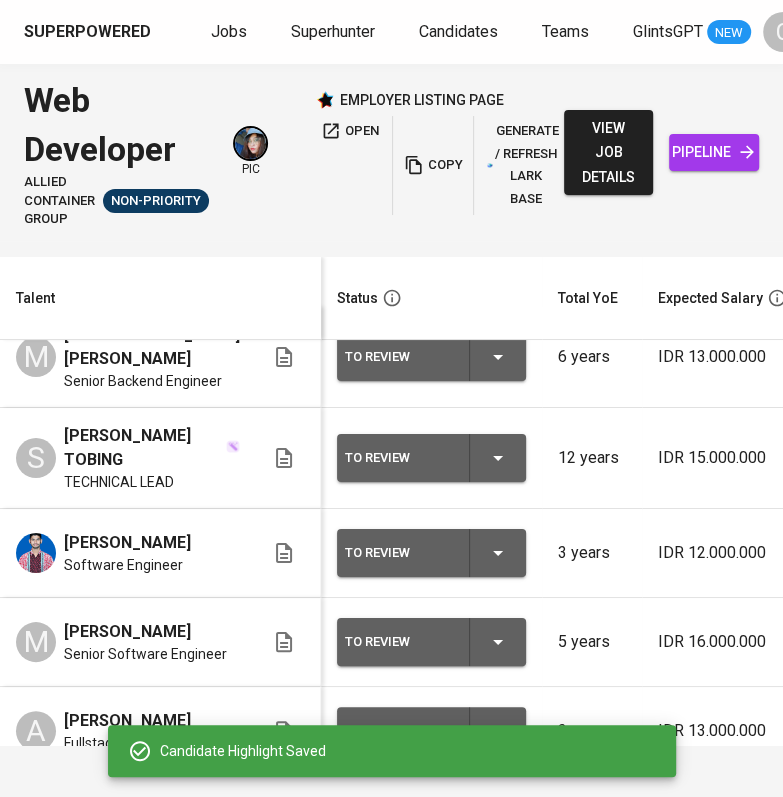 scroll, scrollTop: 33, scrollLeft: 943, axis: both 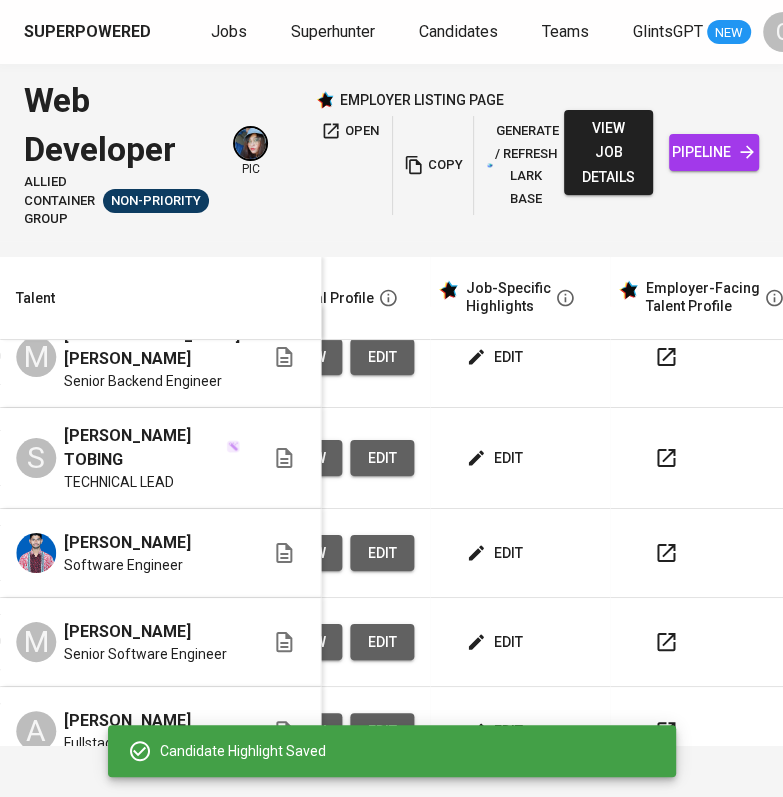 click on "edit" at bounding box center [496, 458] 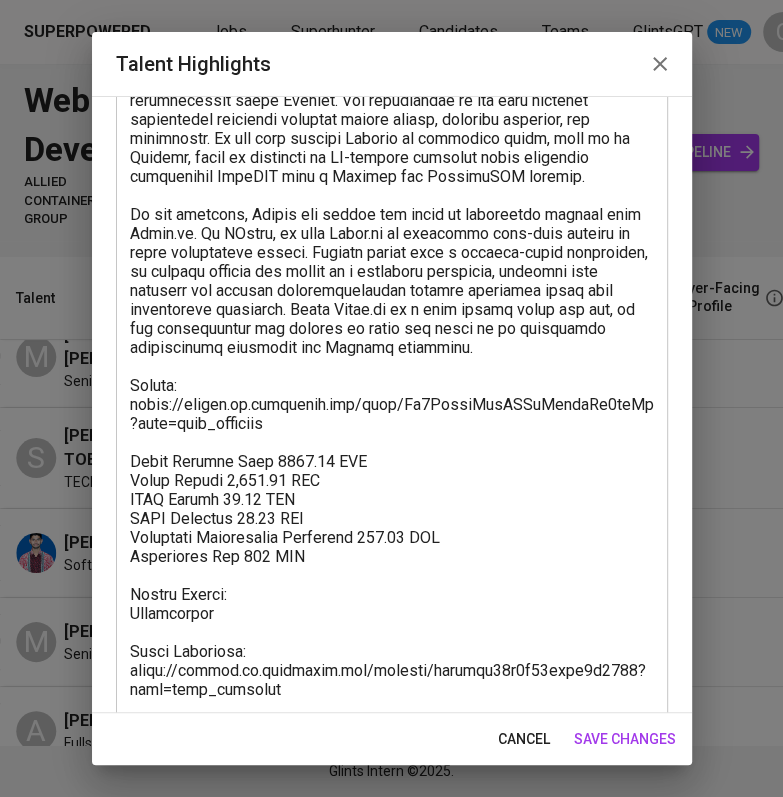 scroll, scrollTop: 366, scrollLeft: 0, axis: vertical 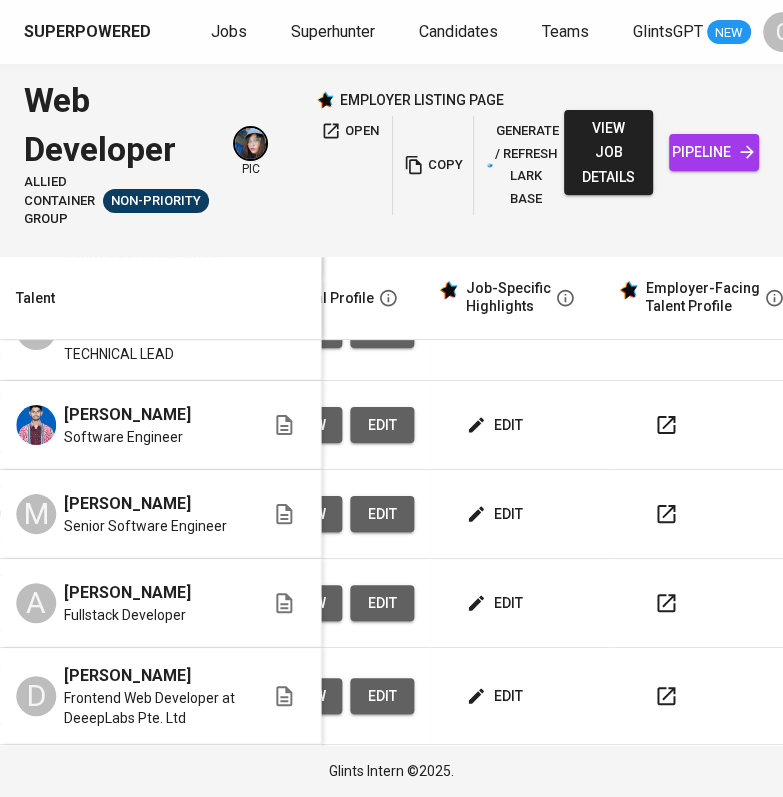 click on "edit" at bounding box center [496, 603] 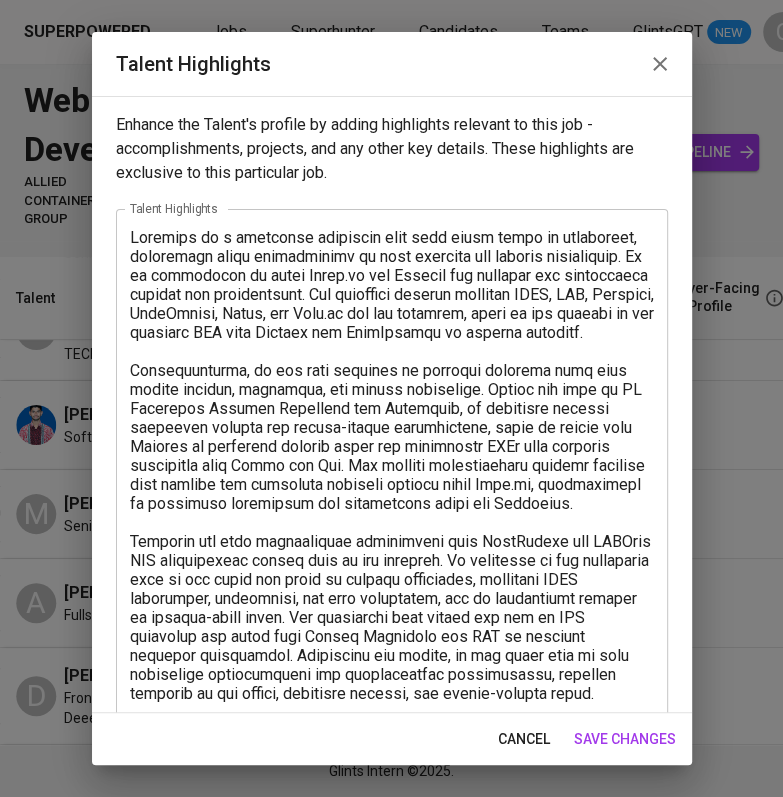 scroll, scrollTop: 404, scrollLeft: 0, axis: vertical 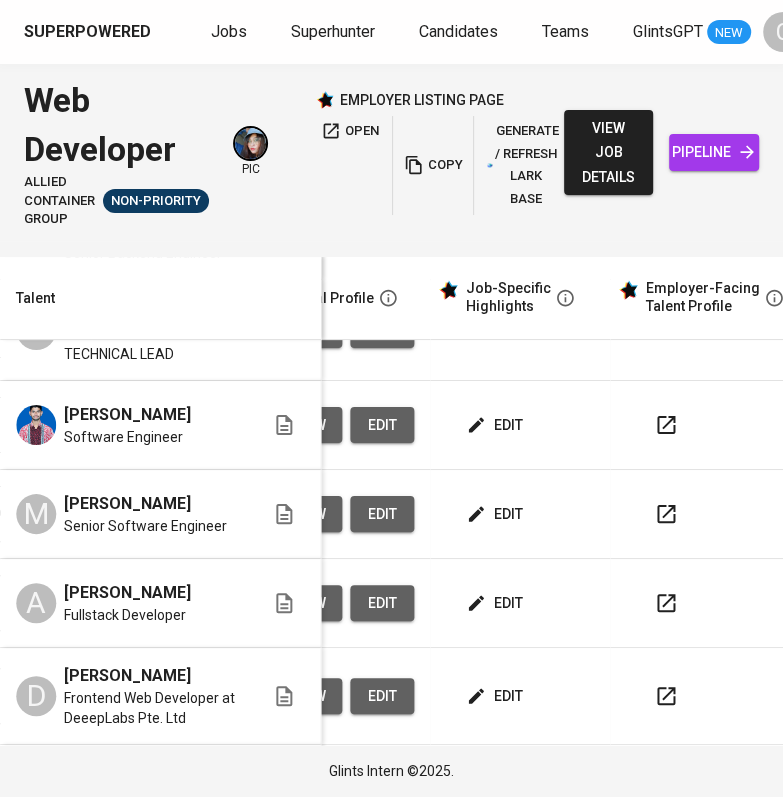 click on "edit" at bounding box center (496, 514) 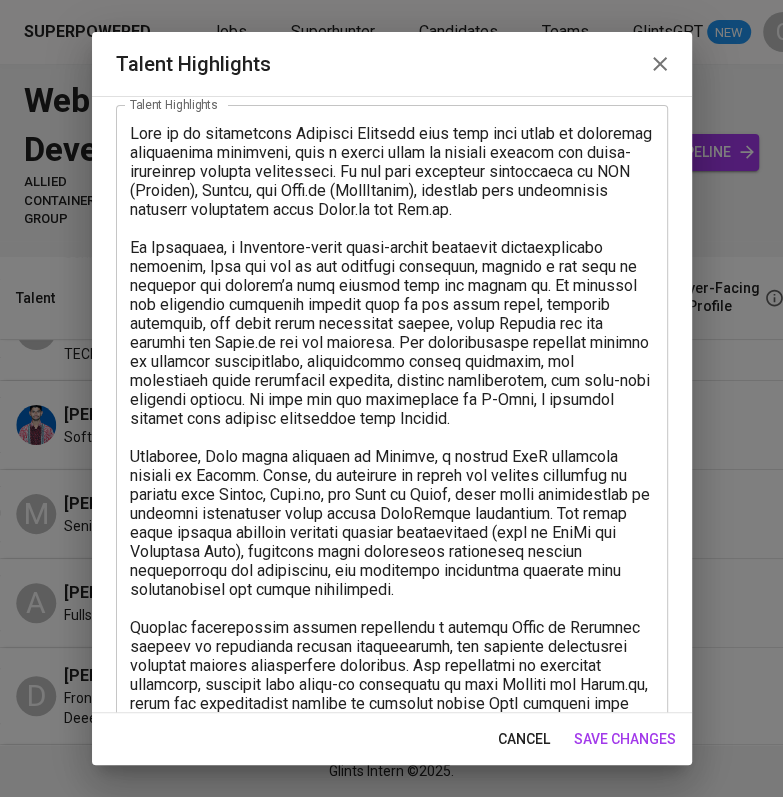 scroll, scrollTop: 556, scrollLeft: 0, axis: vertical 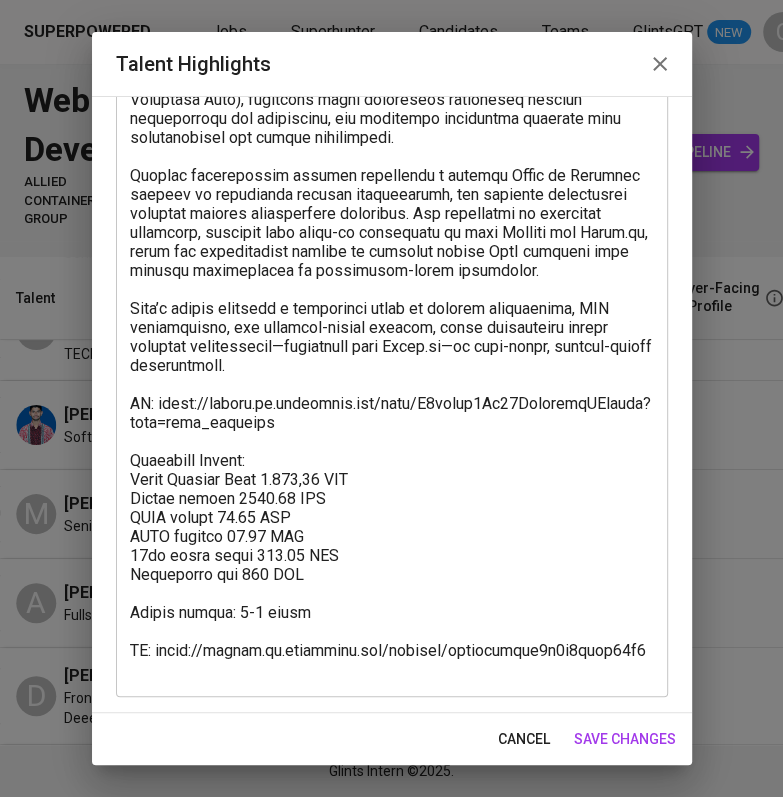 click at bounding box center (392, 175) 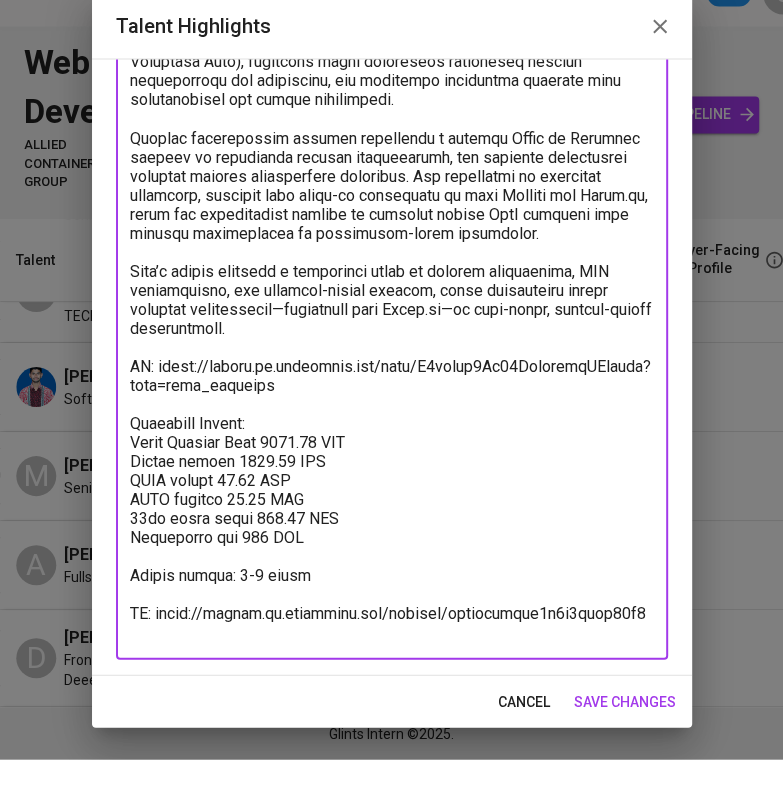 type on "Dipa is an experienced Software Engineer with over five years of fullstack development expertise, with a strong focus on backend systems and cross-functional product development. He has deep technical proficiency in PHP (Laravel), Golang, and Node.js (TypeScript), combined with significant frontend experience using React.js and Vue.js.
At Luwjistik, a Singapore-based cross-border logistics infrastructure platform, Dipa was one of the founding engineers, playing a key role in building the company’s core product from the ground up. He designed and developed essential systems such as the admin panel, customer dashboard, and cargo order management system, using Laravel for the backend and React.js for the frontend. His contributions included setting up scalable architecture, establishing coding standards, and developing order allocation services, partner integrations, and real-time tracking systems. He also led the development of L-Chat, a customer support chat feature integrated with Zendesk.
Currently, Dip..." 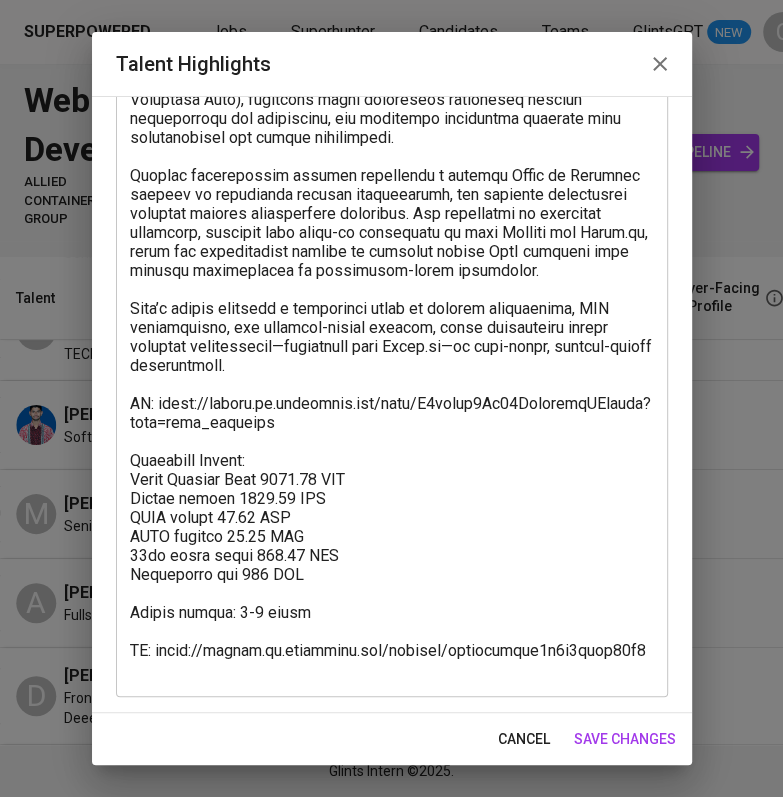 click on "save changes" at bounding box center [625, 739] 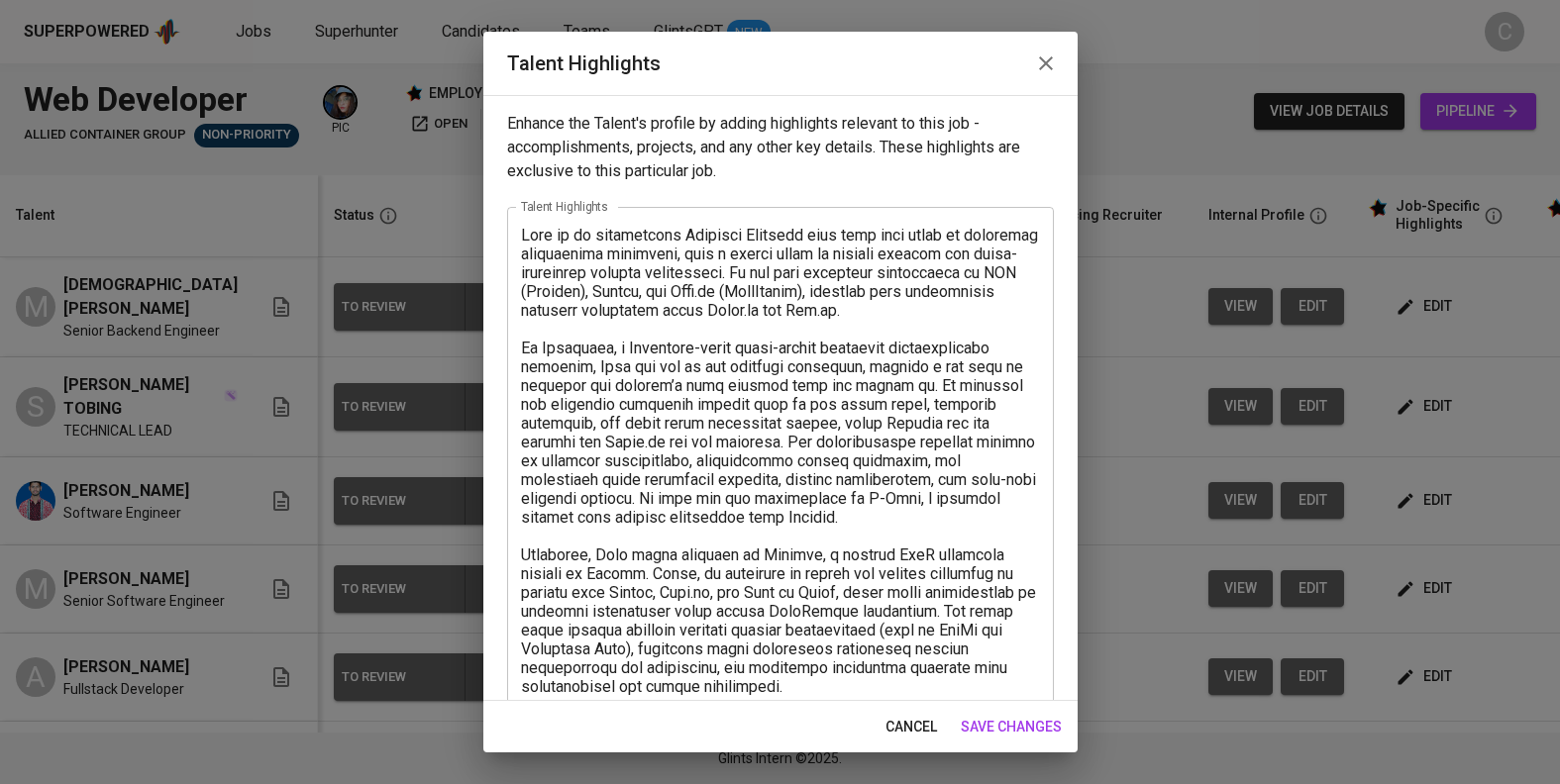 scroll, scrollTop: 0, scrollLeft: 0, axis: both 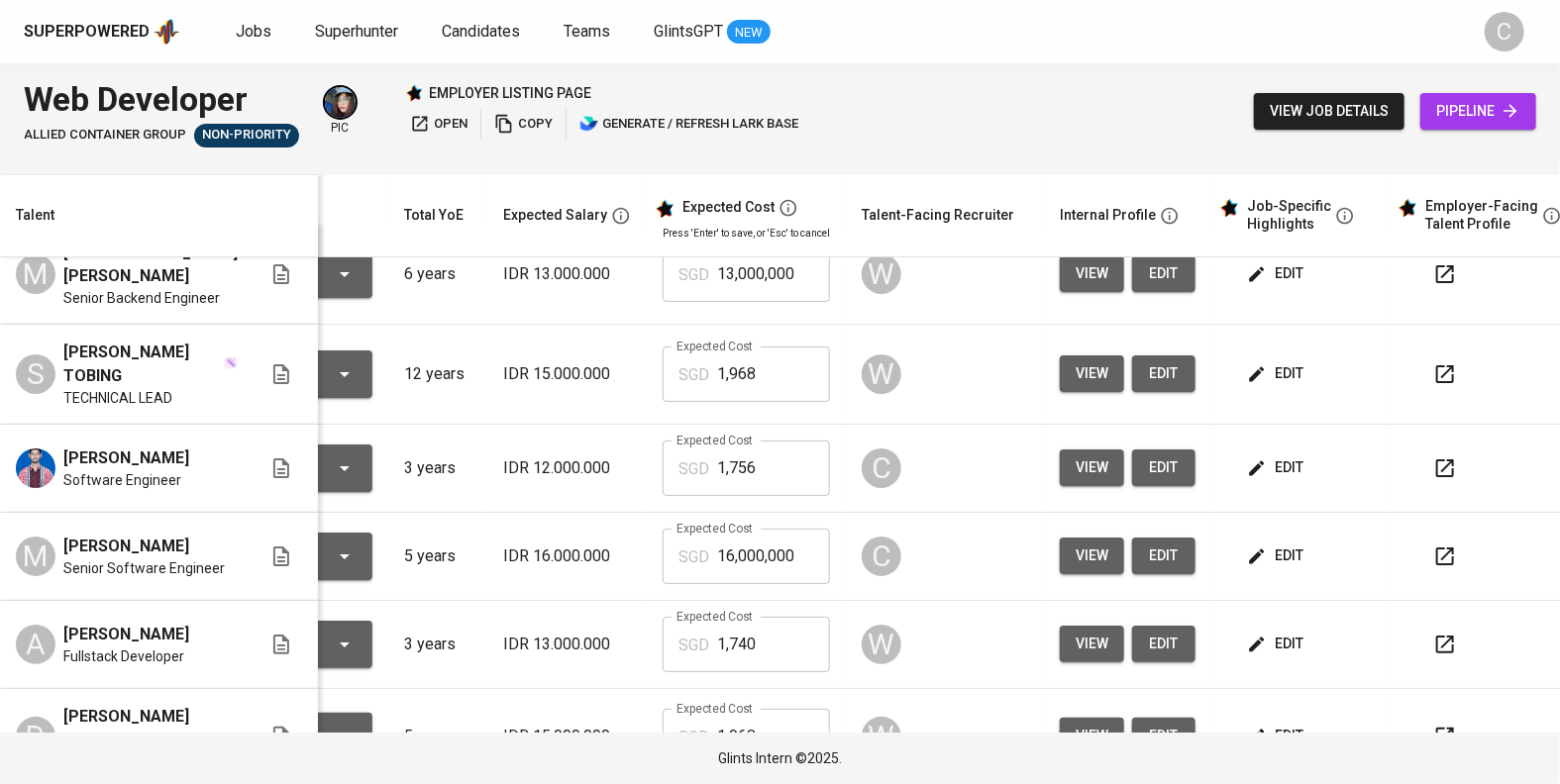 click on "view edit" at bounding box center (1127, 644) 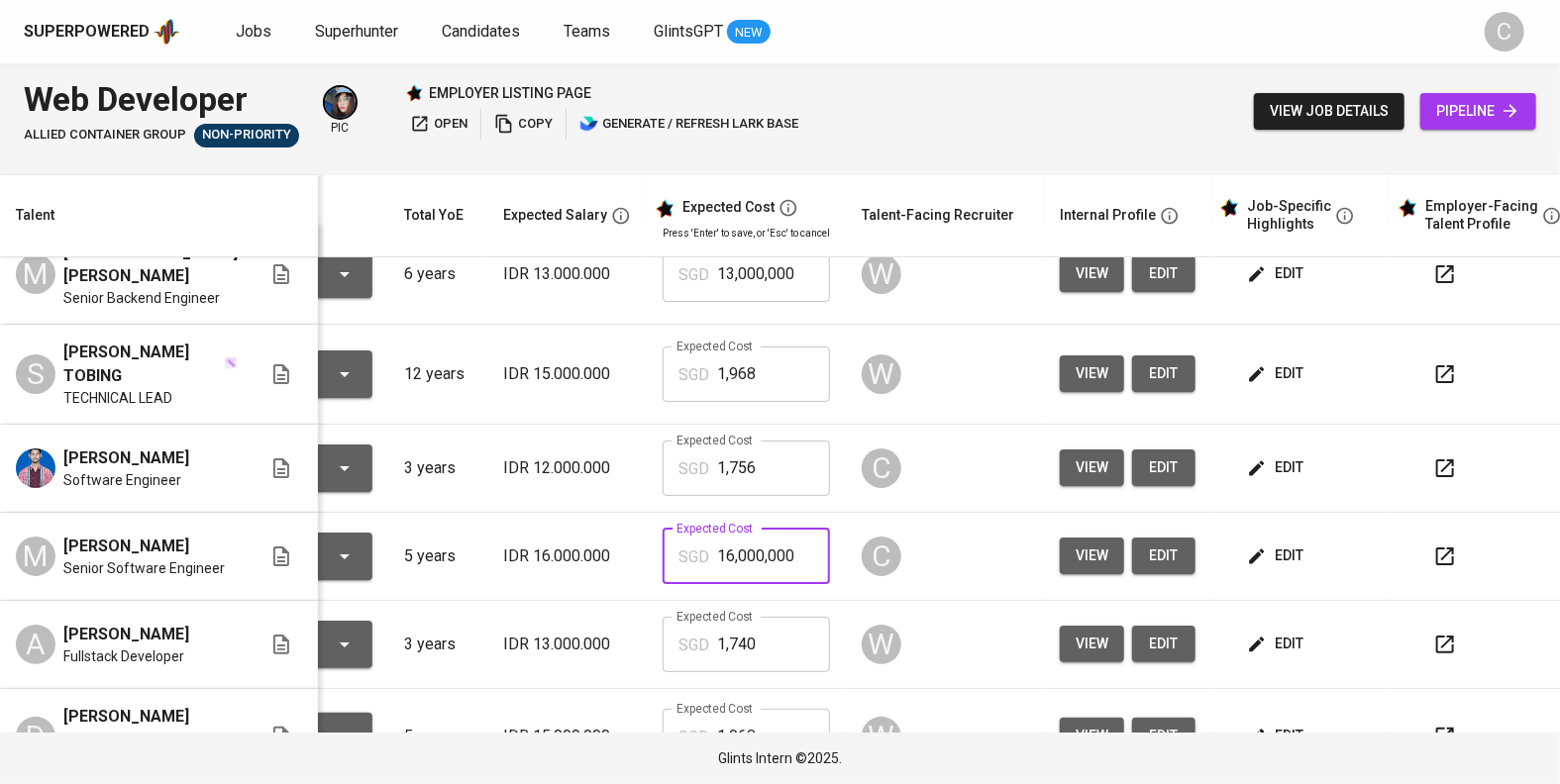 drag, startPoint x: 791, startPoint y: 576, endPoint x: 529, endPoint y: 563, distance: 262.32232 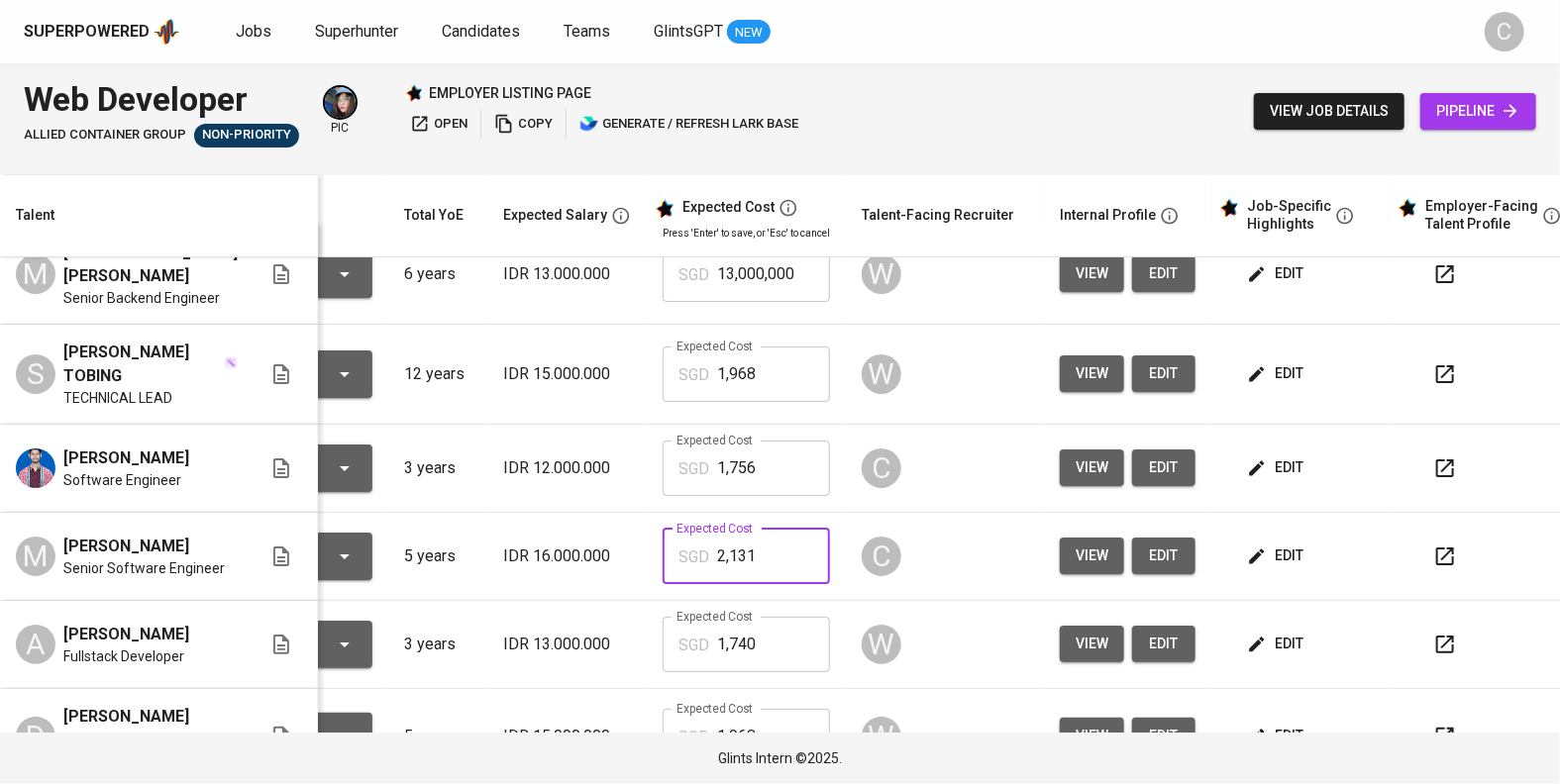 type on "2,131" 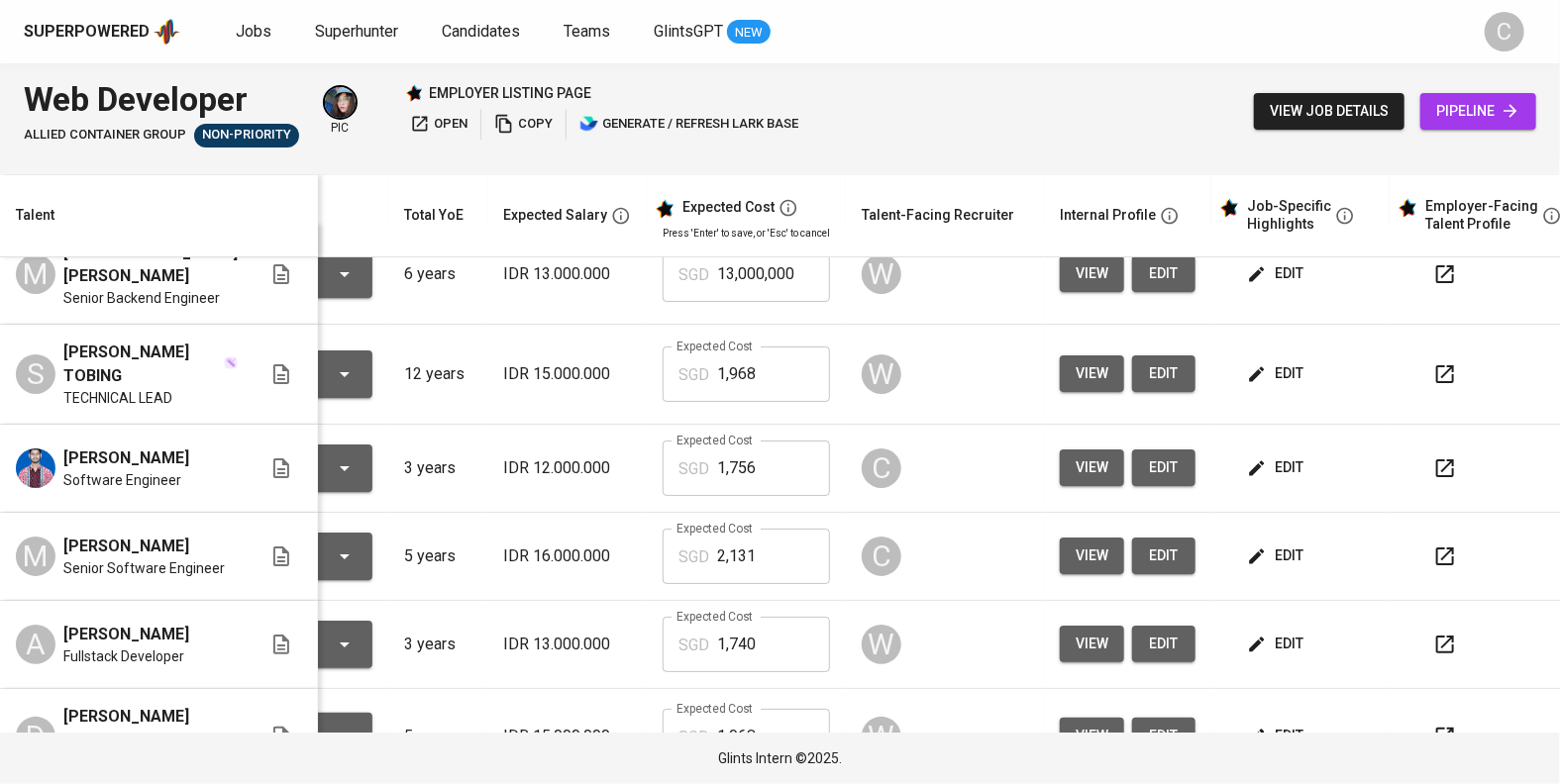click on "edit" at bounding box center [1277, 467] 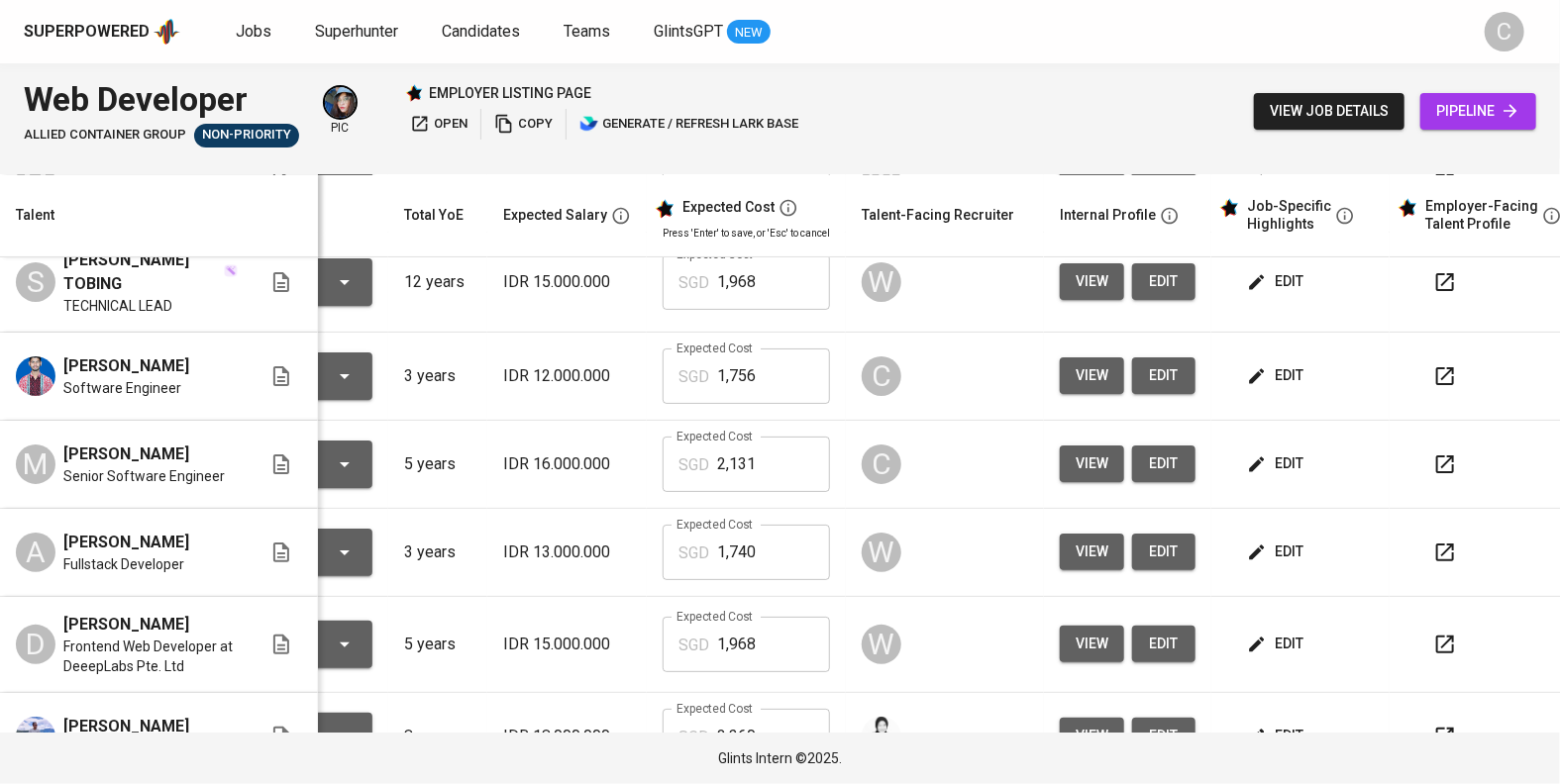 scroll, scrollTop: 0, scrollLeft: 149, axis: horizontal 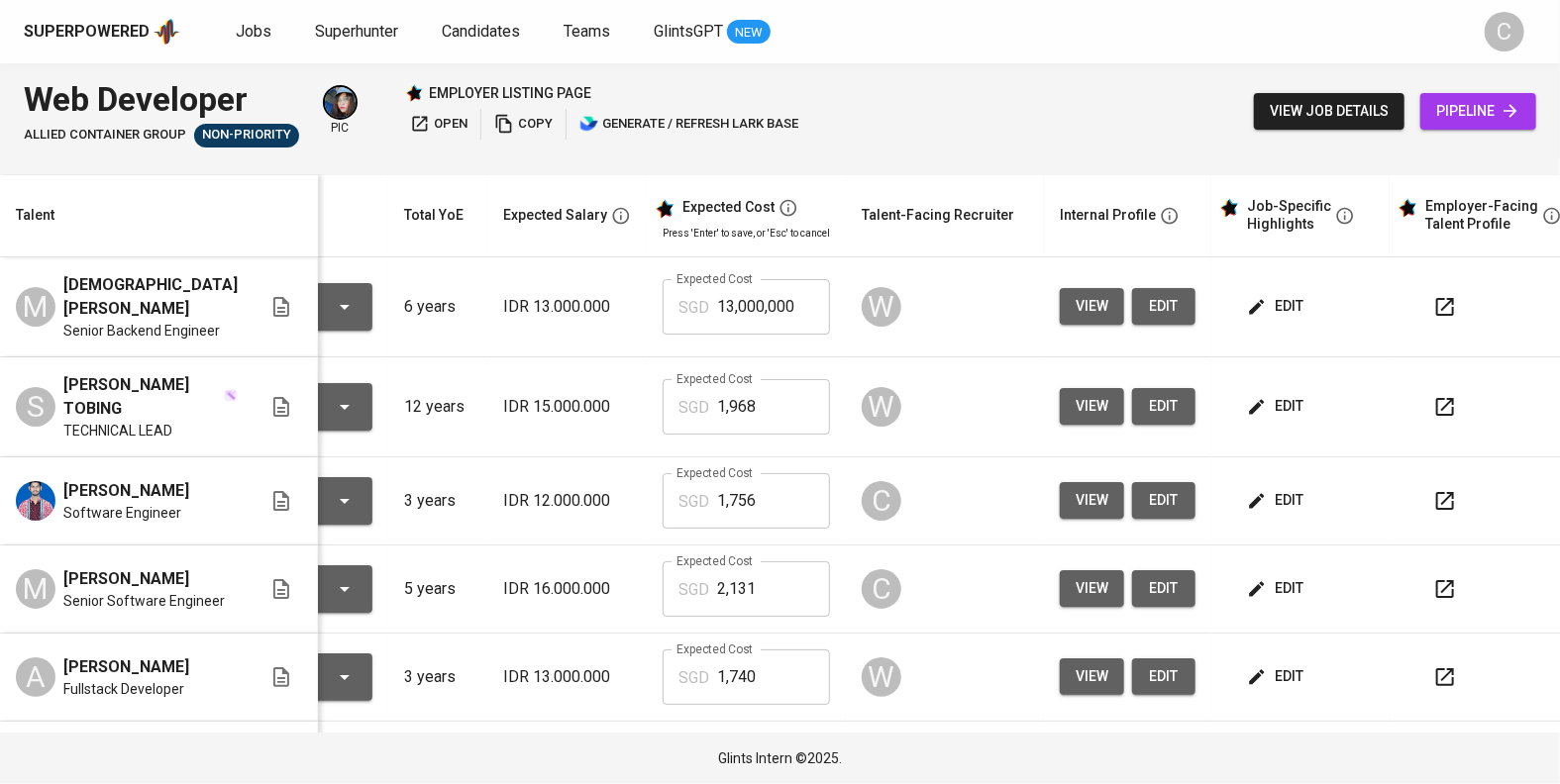 click on "edit" at bounding box center (1277, 500) 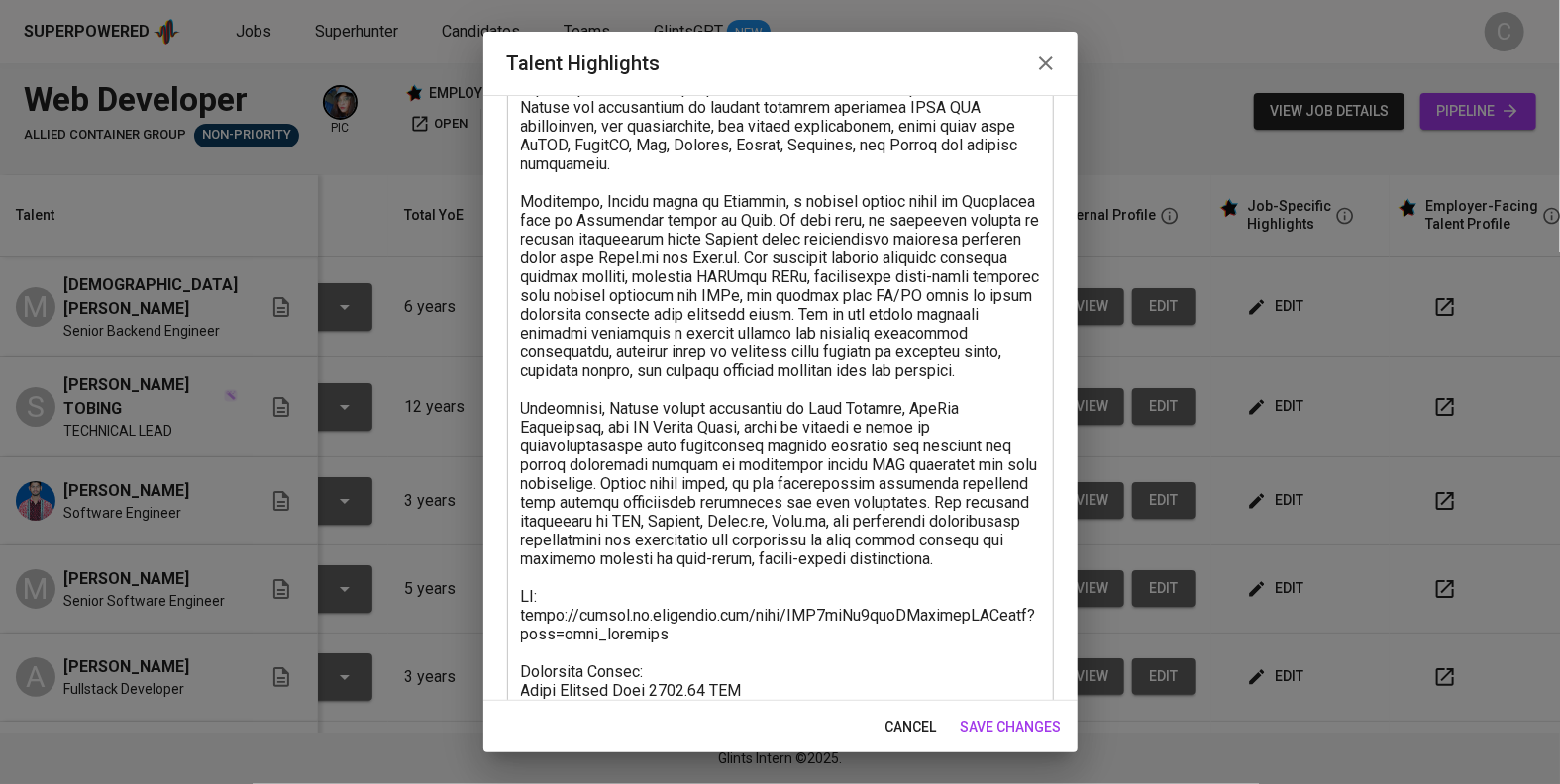scroll, scrollTop: 442, scrollLeft: 0, axis: vertical 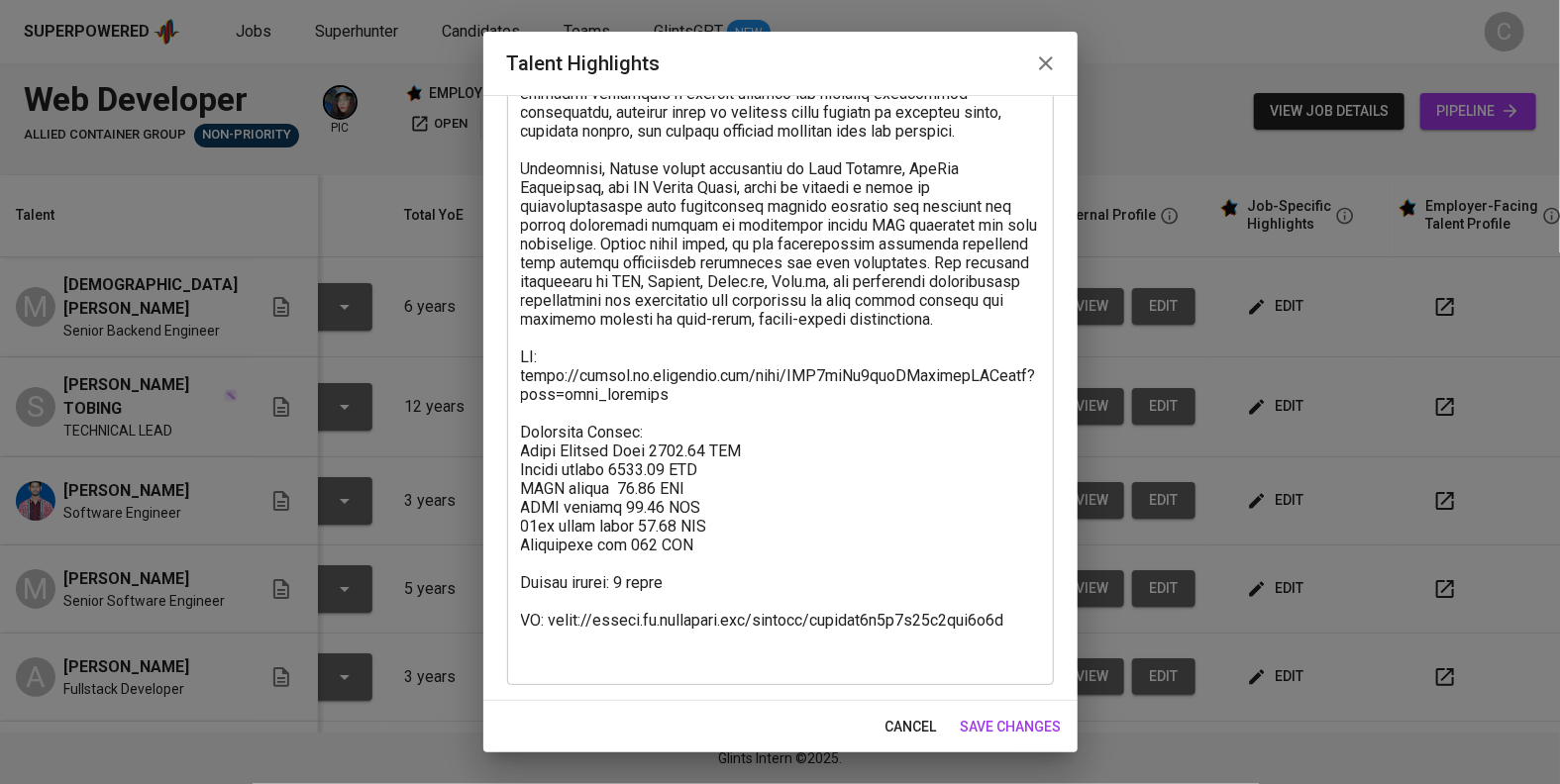 click at bounding box center [780, 225] 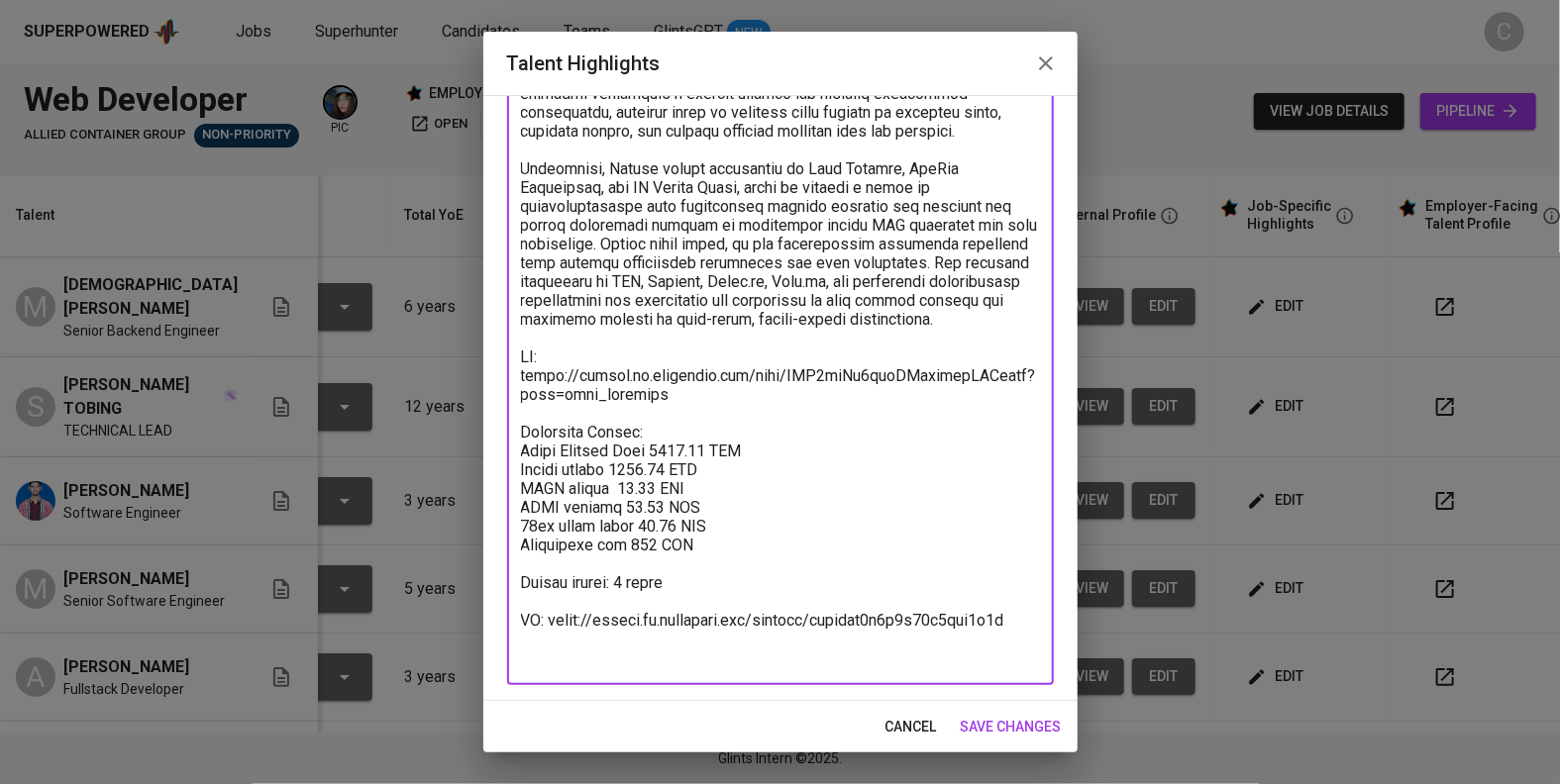 drag, startPoint x: 709, startPoint y: 454, endPoint x: 660, endPoint y: 444, distance: 50.009999 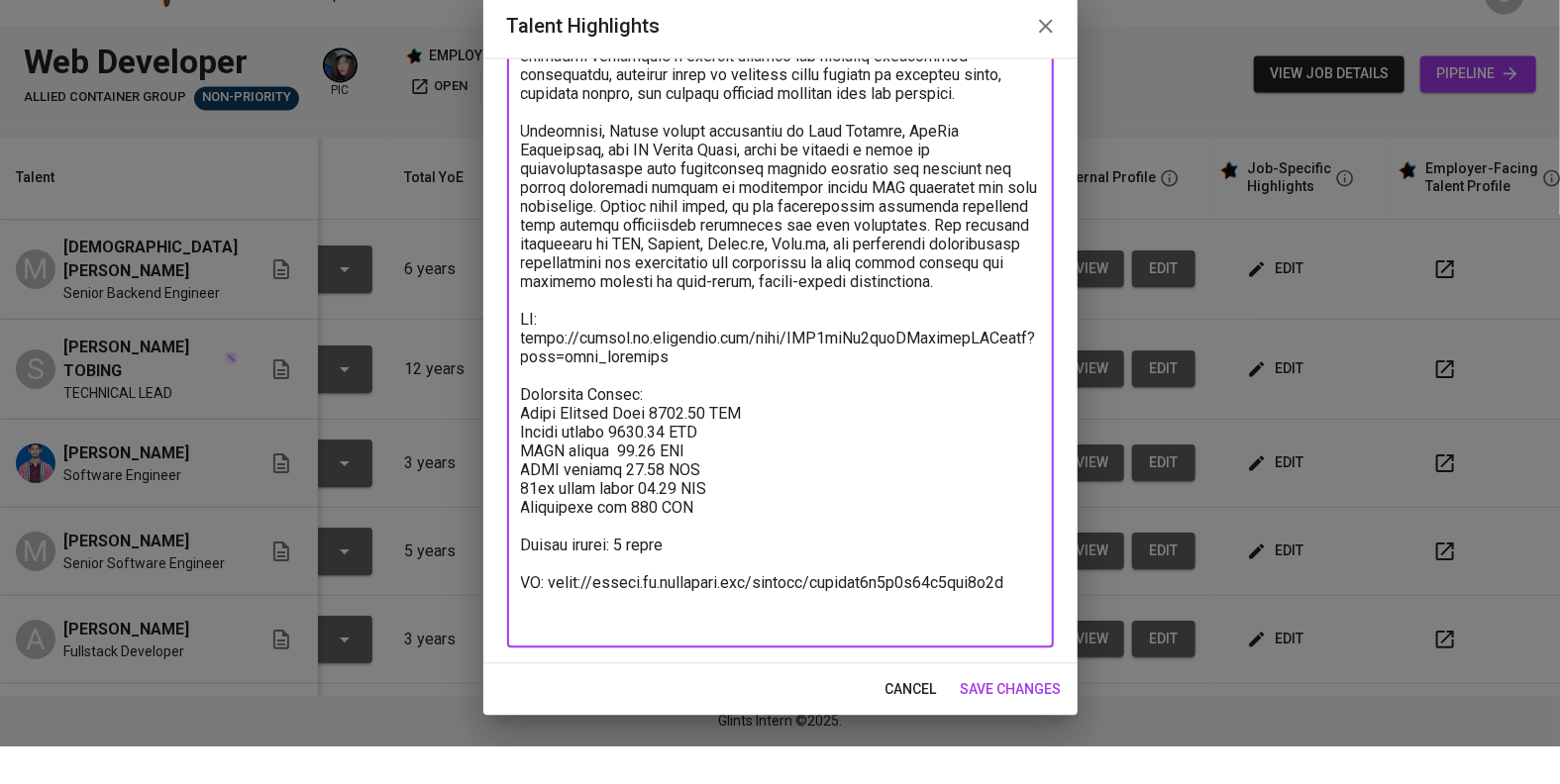 type on "Amirul is a Software Engineer with over two years of professional experience, specializing in backend and fullstack development. He has solid expertise in PHP with [PERSON_NAME] as his main backend framework, combined with proficiency in JavaScript and React.js for frontend development. [PERSON_NAME] has contributed to various projects involving REST API development, web applications, and system integrations, using tools like MySQL, MongoDB, Git, Postman, Stripe, Firebase, and Sanity for content management.
Currently, [PERSON_NAME] works at [GEOGRAPHIC_DATA], a digital agency based in [GEOGRAPHIC_DATA] with an Indonesian branch in [GEOGRAPHIC_DATA]. In this role, he primarily focuses on backend development using Laravel while occasionally handling frontend tasks with React.js and Next.js. His projects include building scalable backend systems, creating RESTful APIs, integrating third-party services like payment gateways and CRMs, and working with UI/UX teams to align technical features with business goals. One of his recent projects involves developing ..." 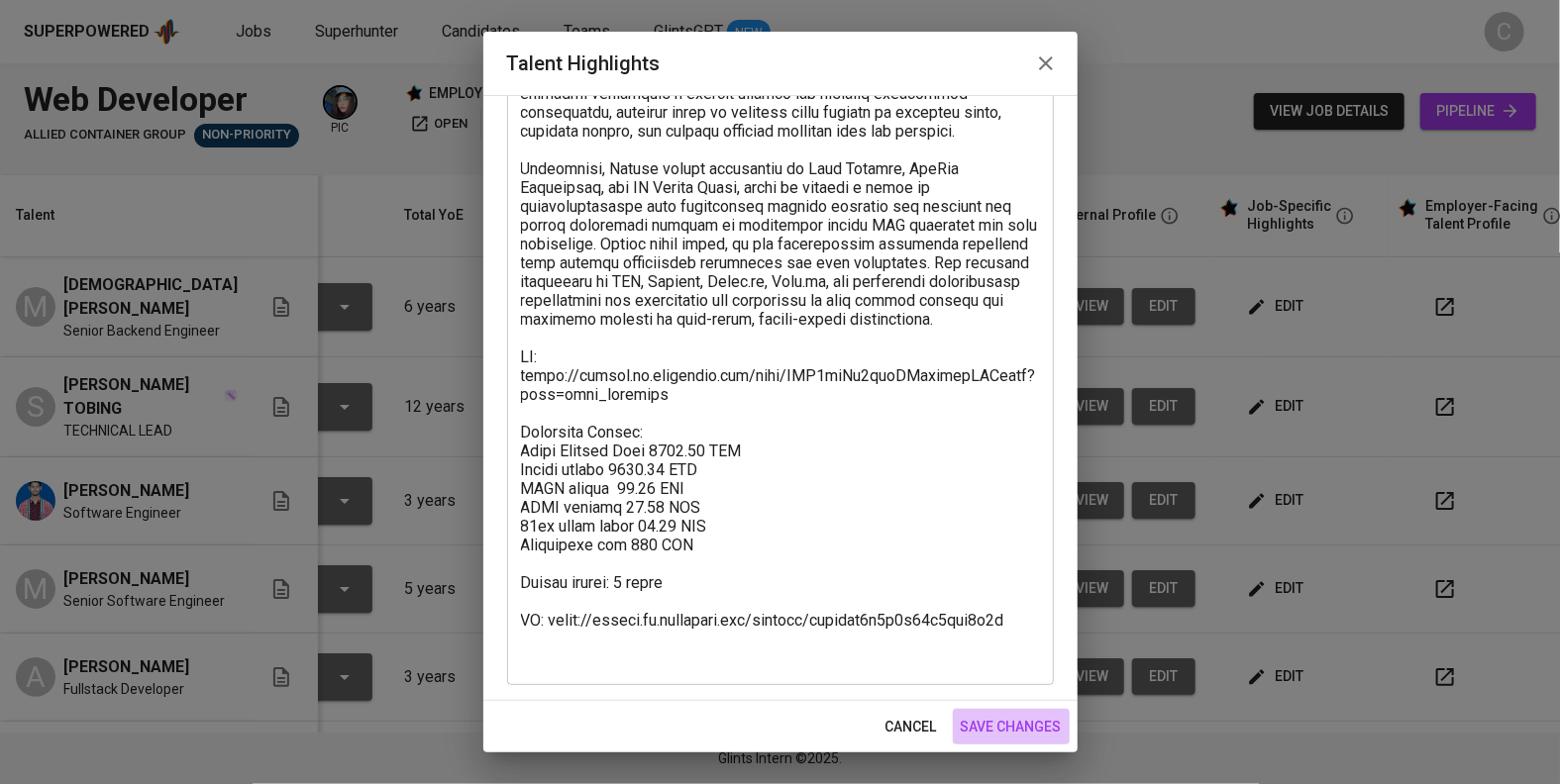 click on "save changes" at bounding box center (1011, 727) 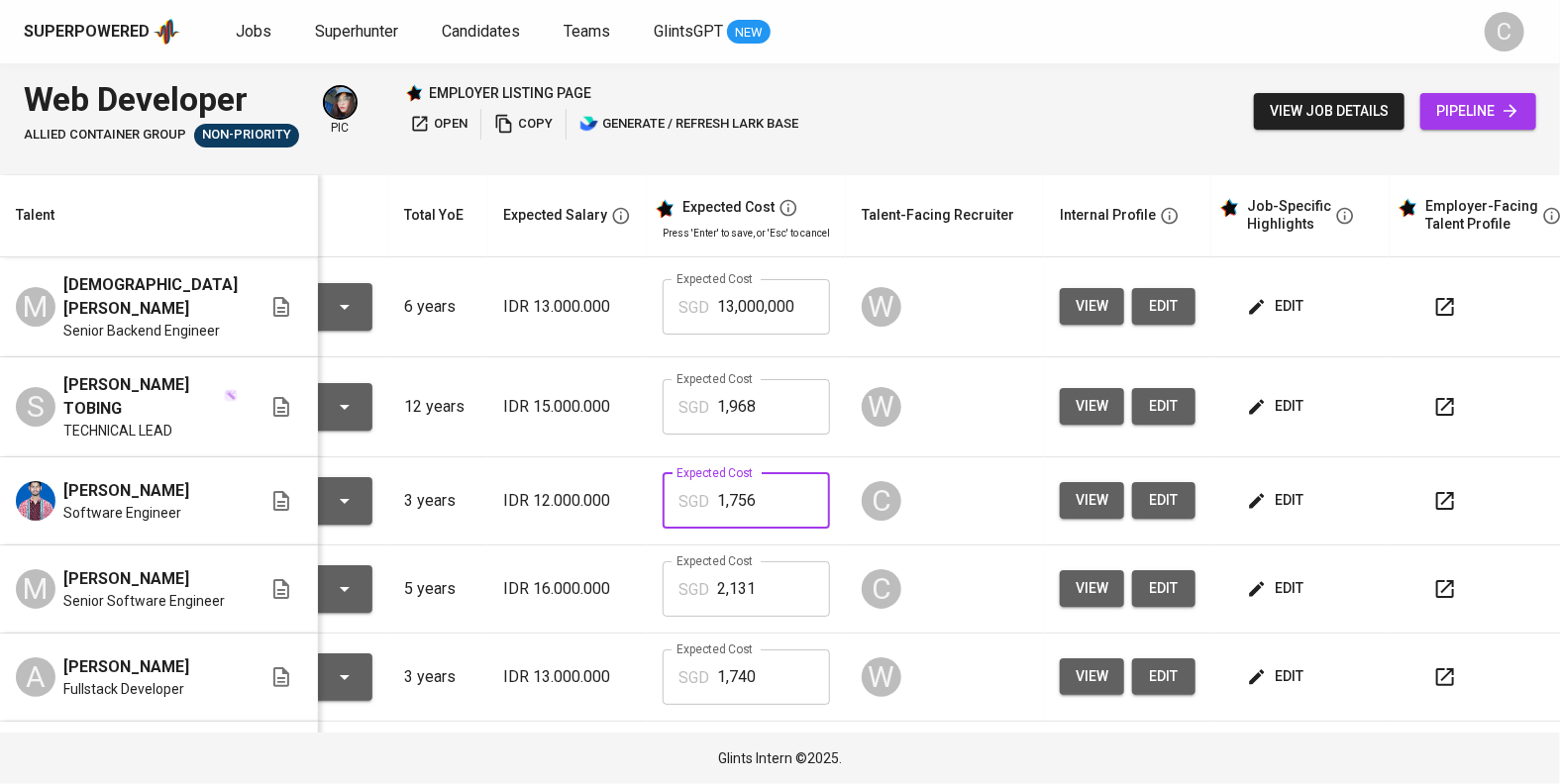 drag, startPoint x: 774, startPoint y: 499, endPoint x: 616, endPoint y: 478, distance: 159.3895 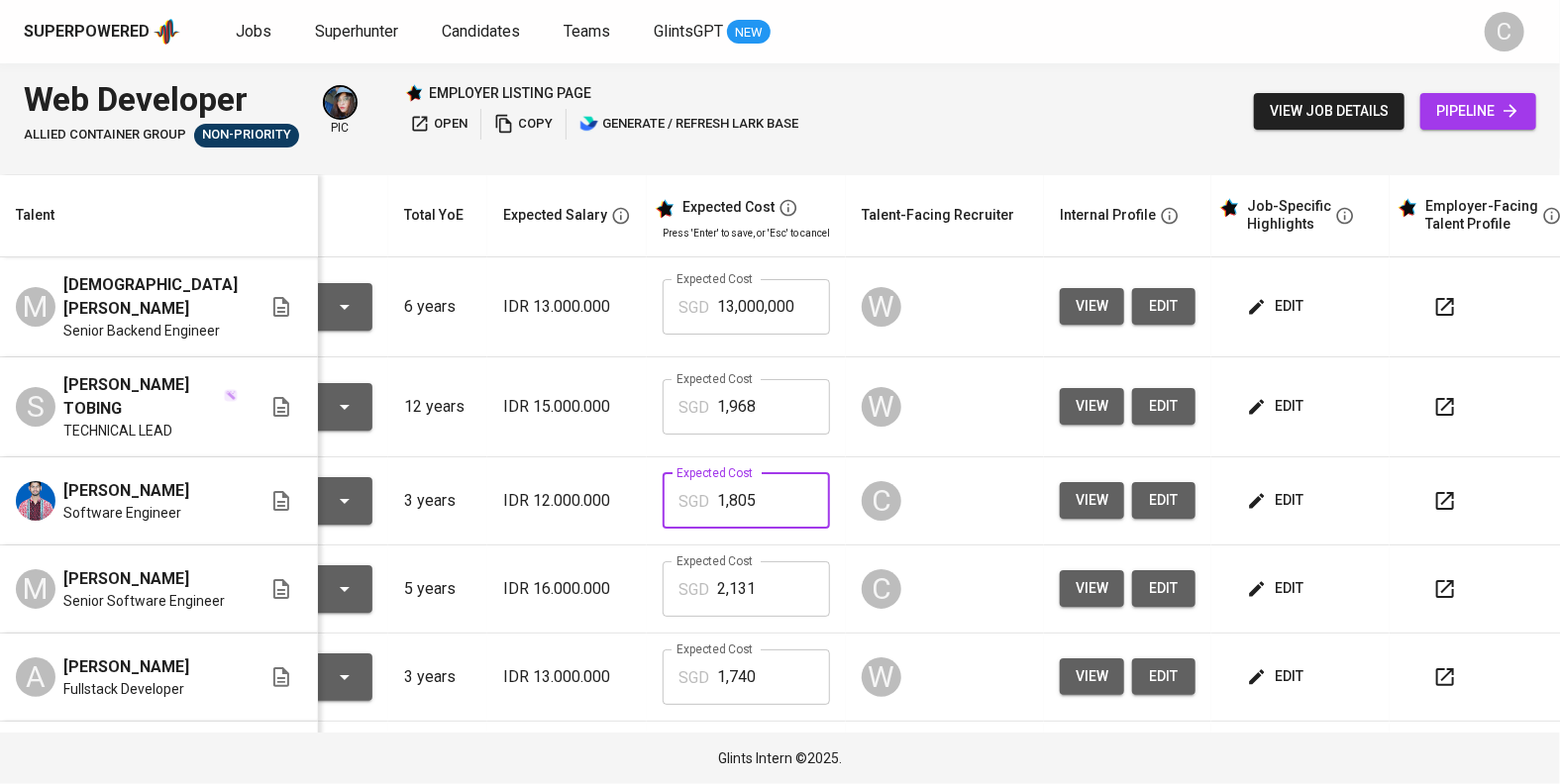 type on "1,805" 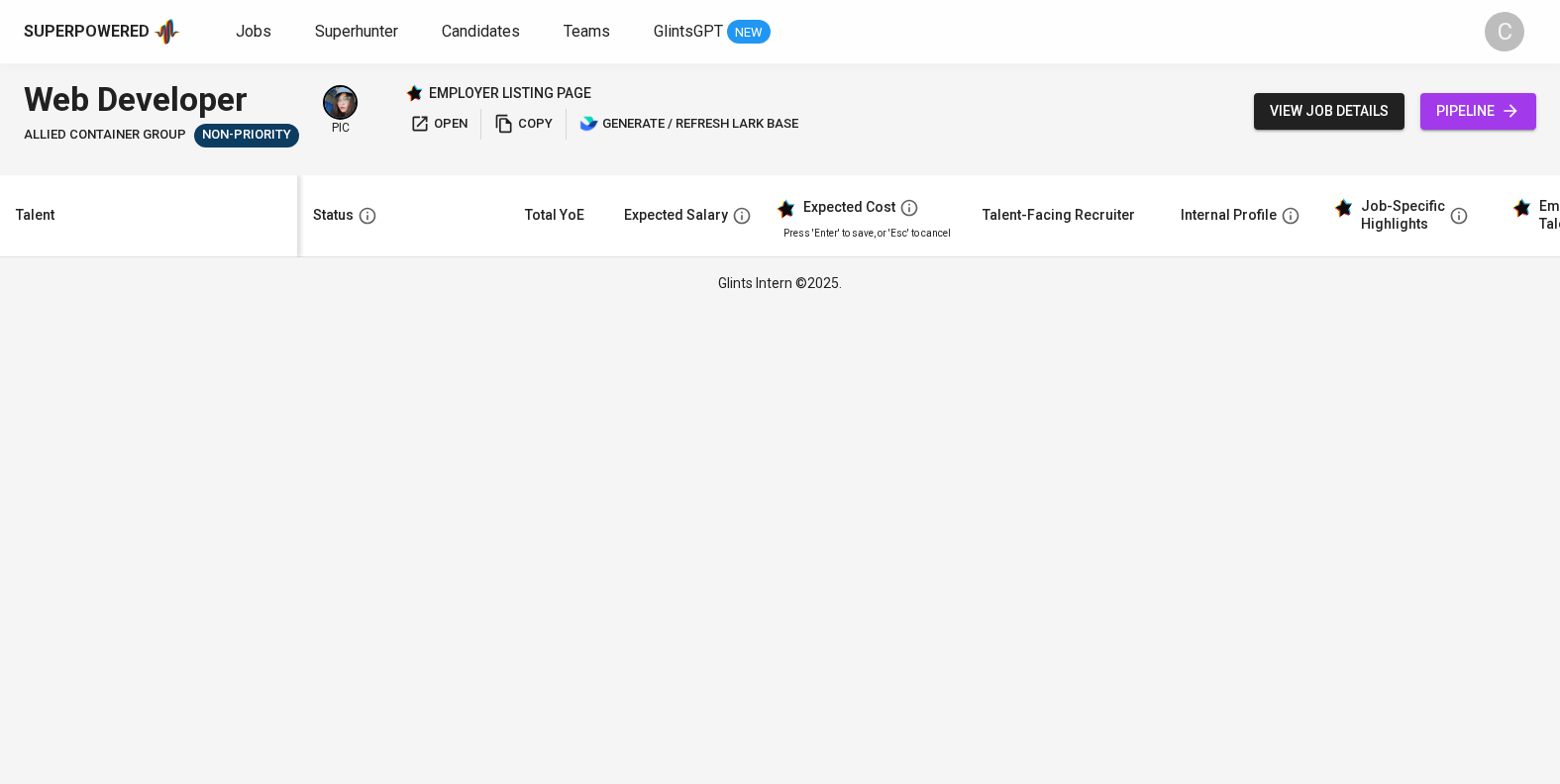 scroll, scrollTop: 0, scrollLeft: 0, axis: both 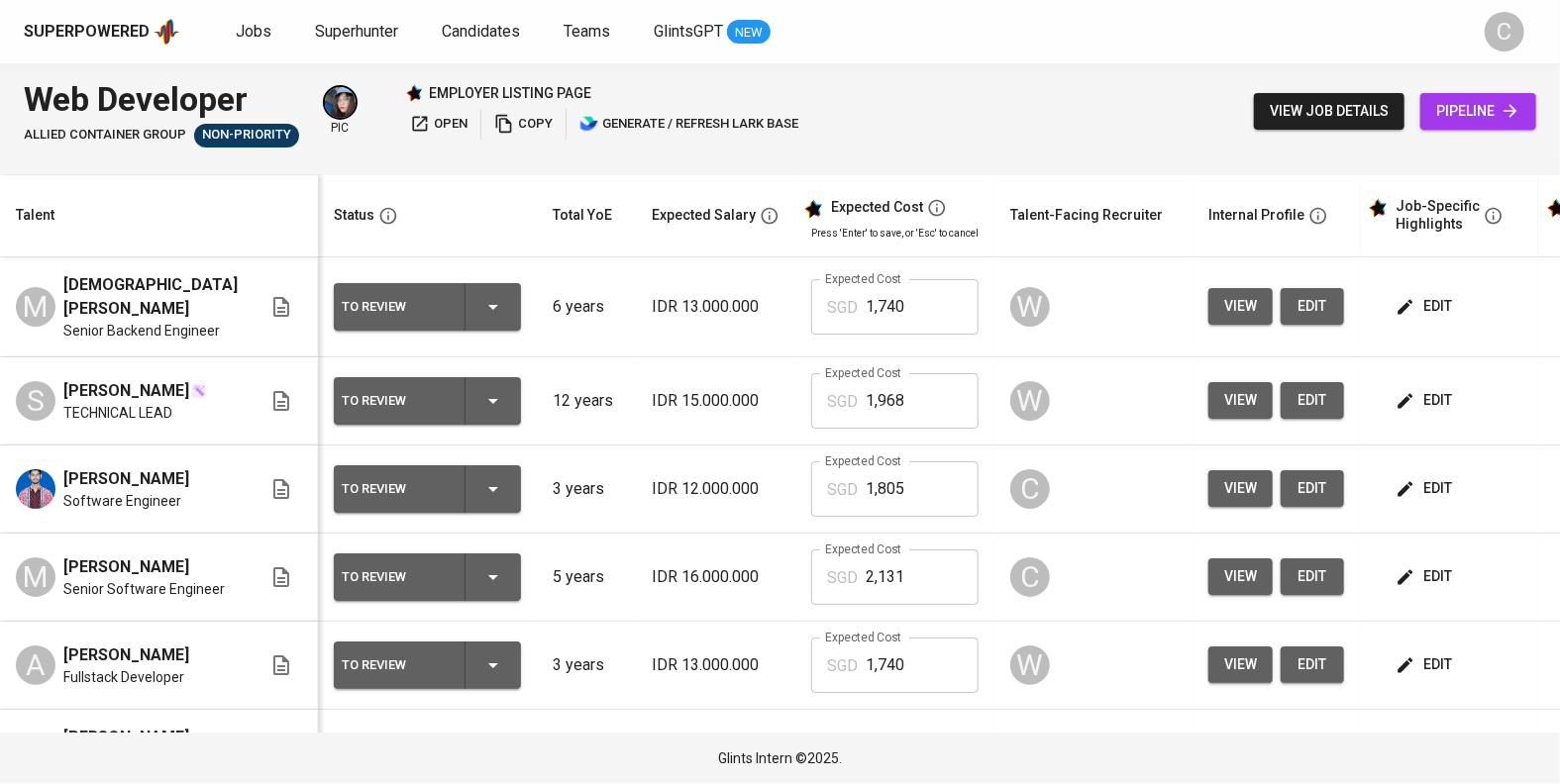 click 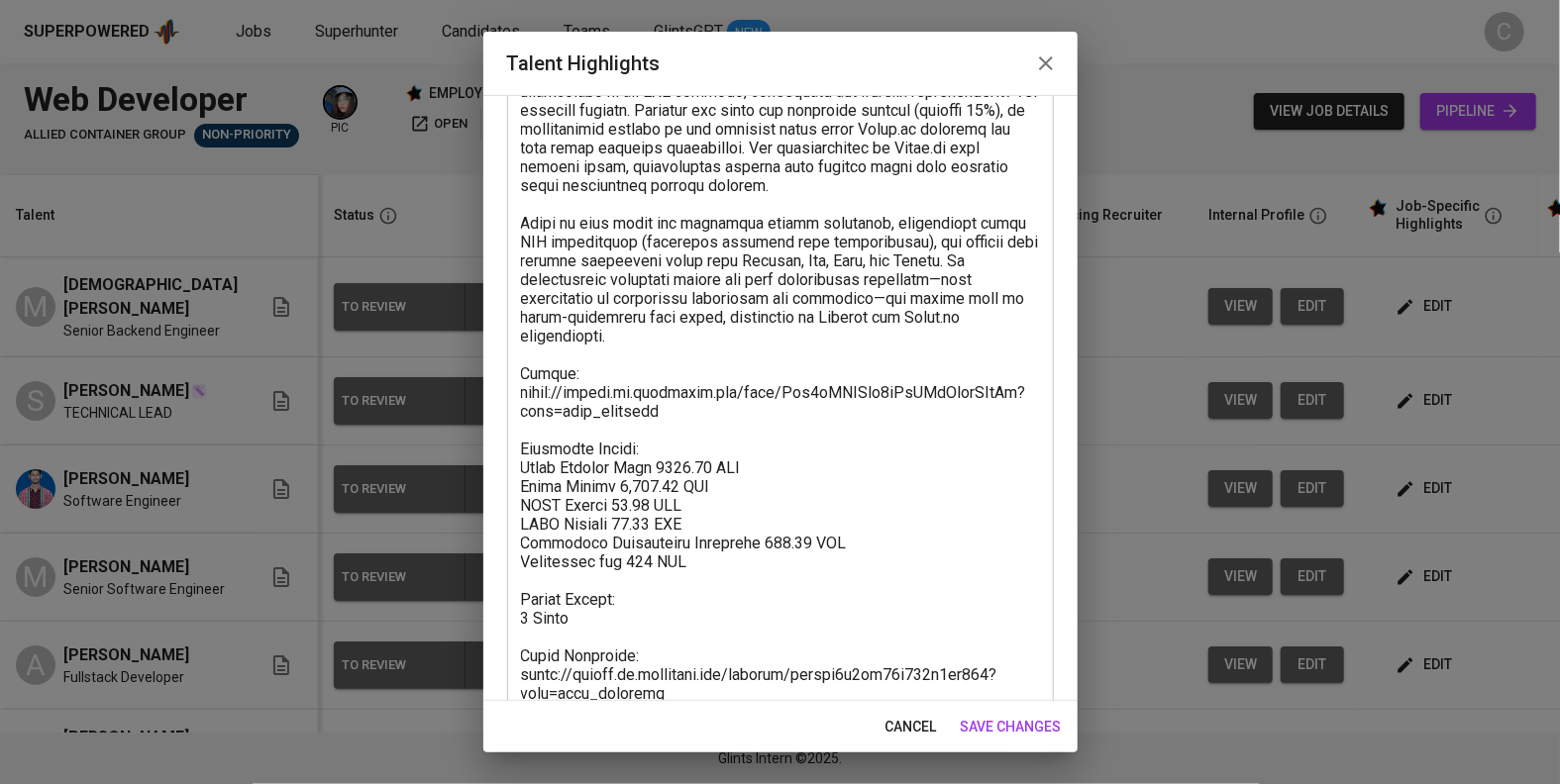 scroll, scrollTop: 499, scrollLeft: 0, axis: vertical 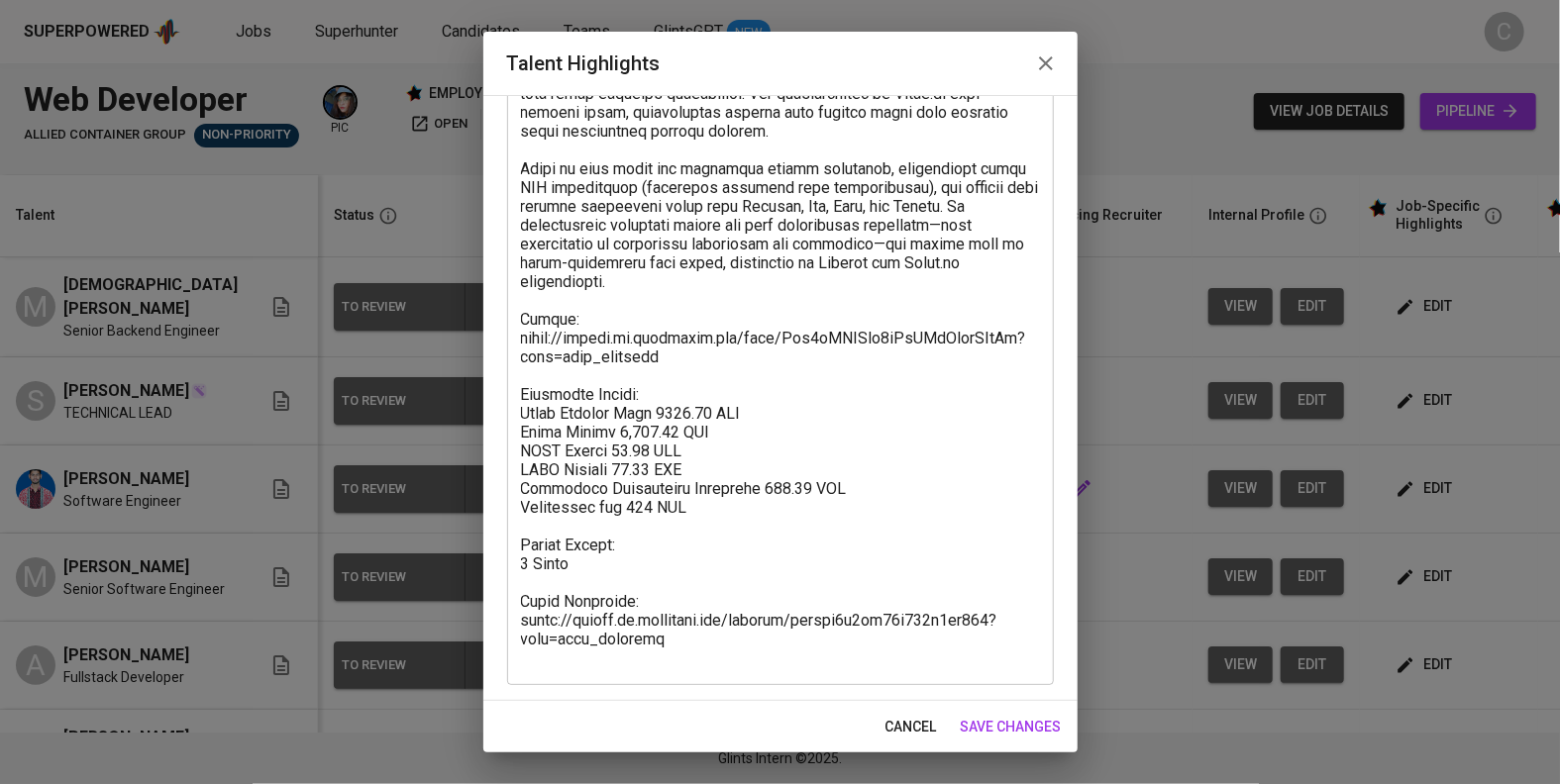 click on "C" at bounding box center [1093, 489] 